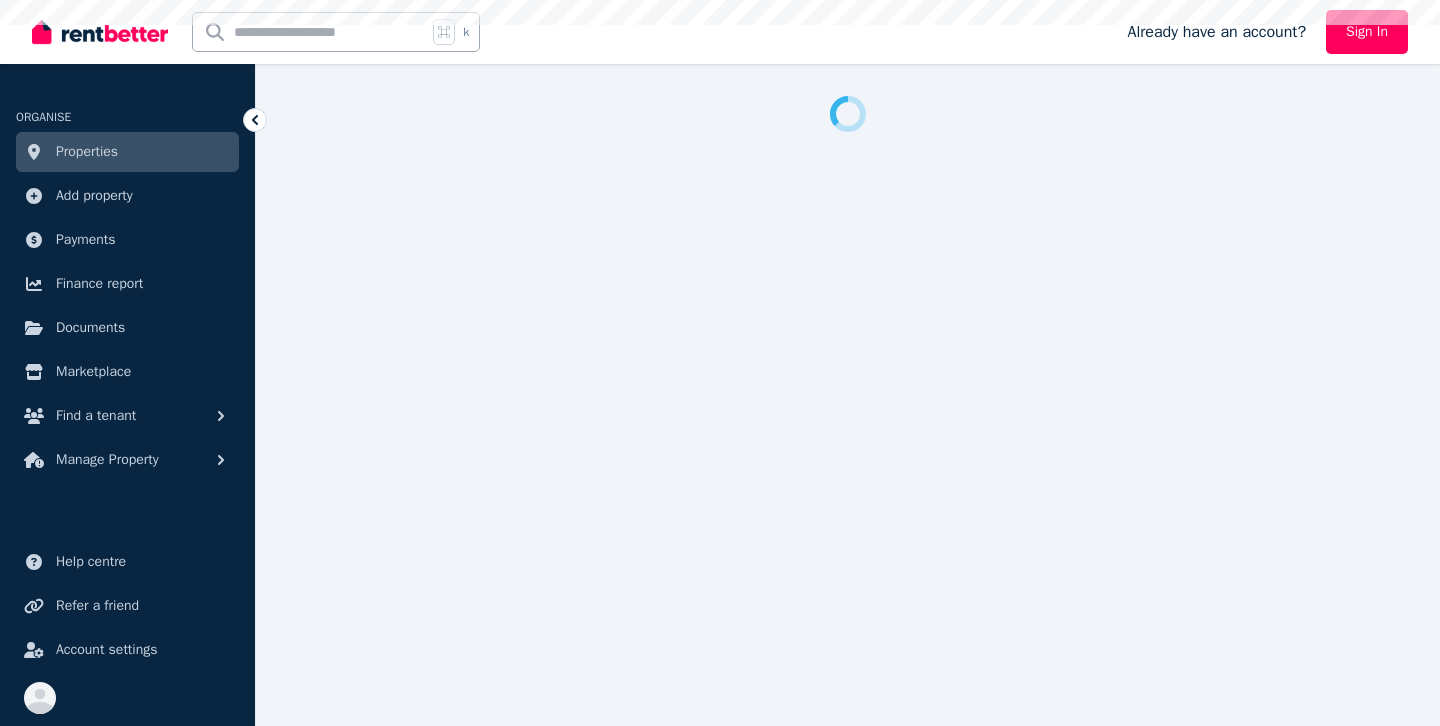 scroll, scrollTop: 0, scrollLeft: 0, axis: both 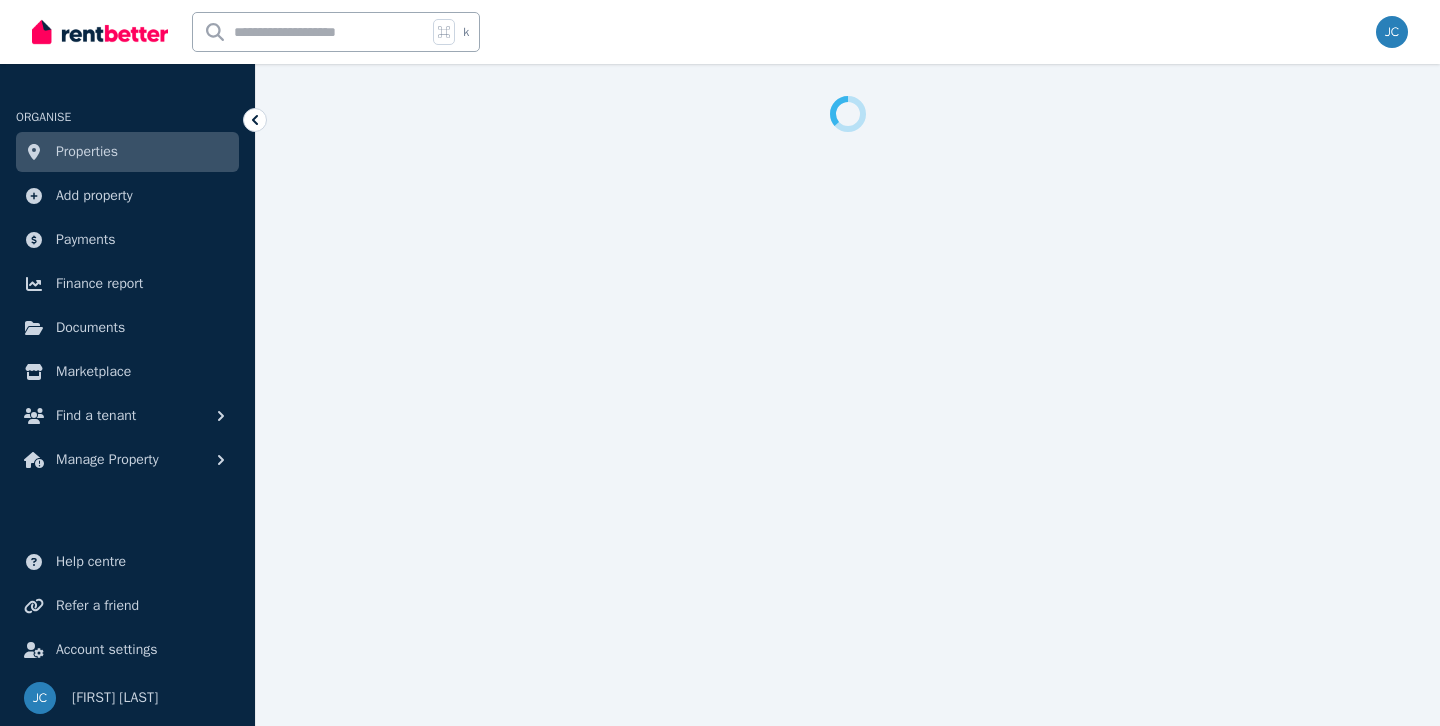 select on "***" 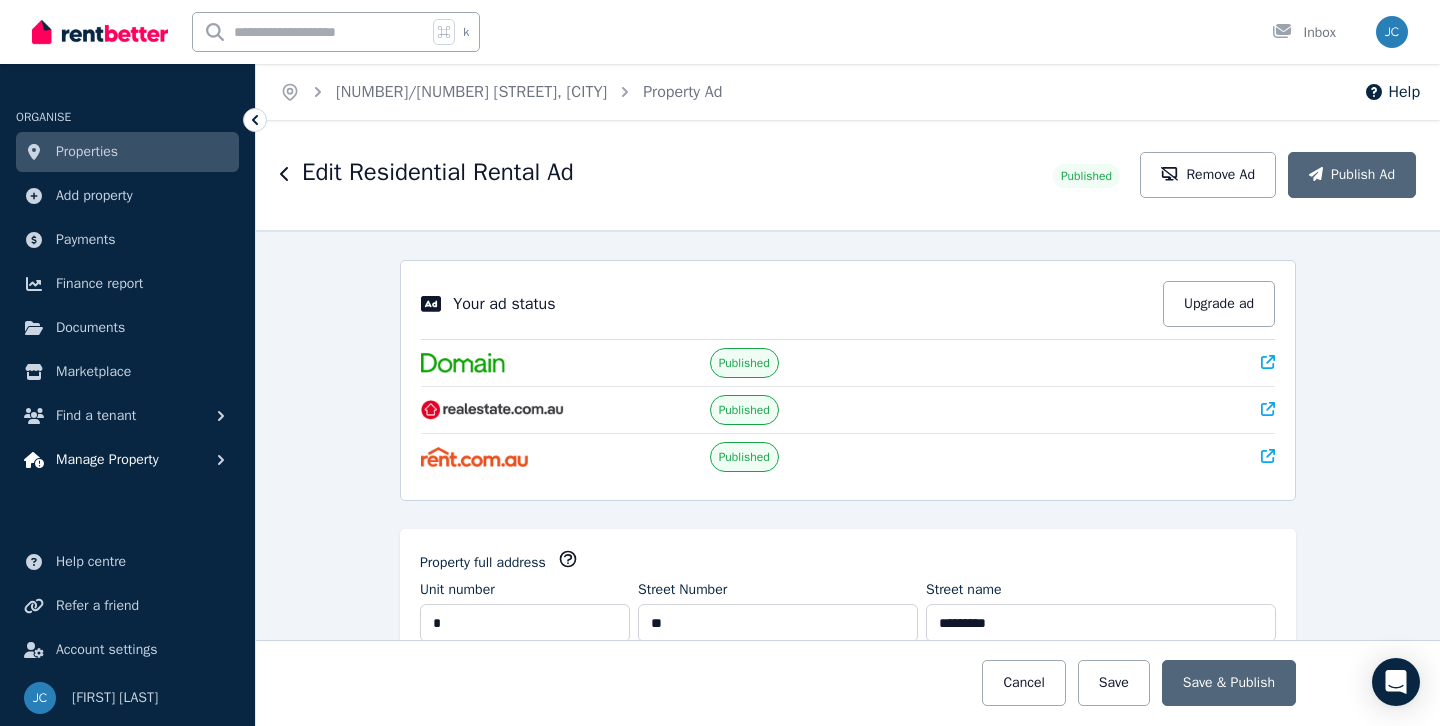 click on "Manage Property" at bounding box center [107, 460] 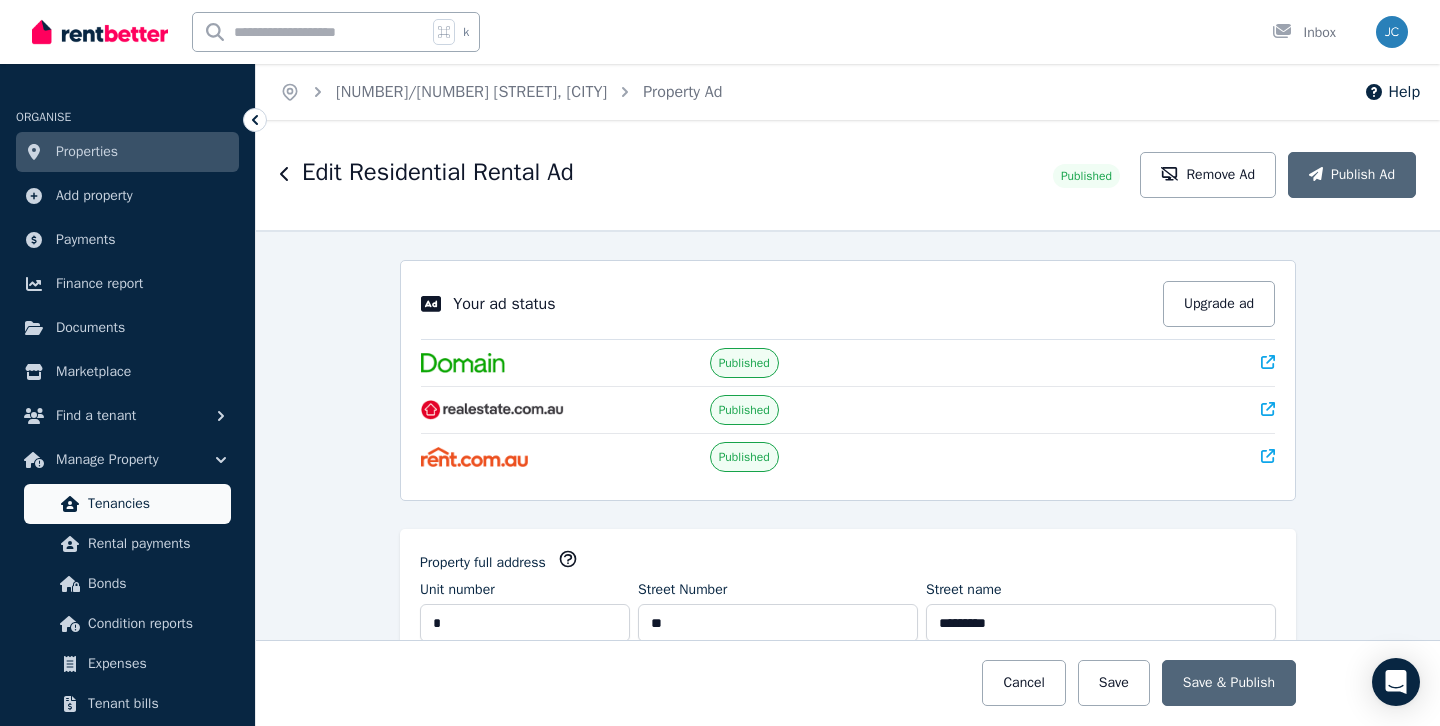 click on "Tenancies" at bounding box center (155, 504) 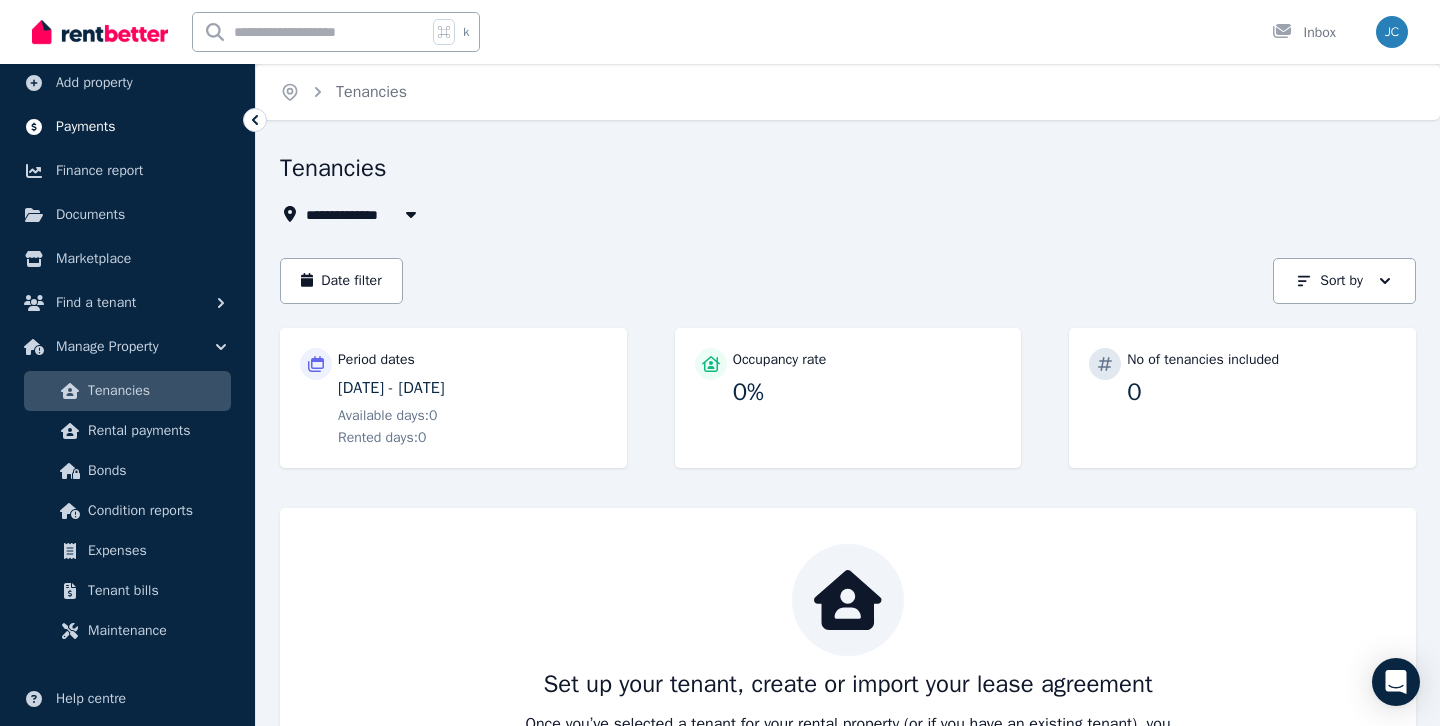 scroll, scrollTop: 0, scrollLeft: 0, axis: both 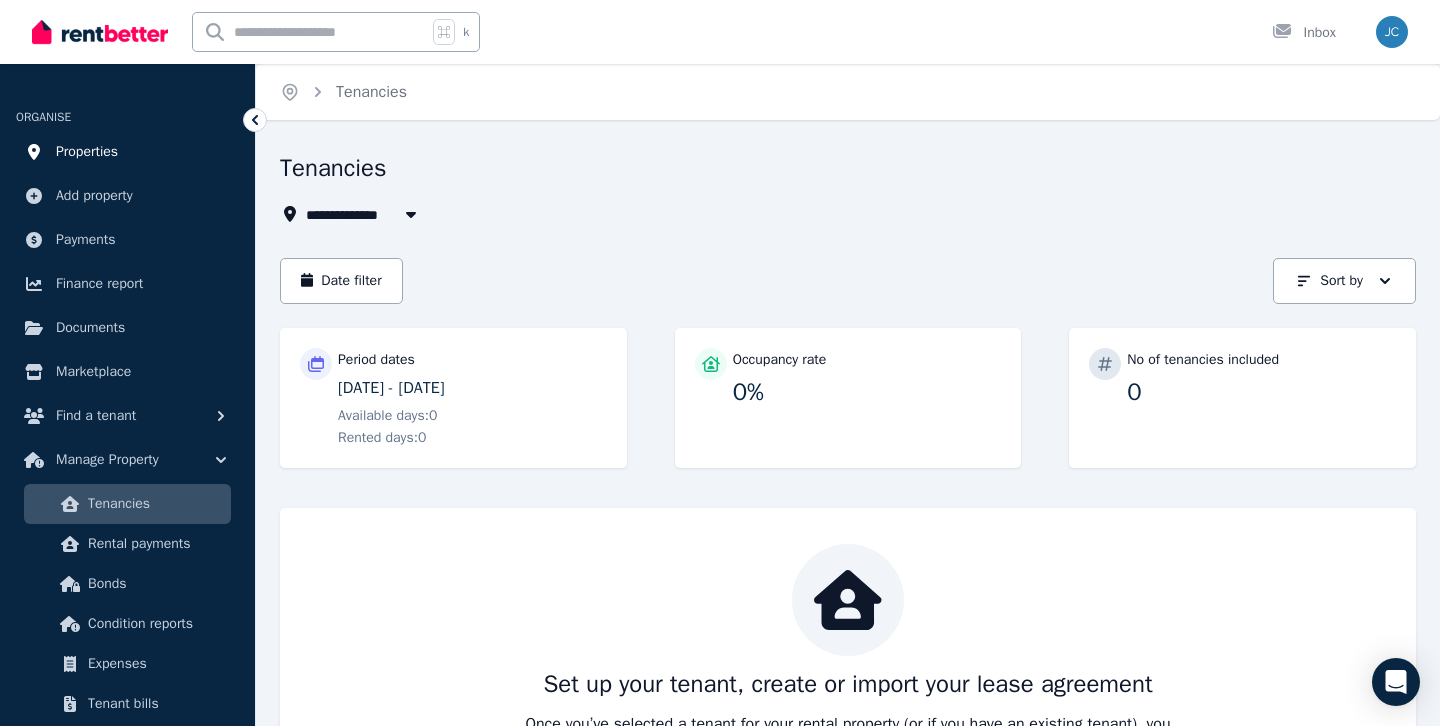 click on "Properties" at bounding box center (87, 152) 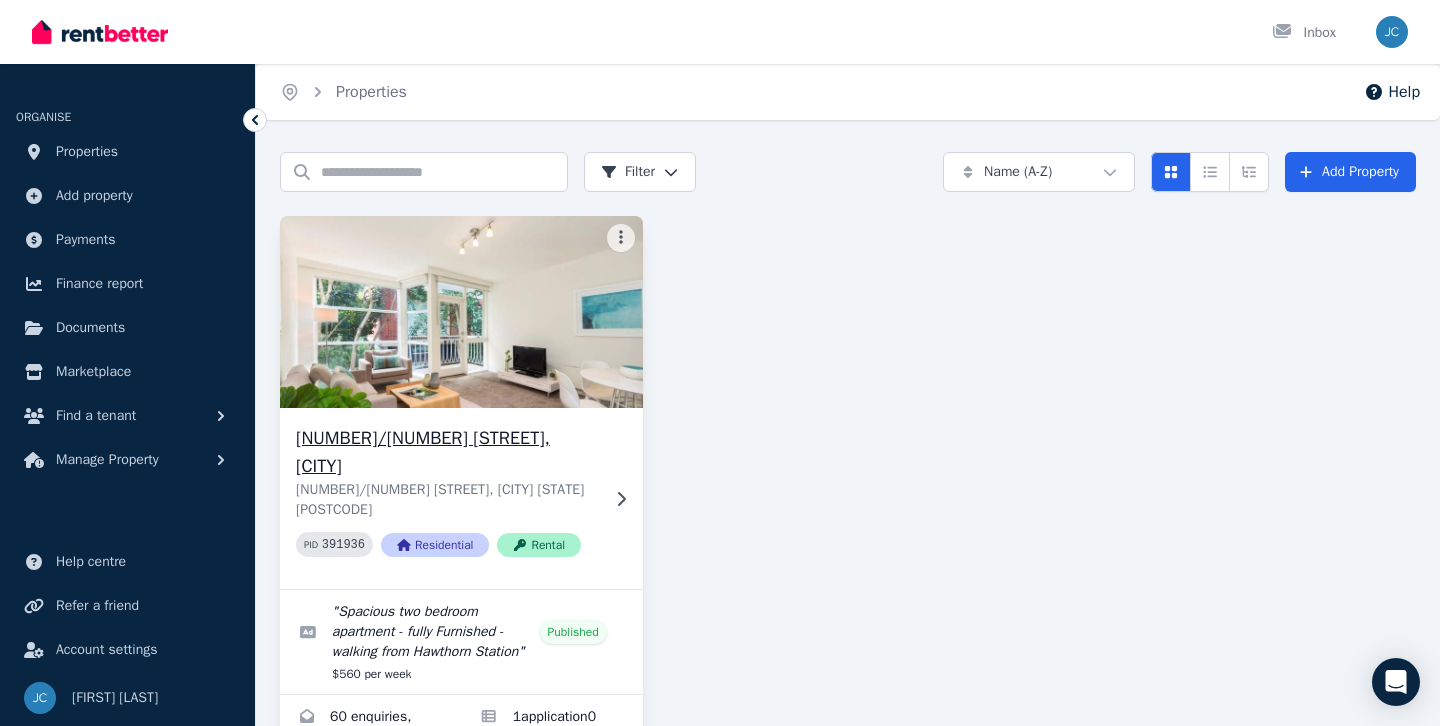 click at bounding box center (461, 312) 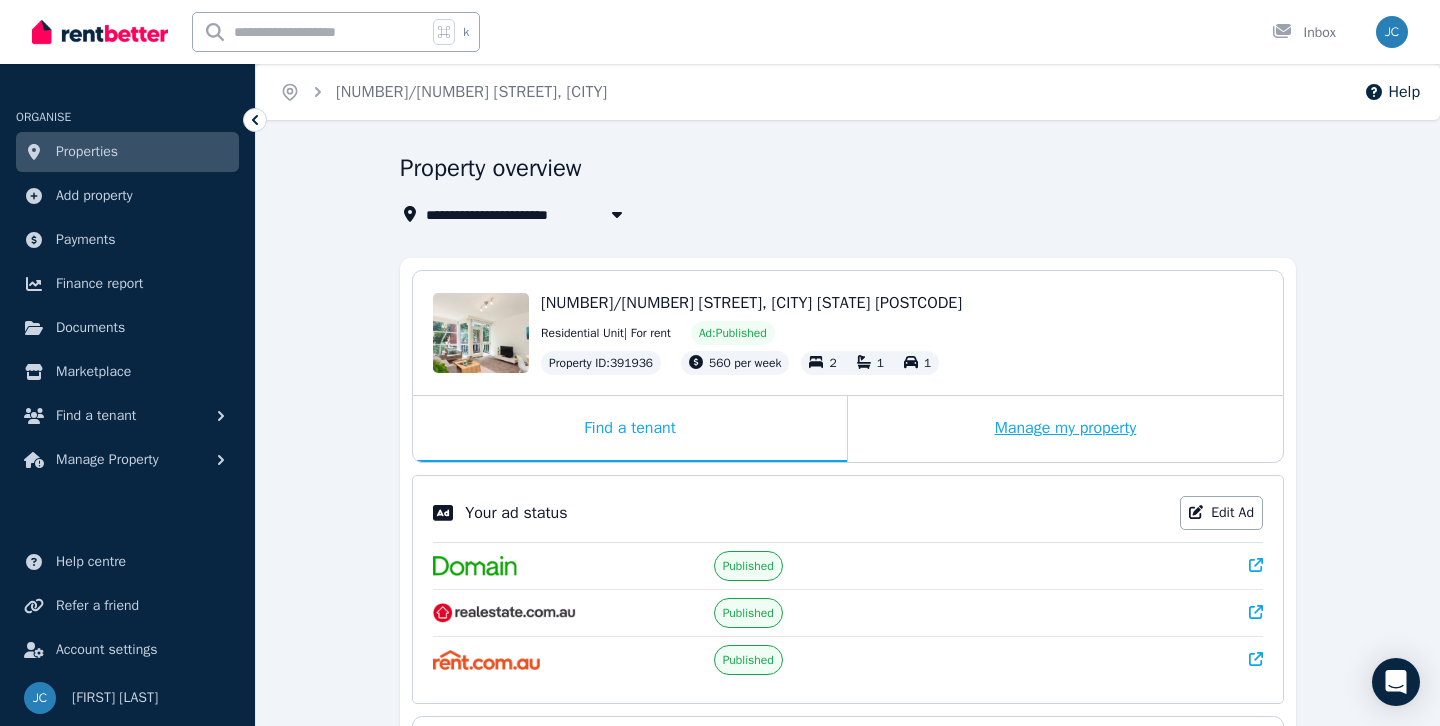 click on "Manage my property" at bounding box center [1065, 429] 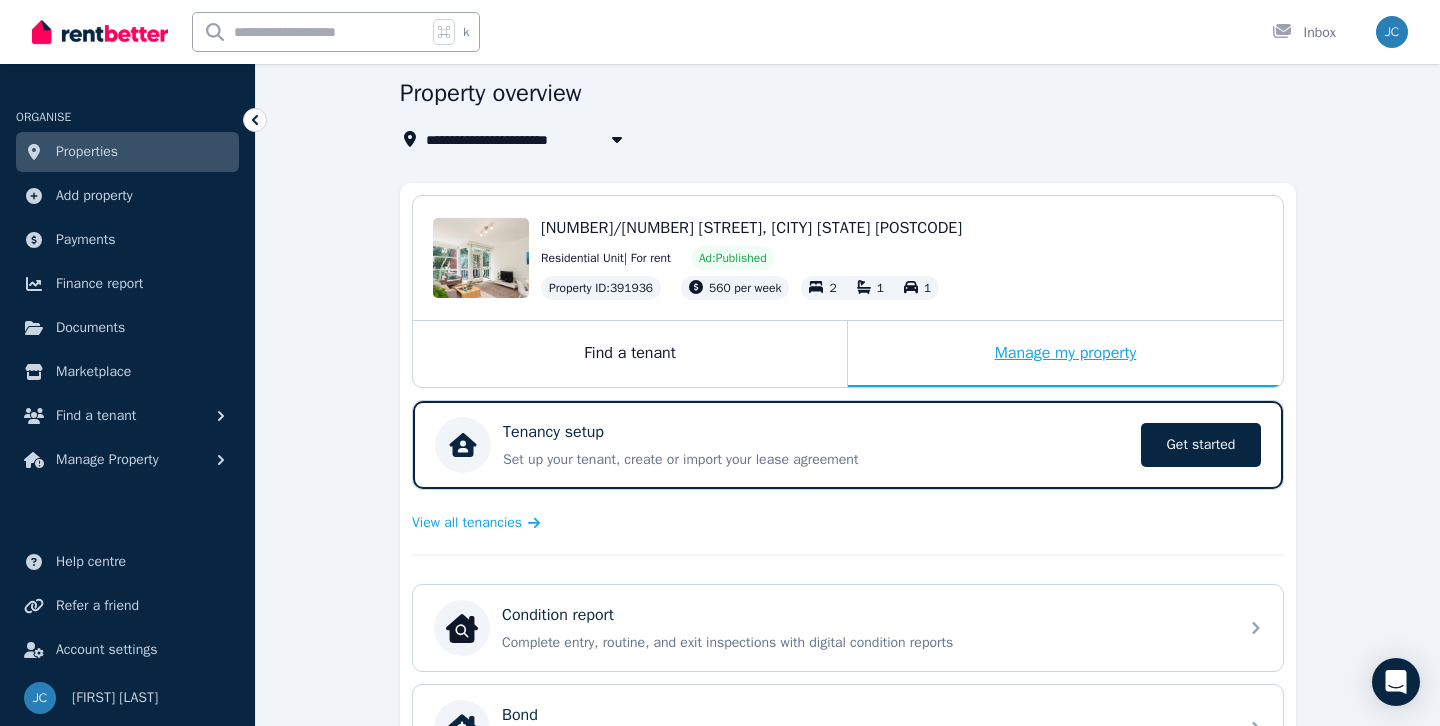 scroll, scrollTop: 0, scrollLeft: 0, axis: both 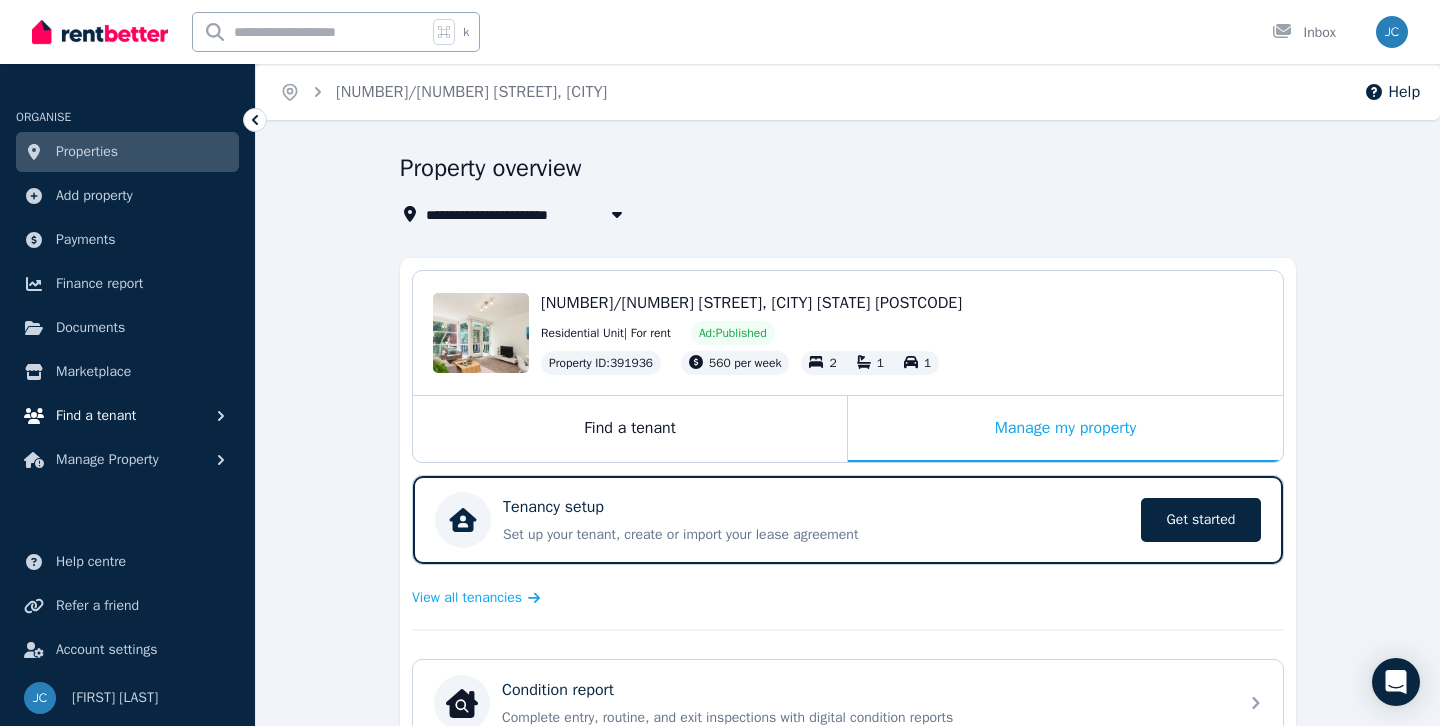 click on "Find a tenant" at bounding box center [96, 416] 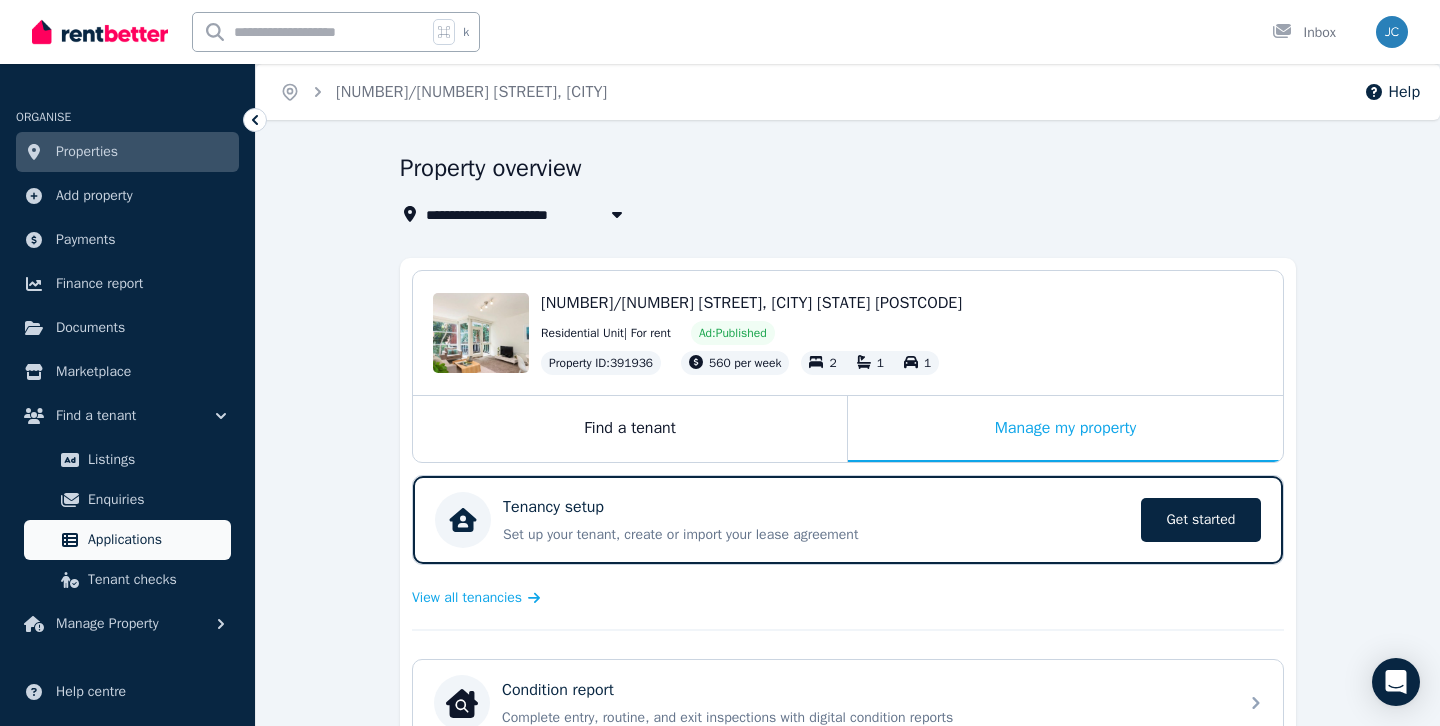 click on "Applications" at bounding box center [155, 540] 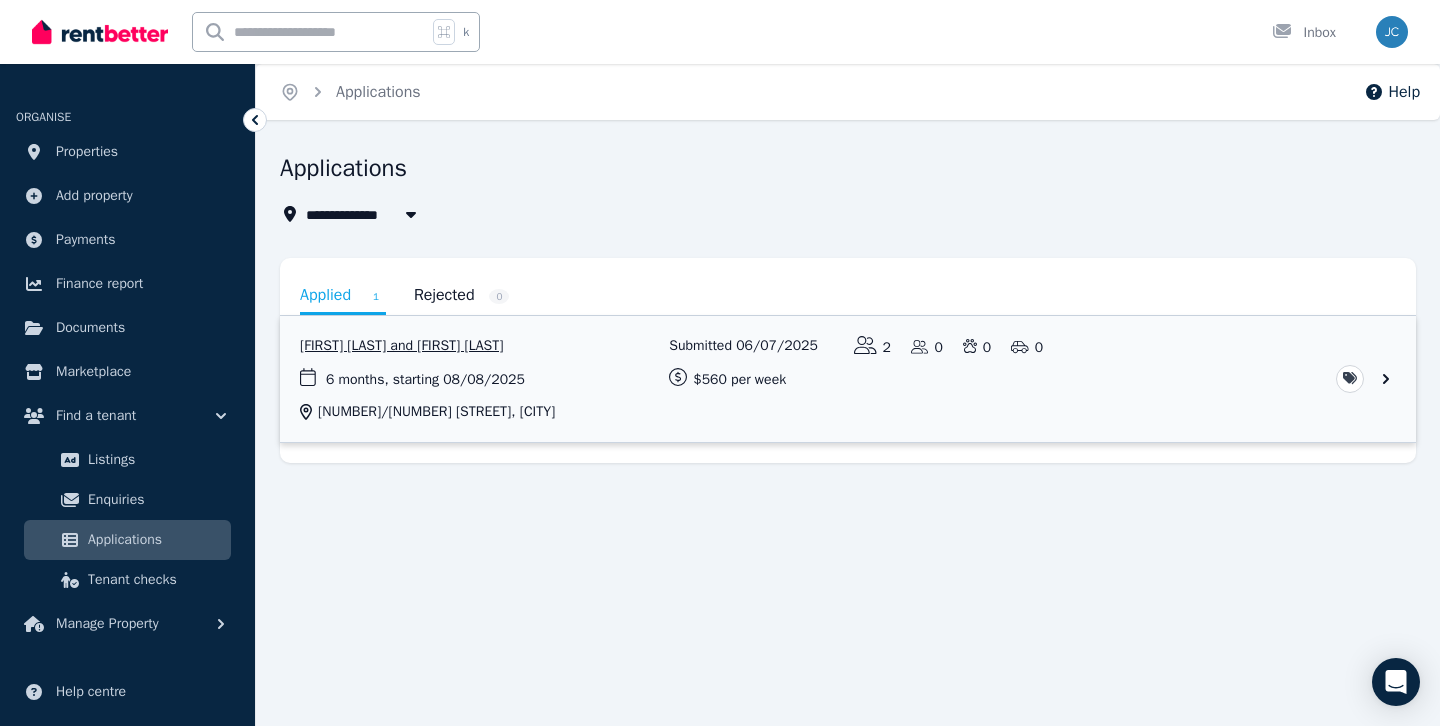 click at bounding box center [848, 379] 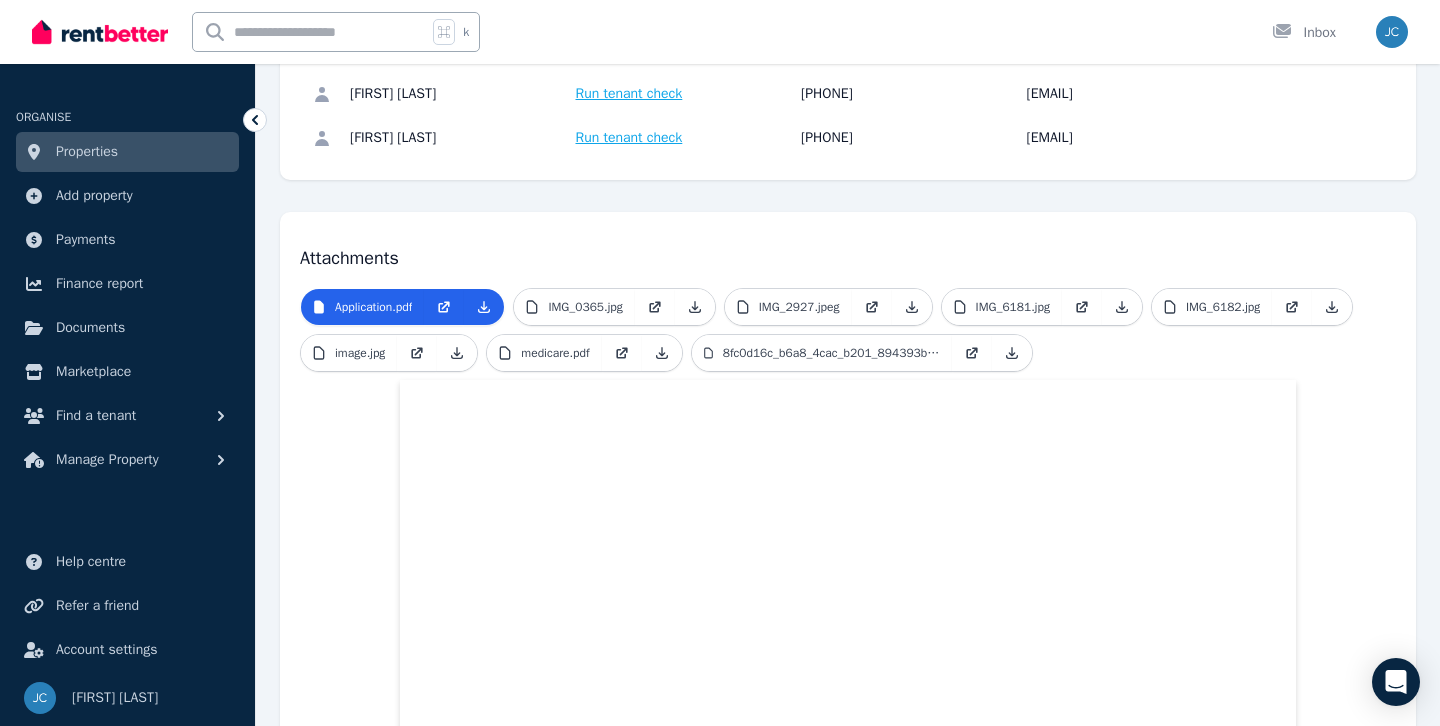 scroll, scrollTop: 0, scrollLeft: 0, axis: both 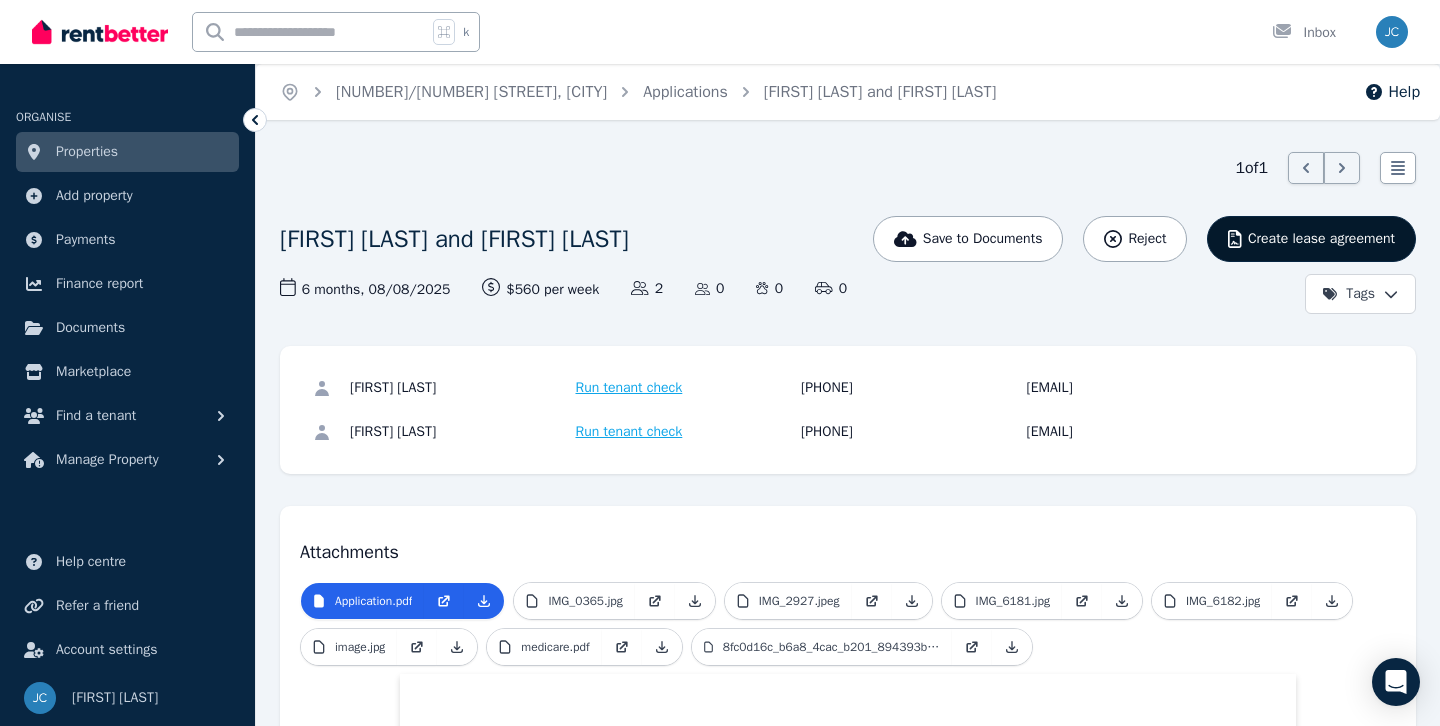 click on "Create lease agreement" at bounding box center [1321, 239] 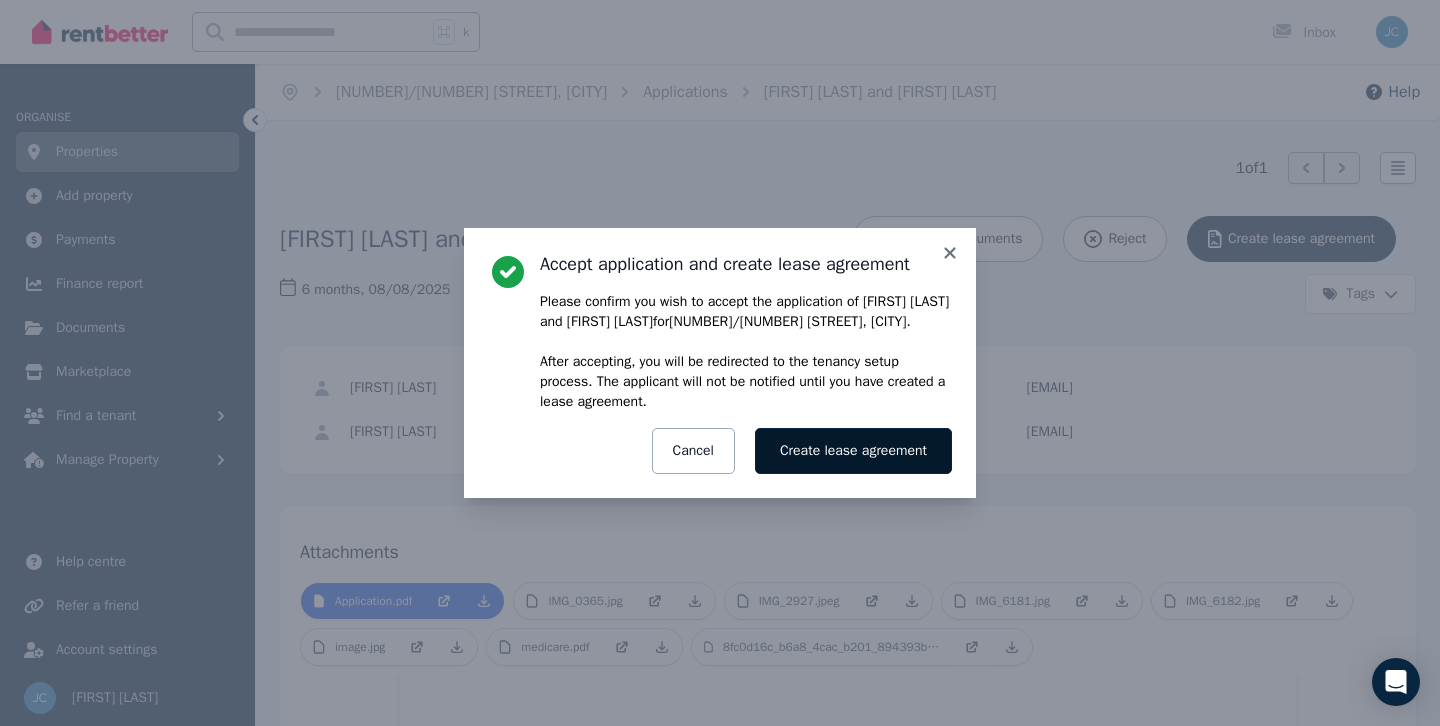 click on "Create lease agreement" at bounding box center [853, 451] 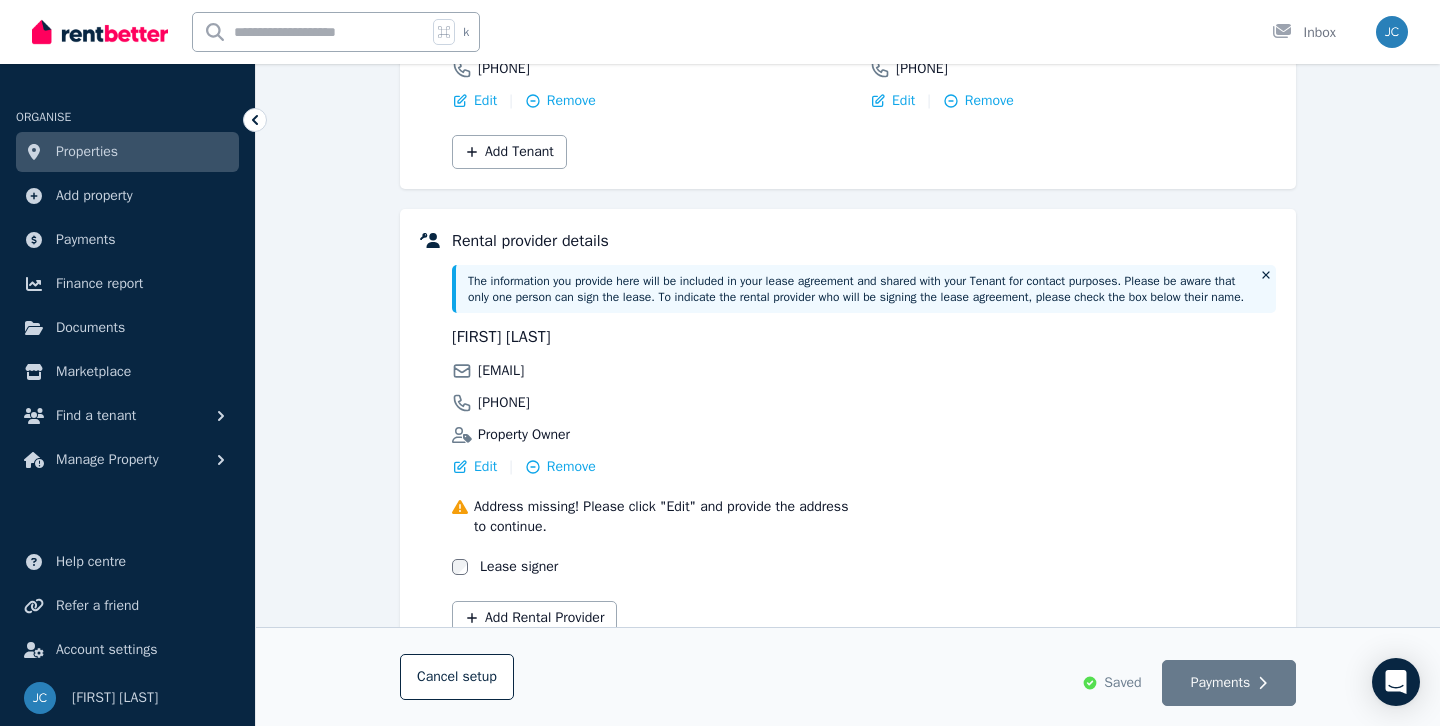 scroll, scrollTop: 387, scrollLeft: 0, axis: vertical 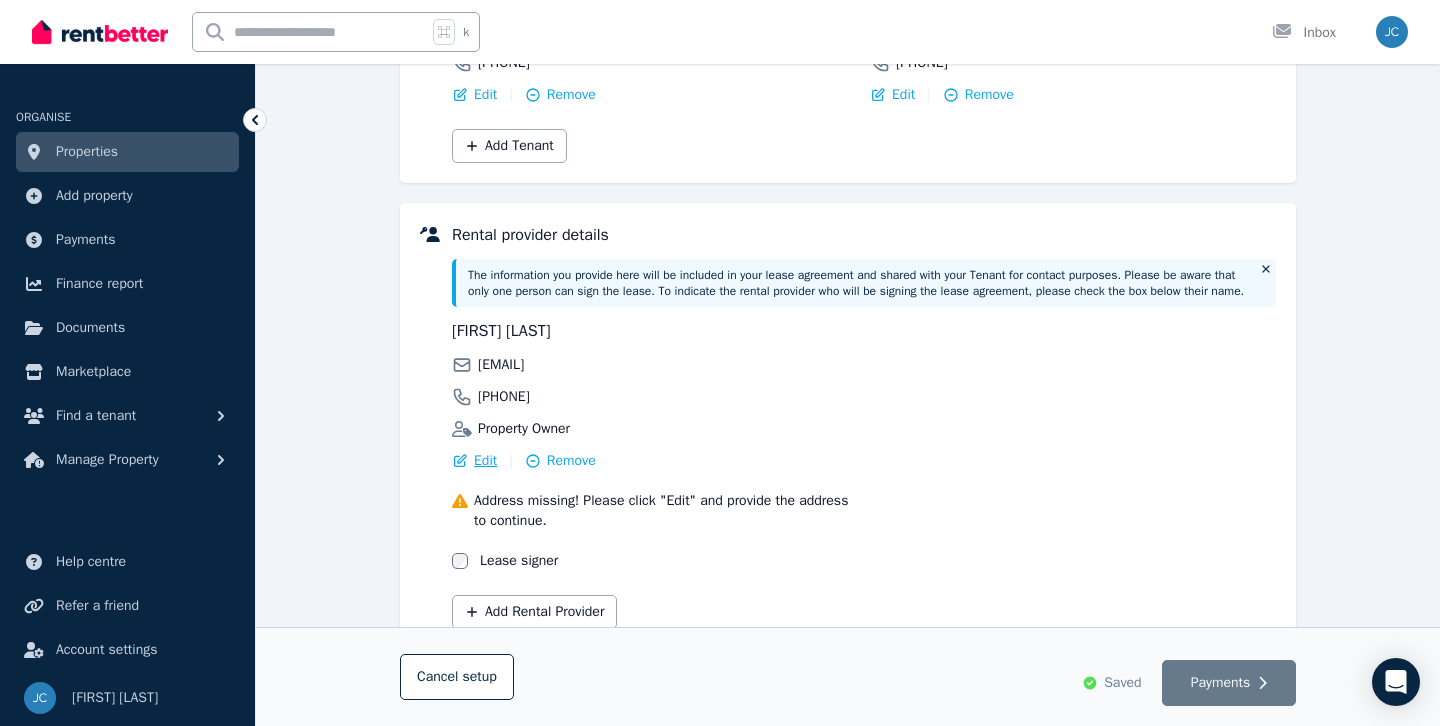 click on "Edit" at bounding box center [485, 461] 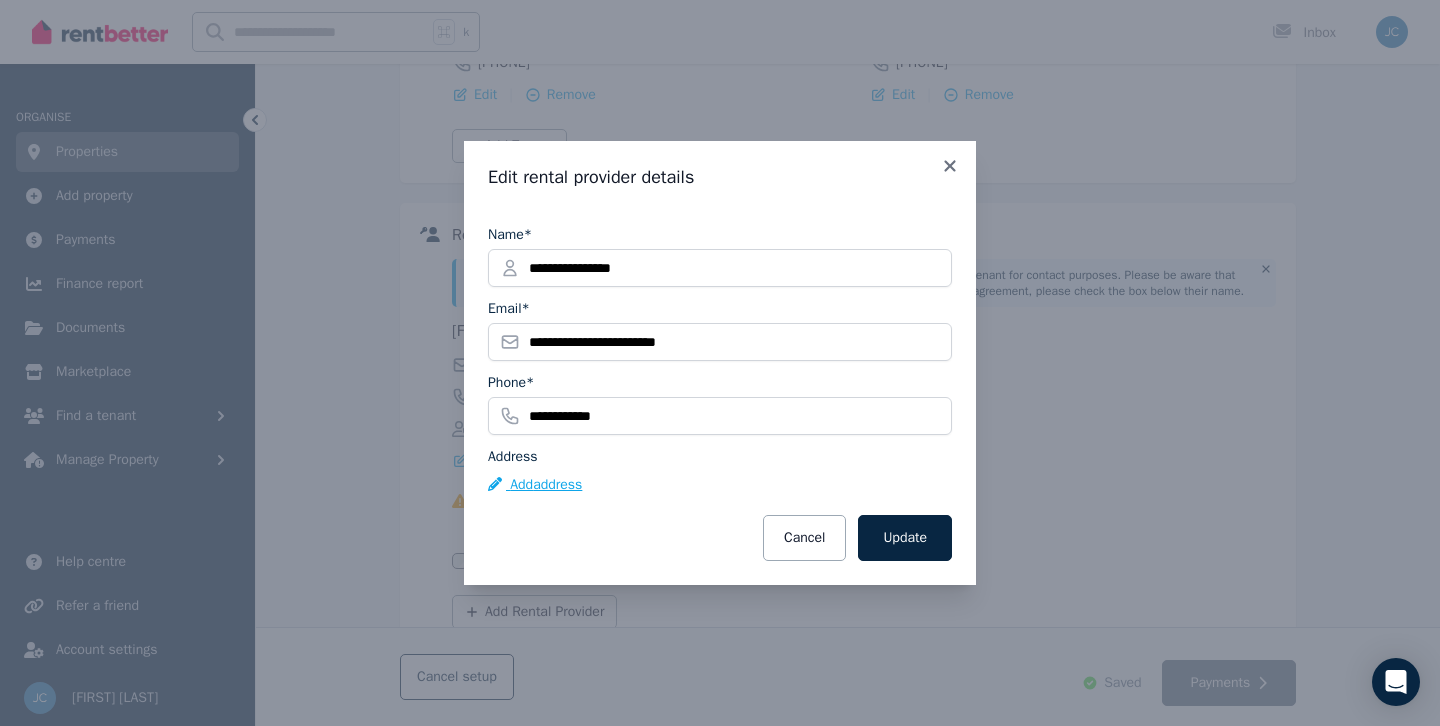 click on "Add  address" at bounding box center (535, 485) 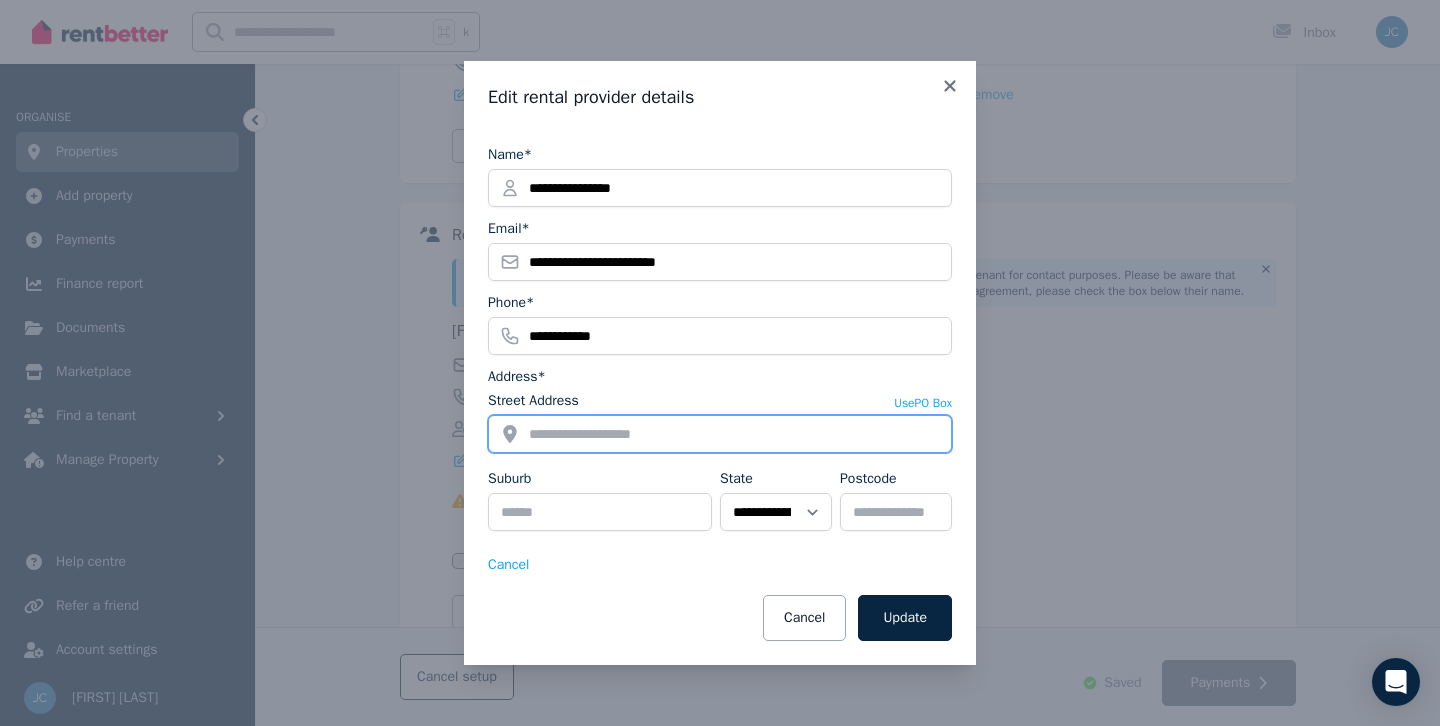 click on "Street Address" at bounding box center (720, 434) 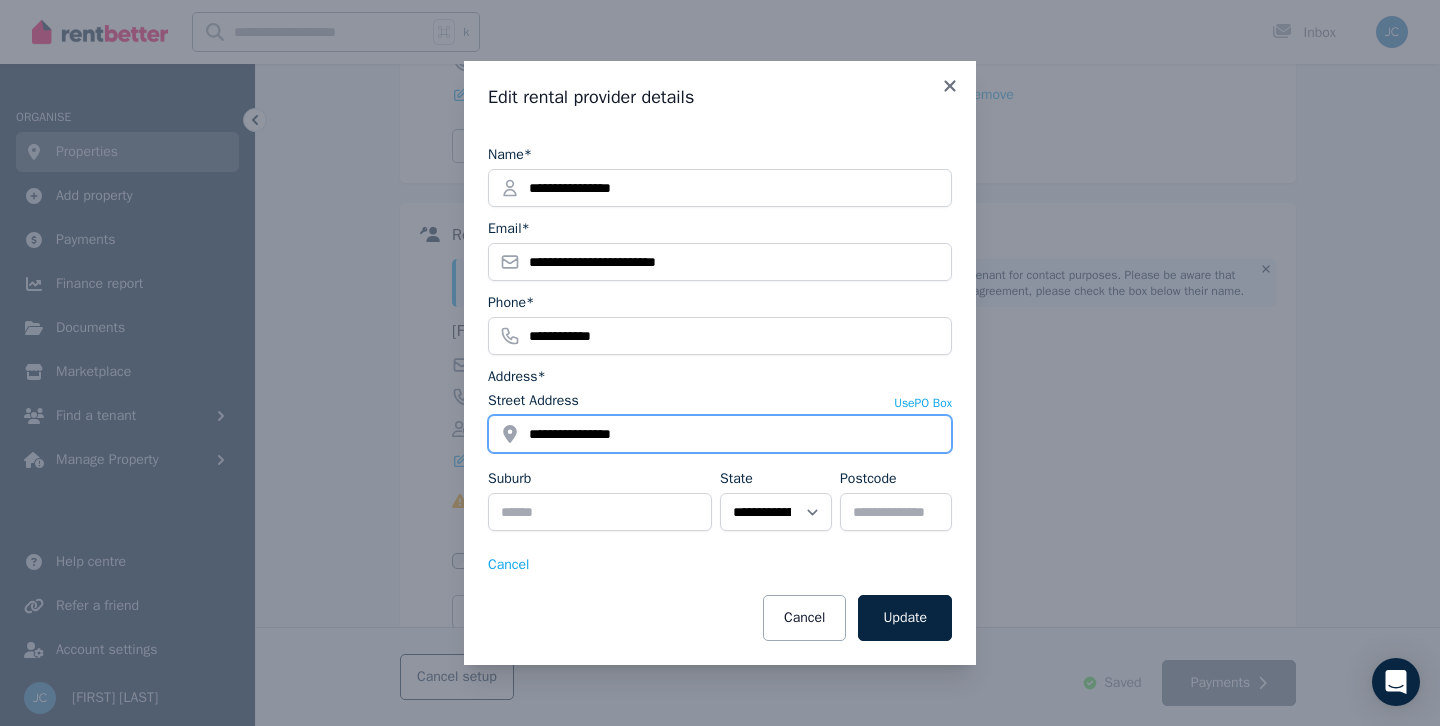 type on "**********" 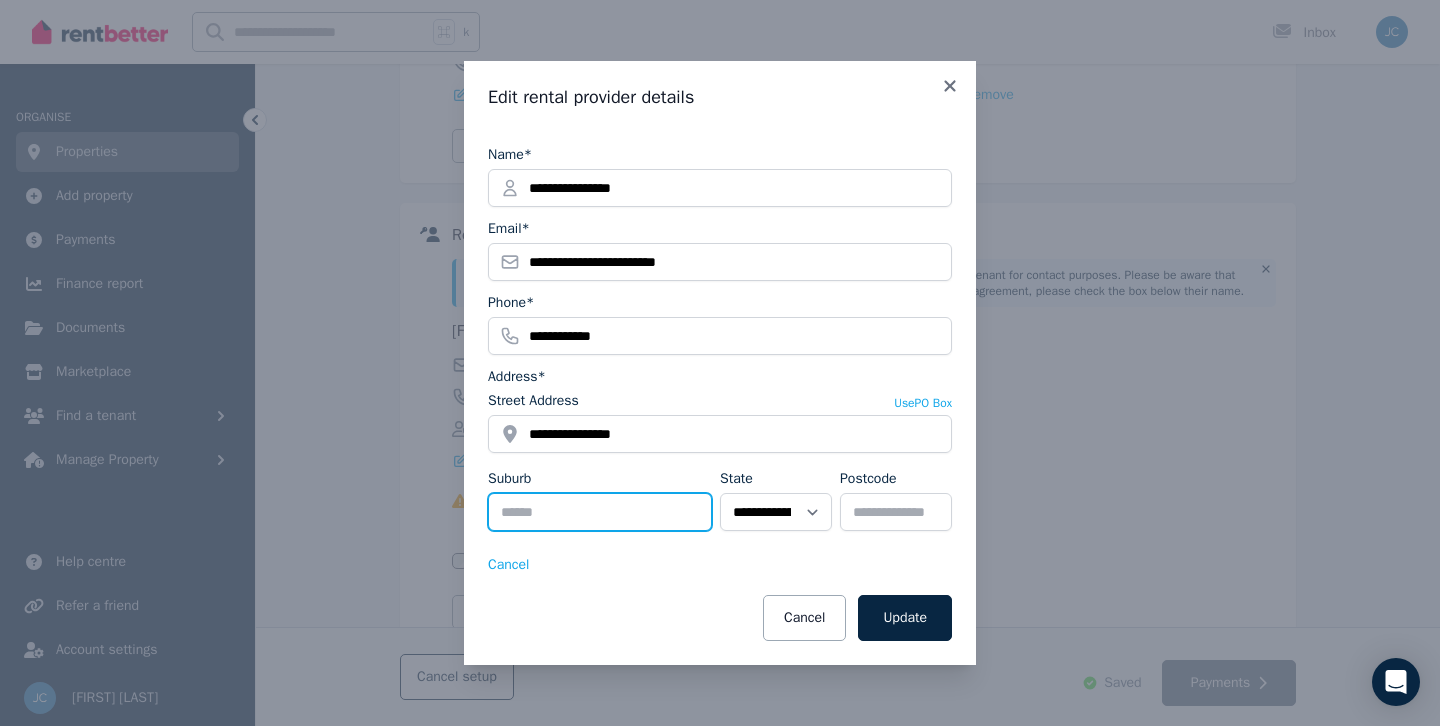 click on "Suburb" at bounding box center [600, 512] 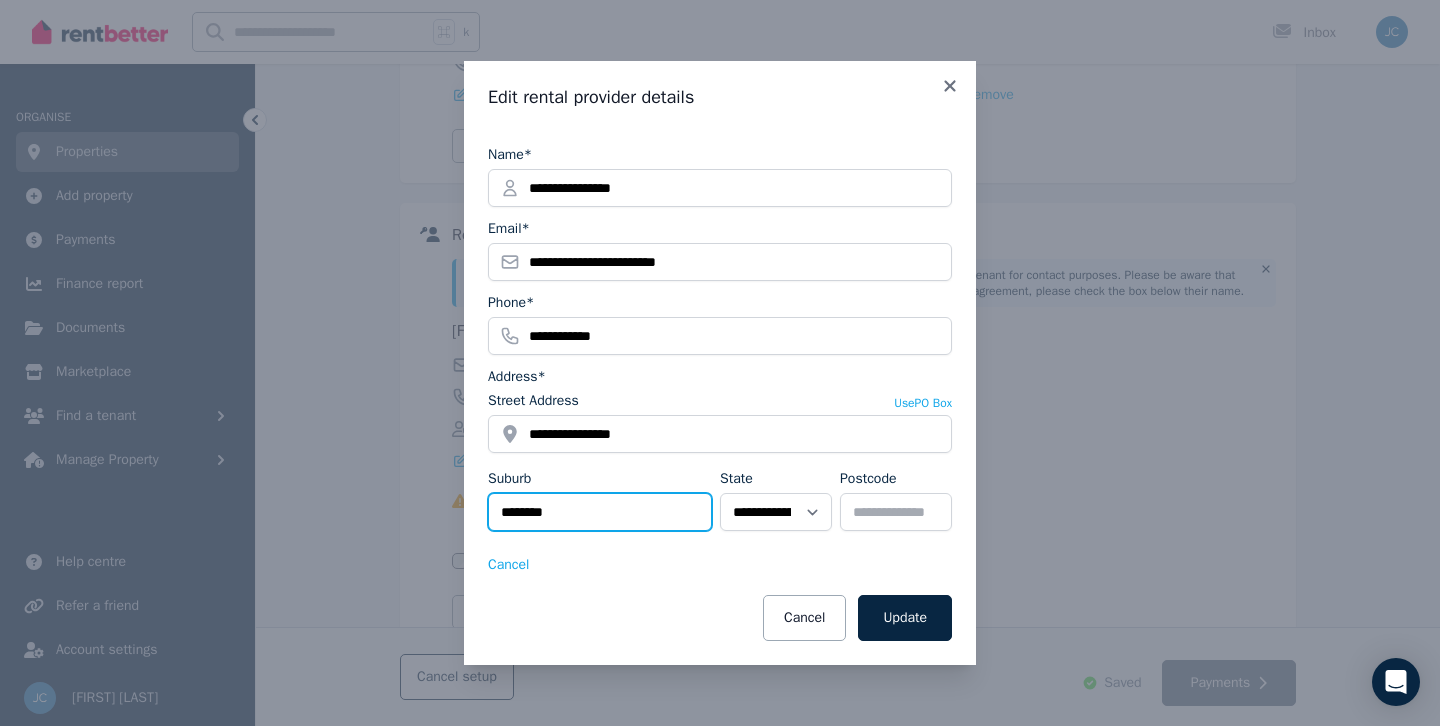 type on "********" 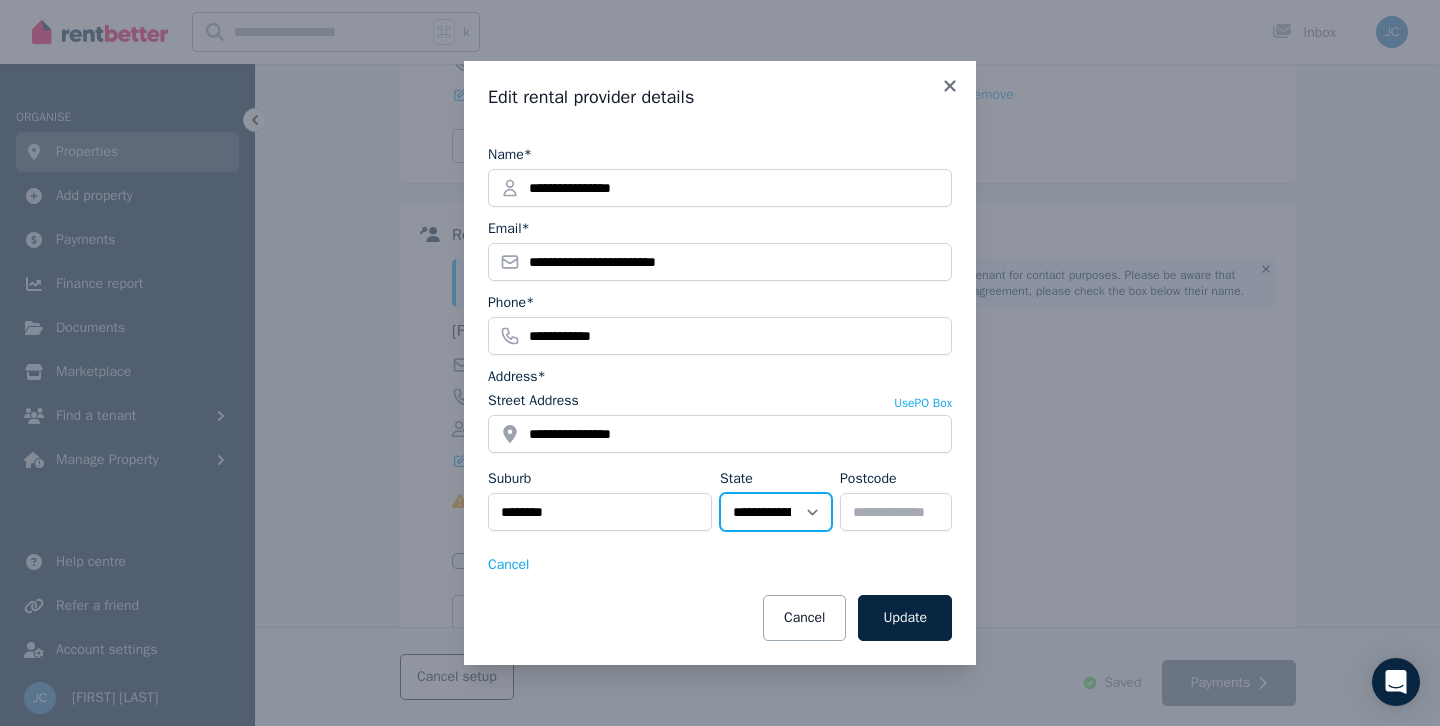 select on "***" 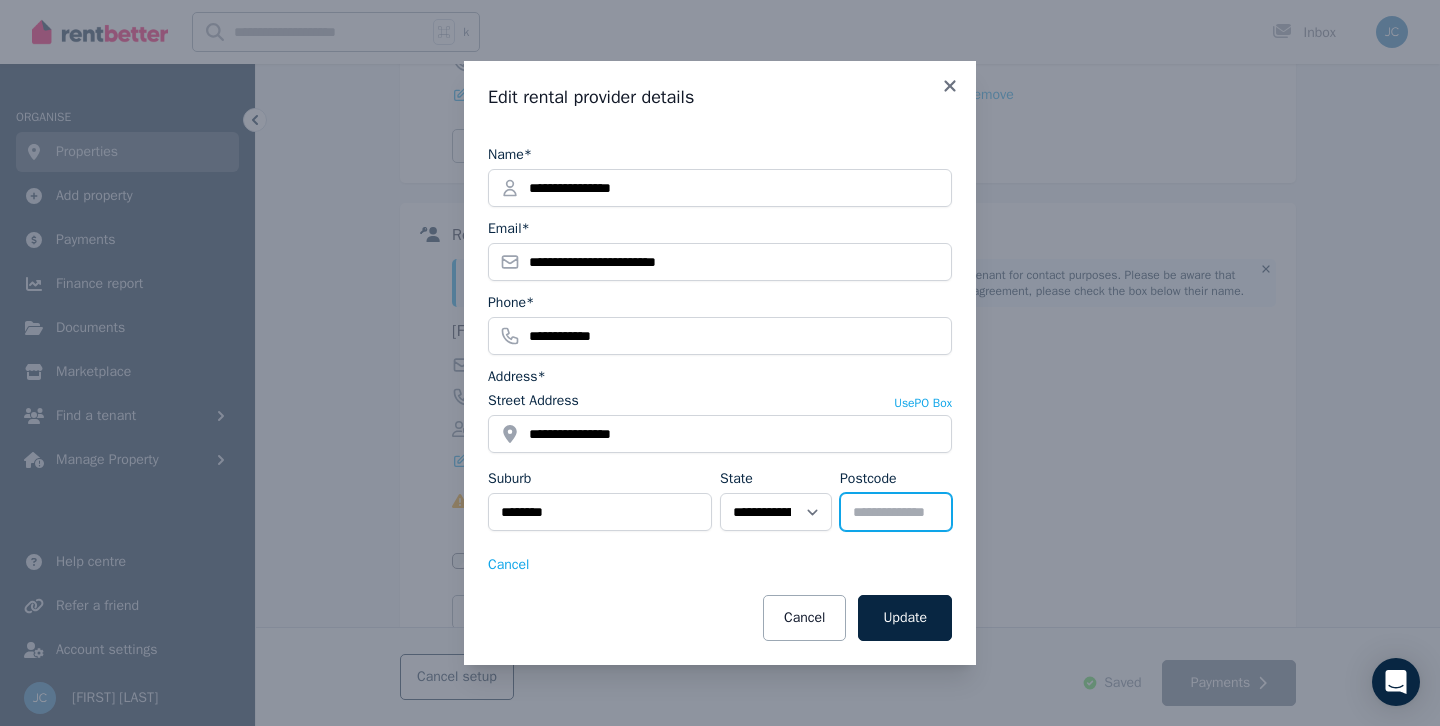 type on "****" 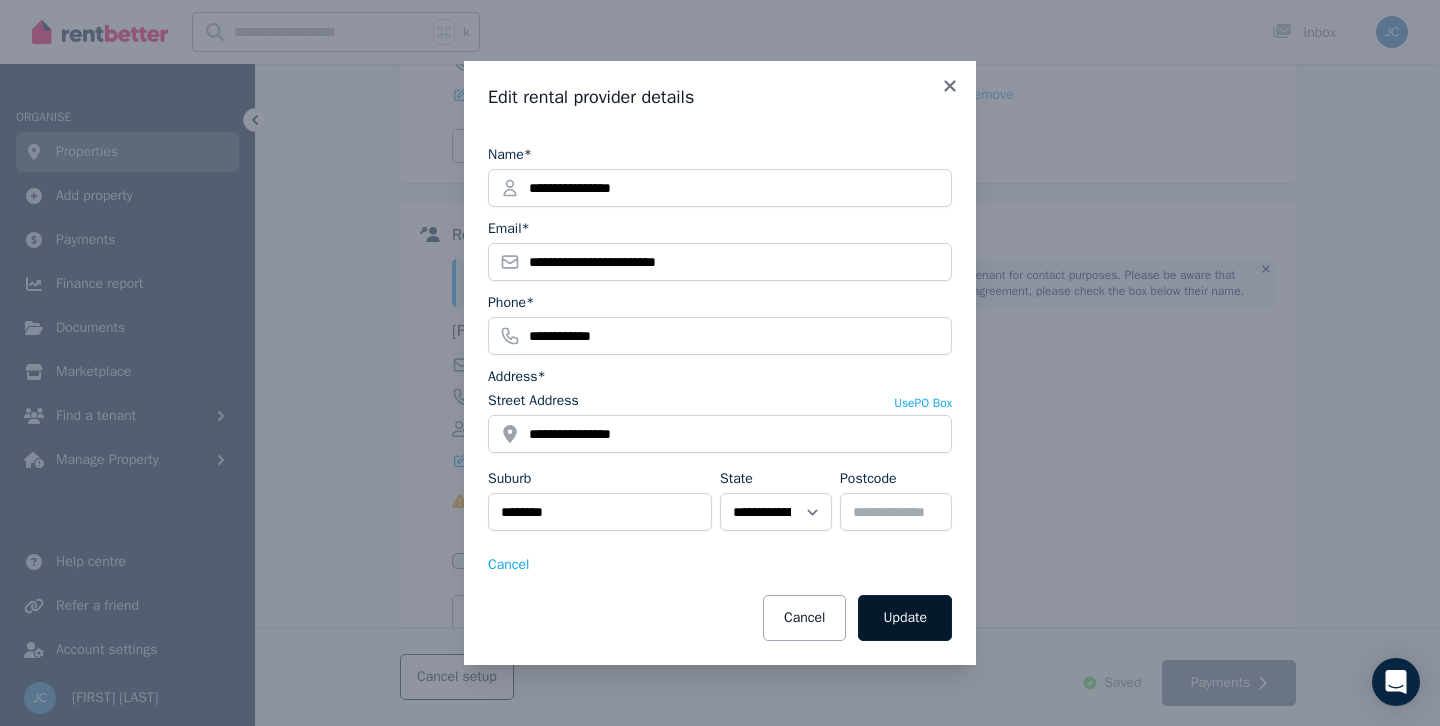 click on "Update" at bounding box center [905, 618] 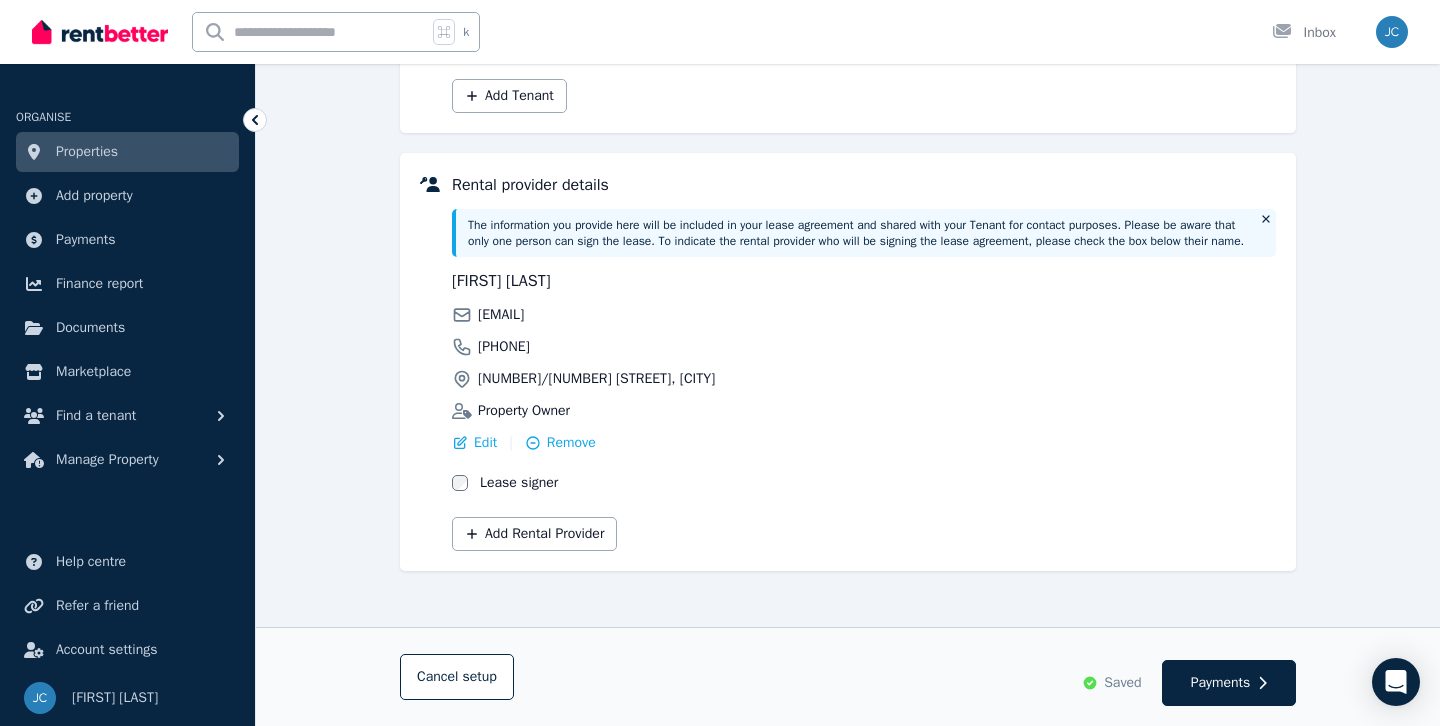 scroll, scrollTop: 453, scrollLeft: 0, axis: vertical 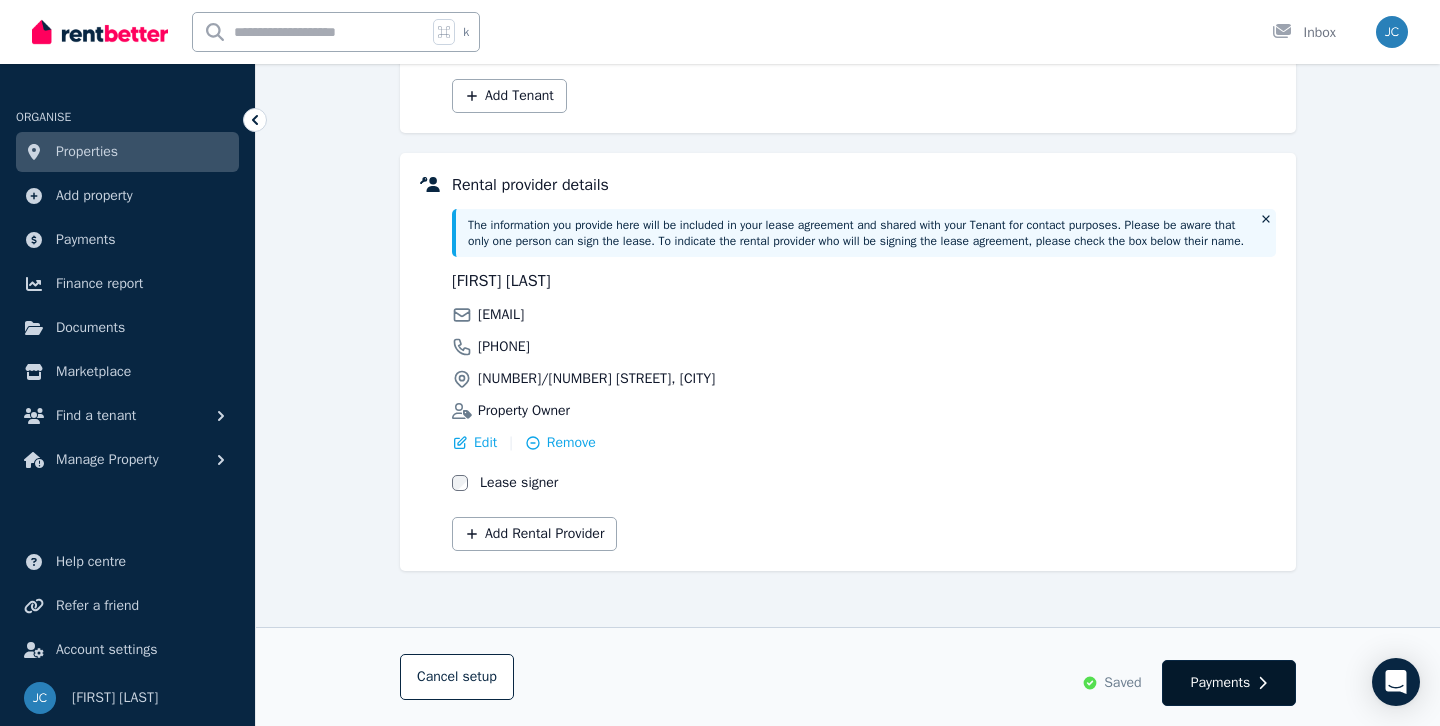click on "Payments" at bounding box center [1221, 683] 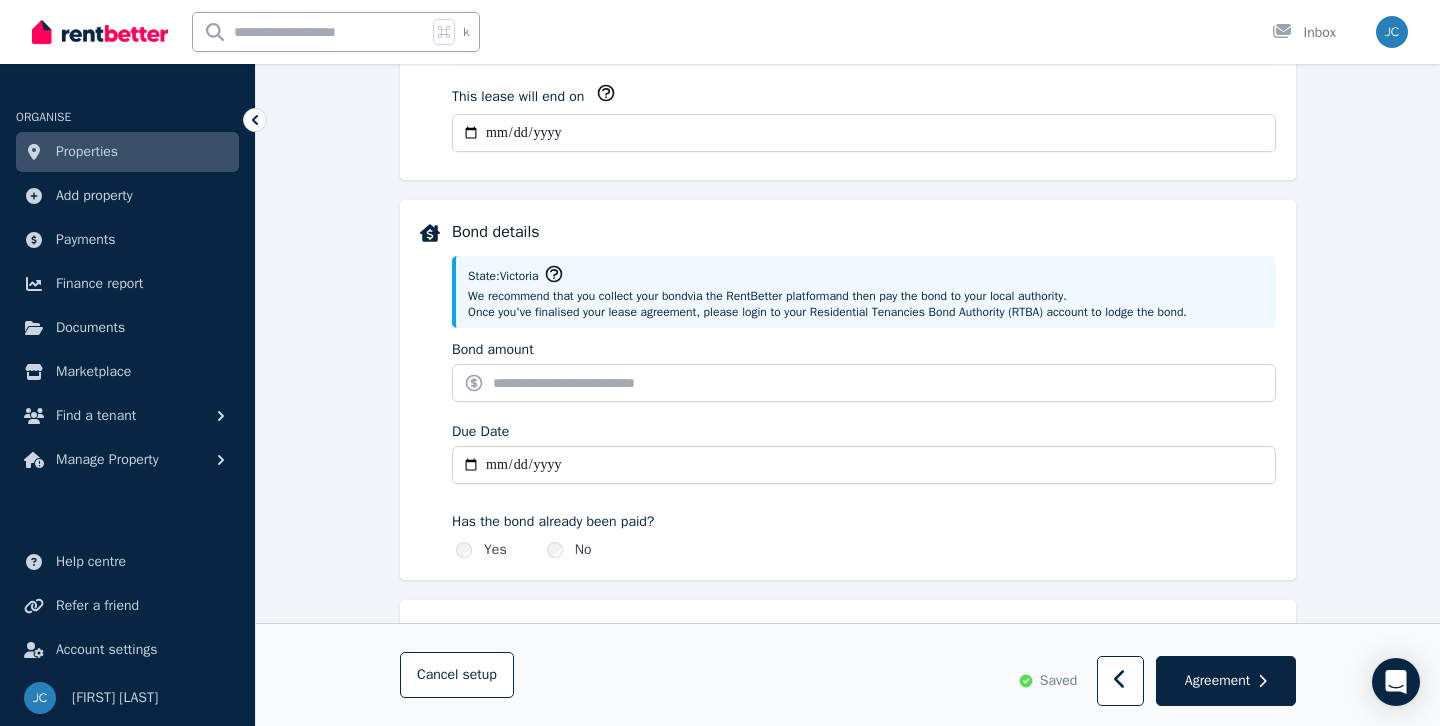 scroll, scrollTop: 763, scrollLeft: 0, axis: vertical 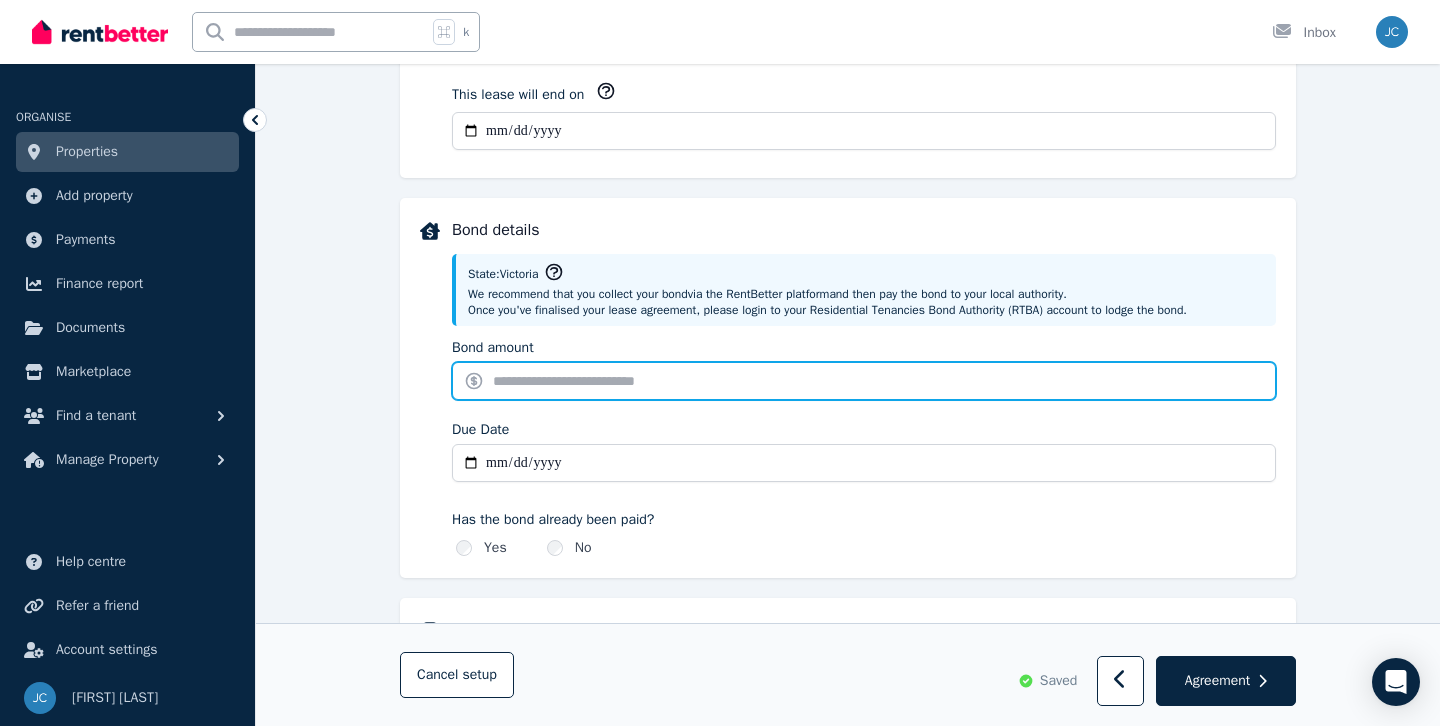 click on "Bond amount" at bounding box center (864, 381) 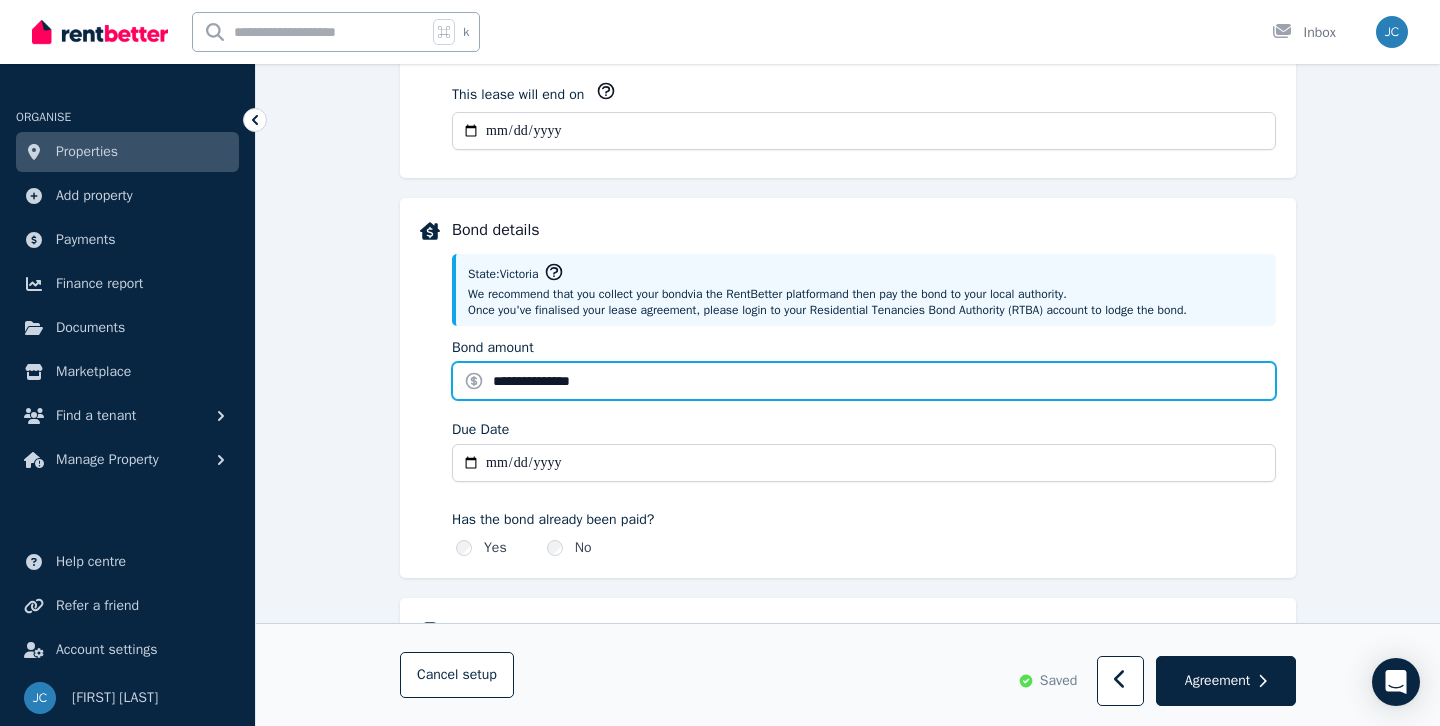 type on "**********" 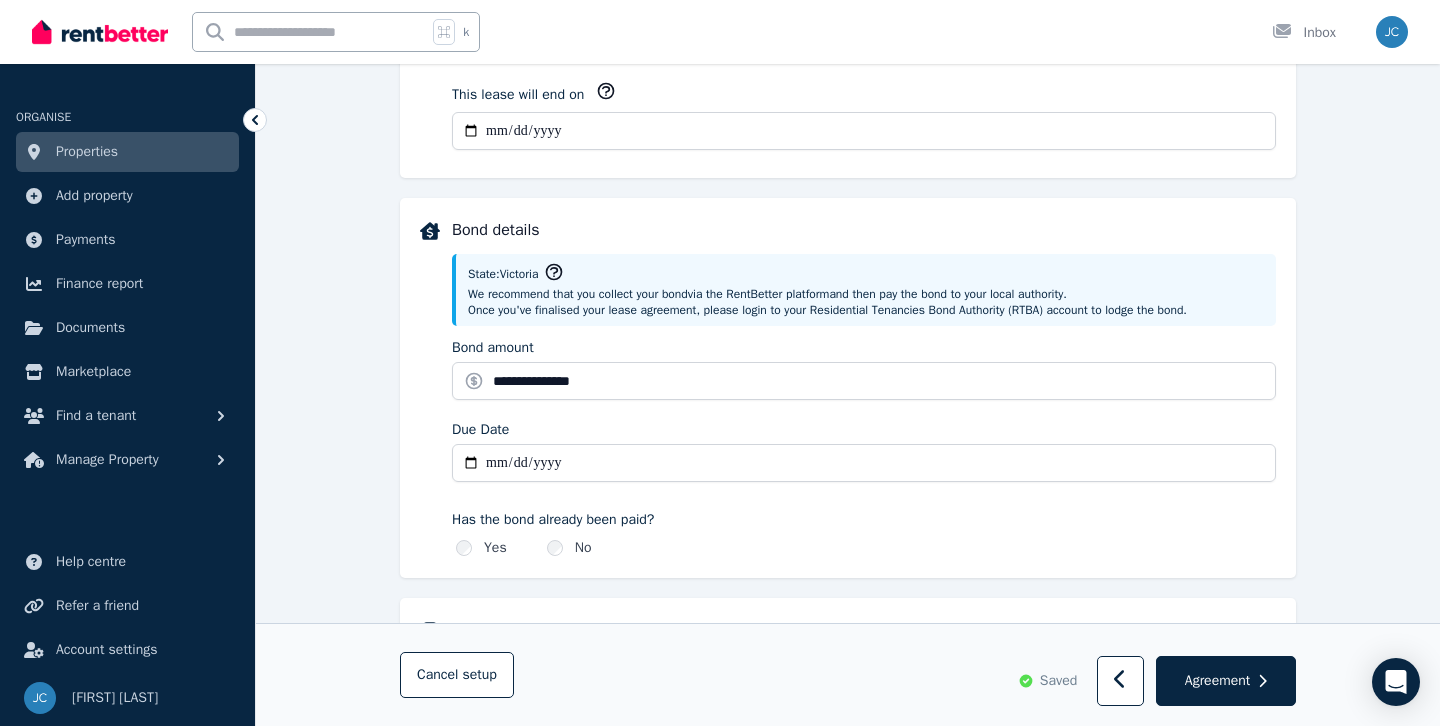 click on "Due Date" at bounding box center [864, 463] 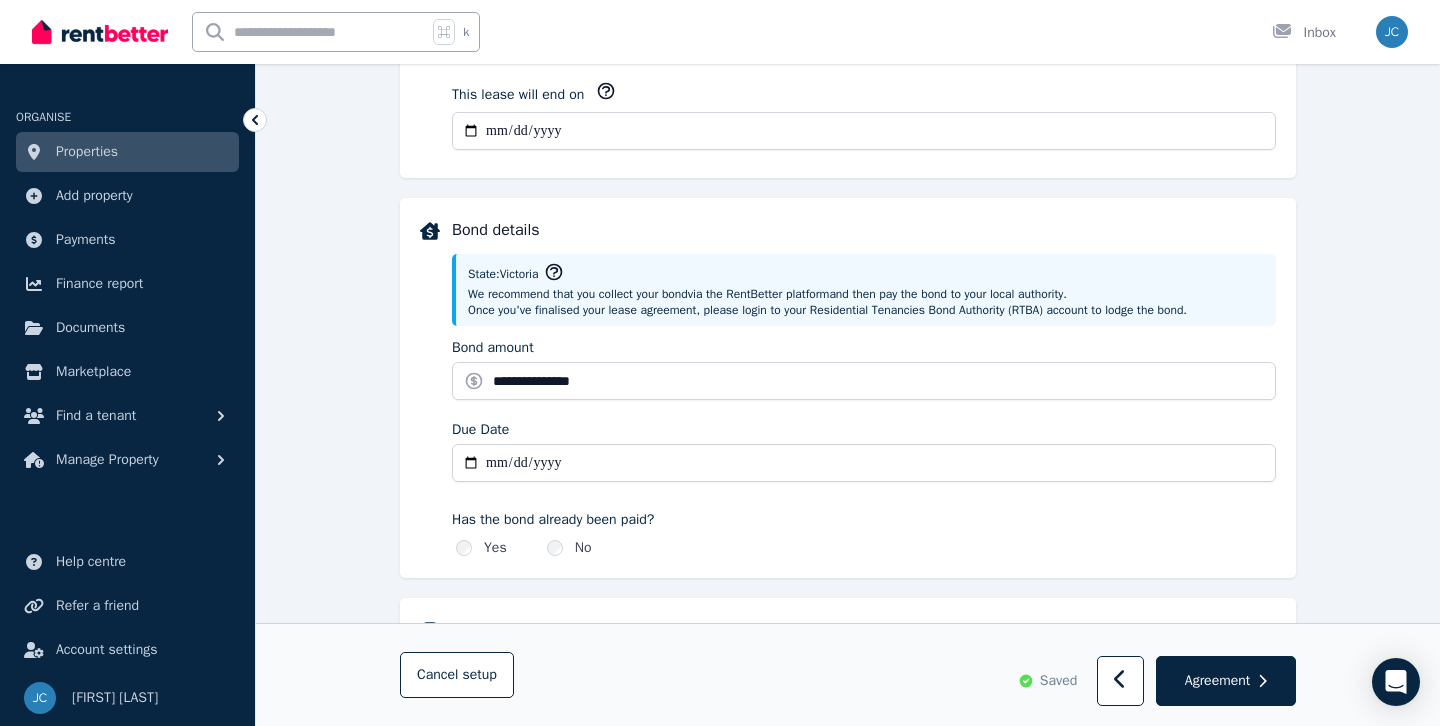 type on "**********" 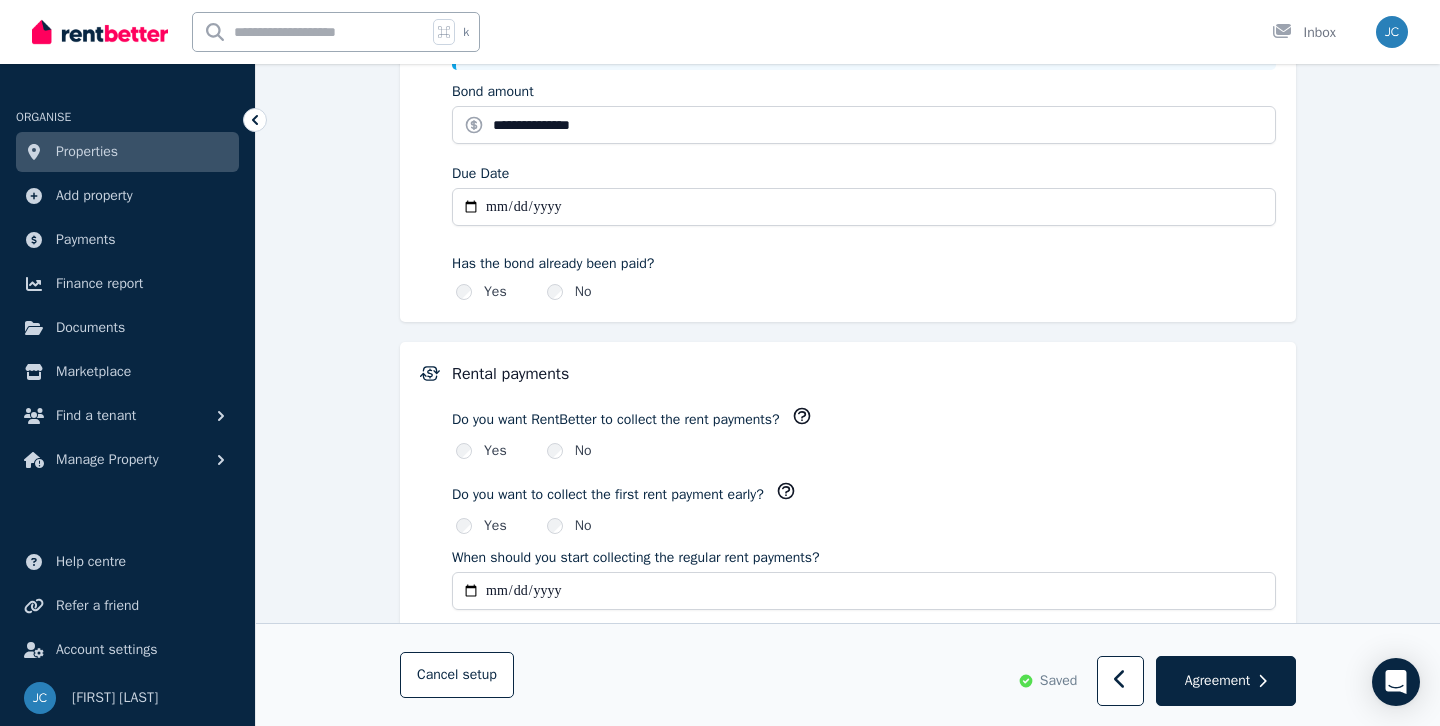 scroll, scrollTop: 1022, scrollLeft: 0, axis: vertical 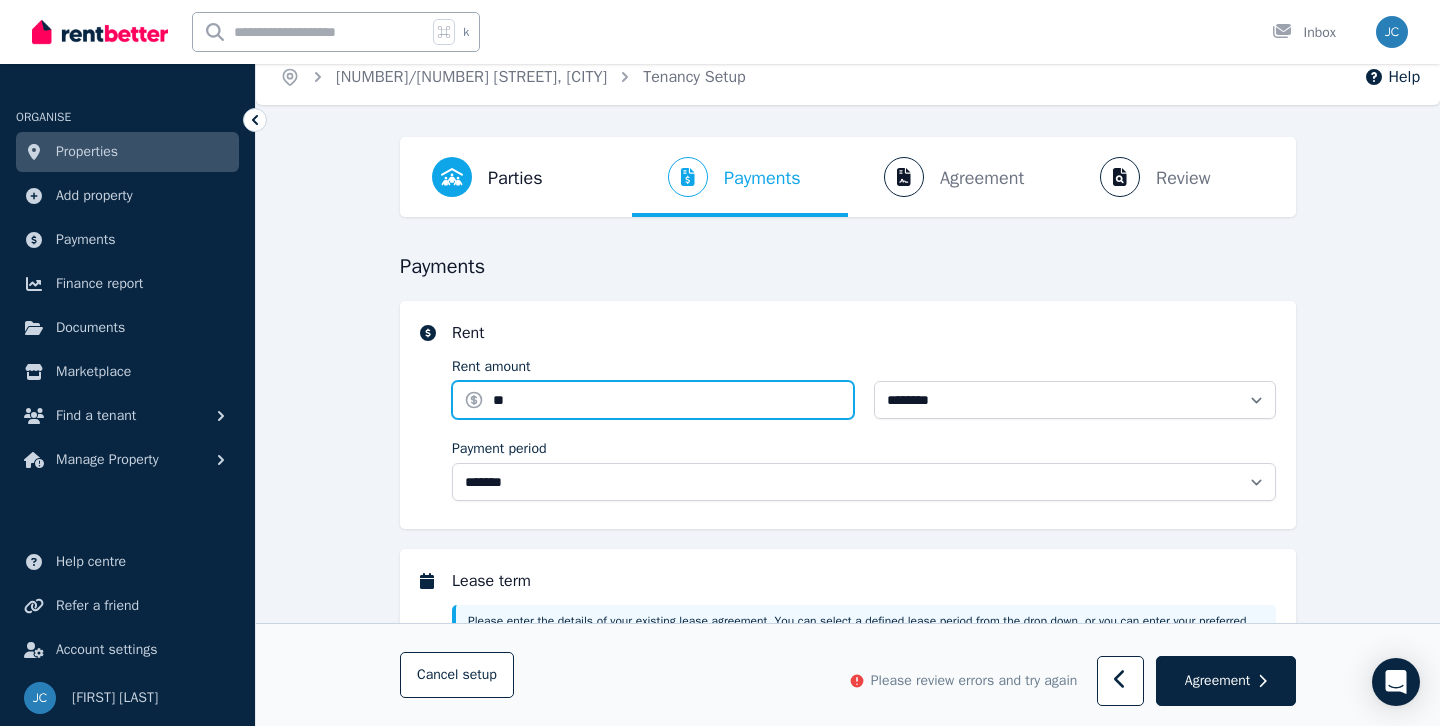 type on "***" 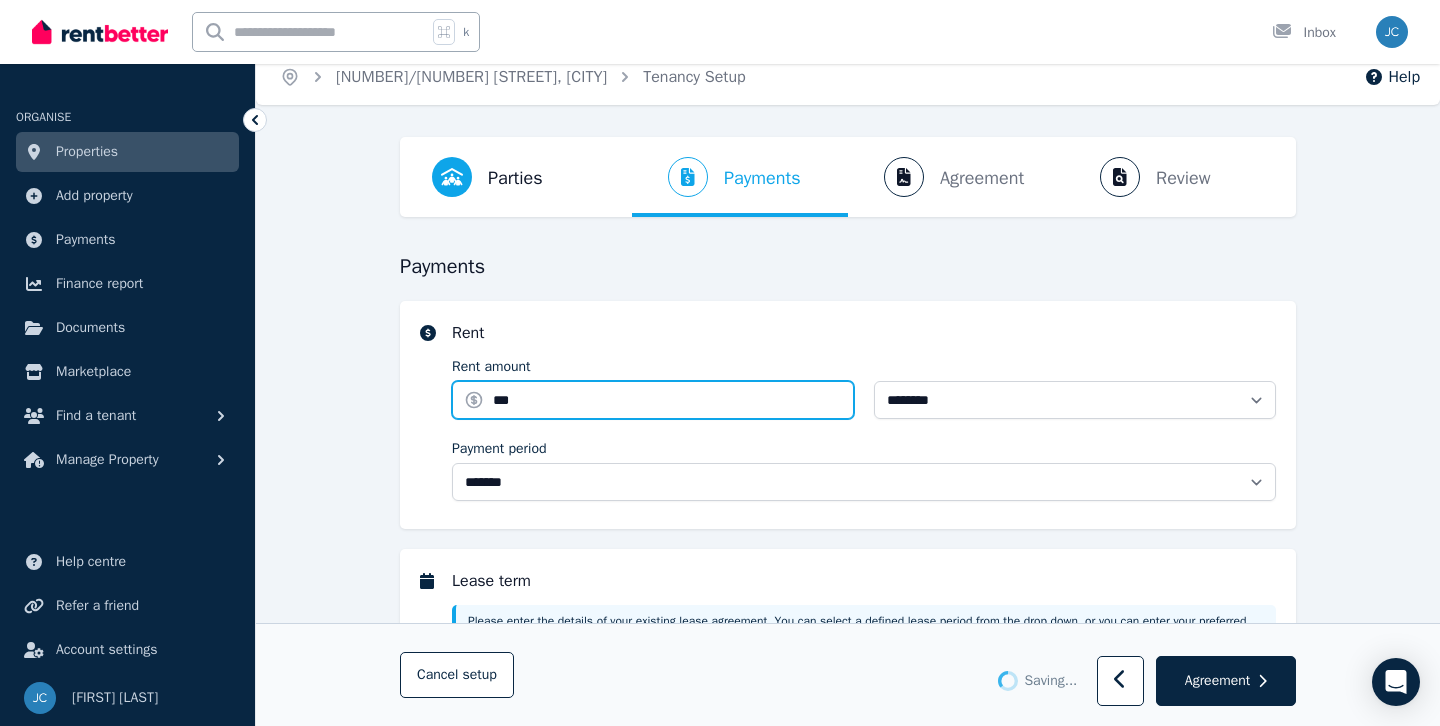 type 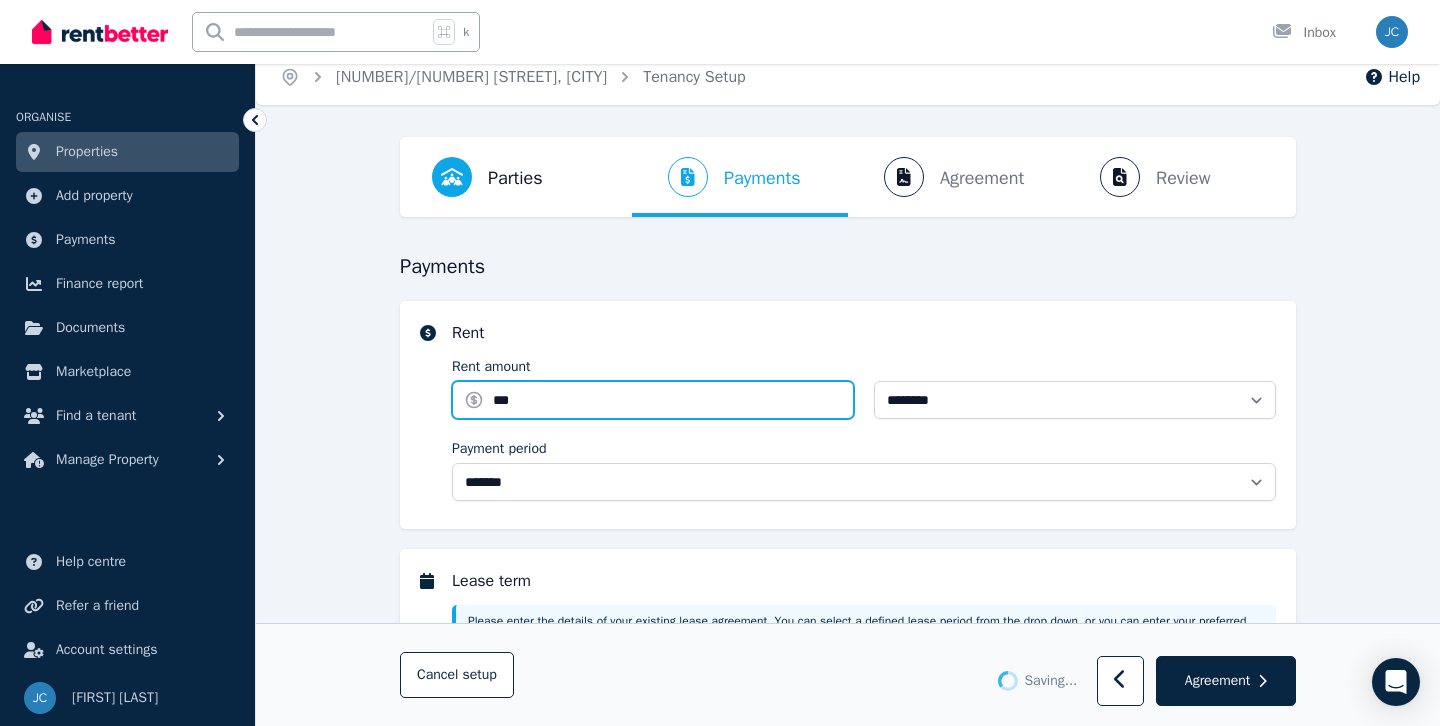 type 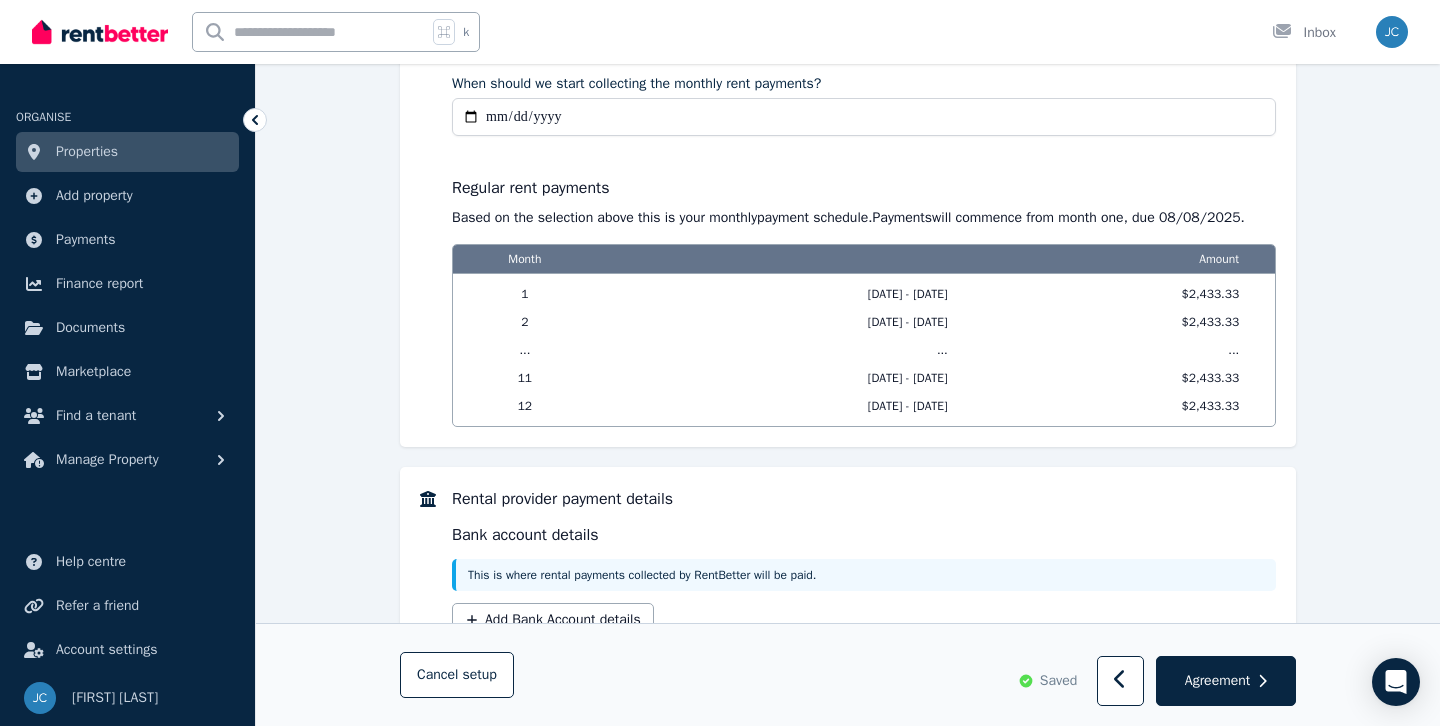 scroll, scrollTop: 1636, scrollLeft: 0, axis: vertical 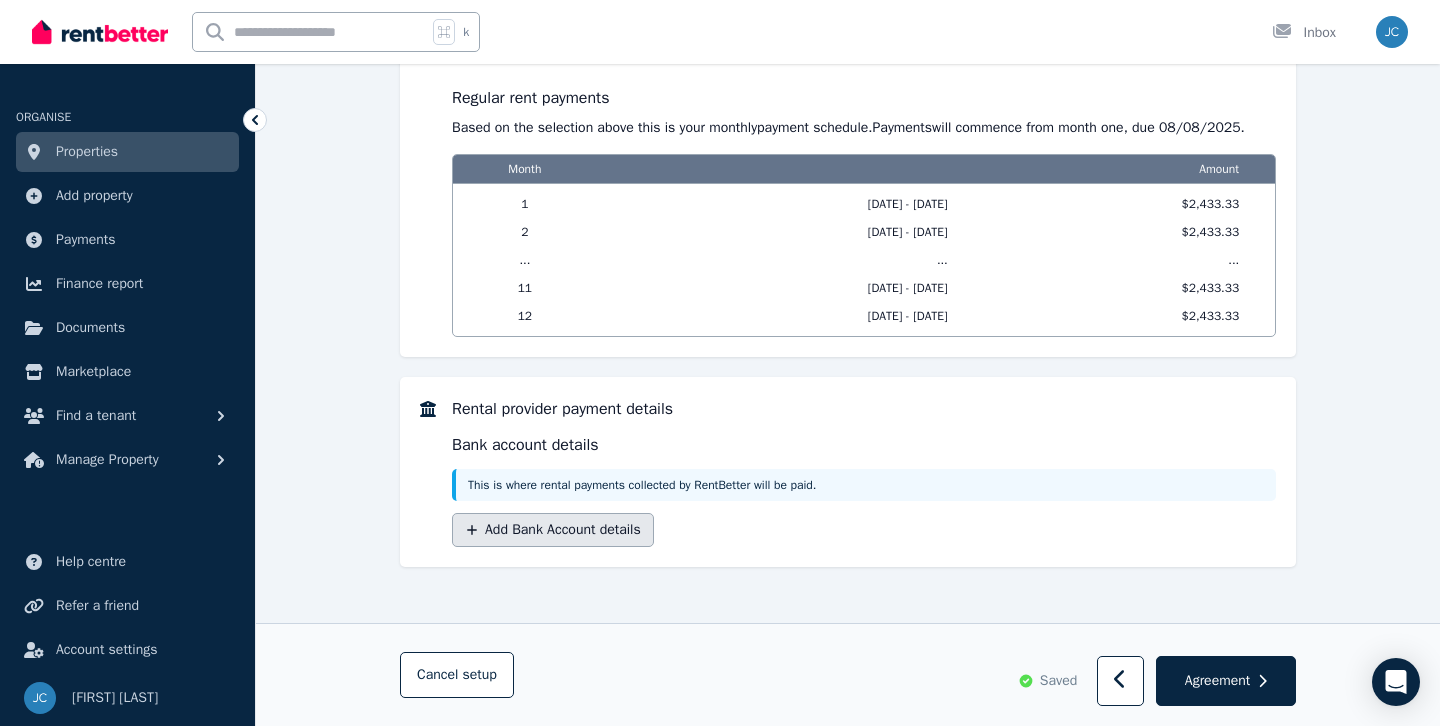 type on "******" 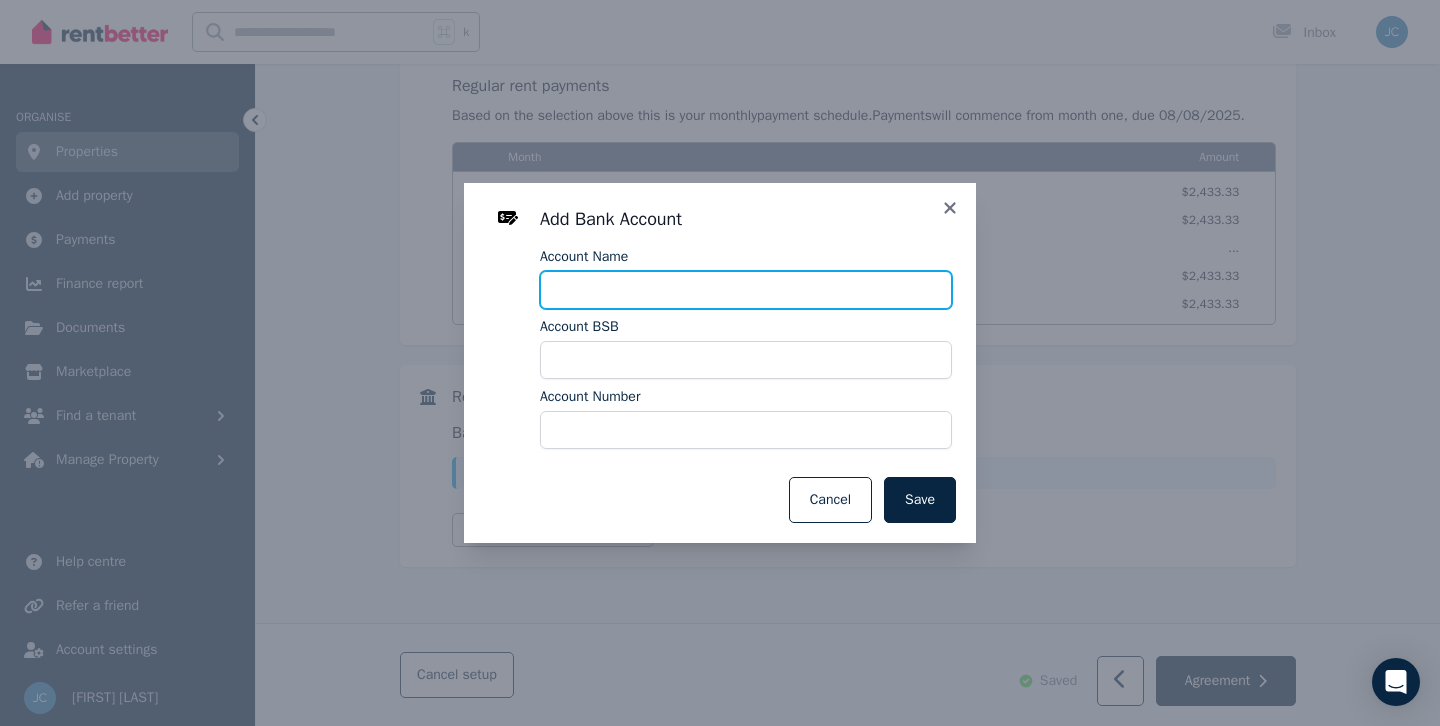 click on "Account Name" at bounding box center [746, 290] 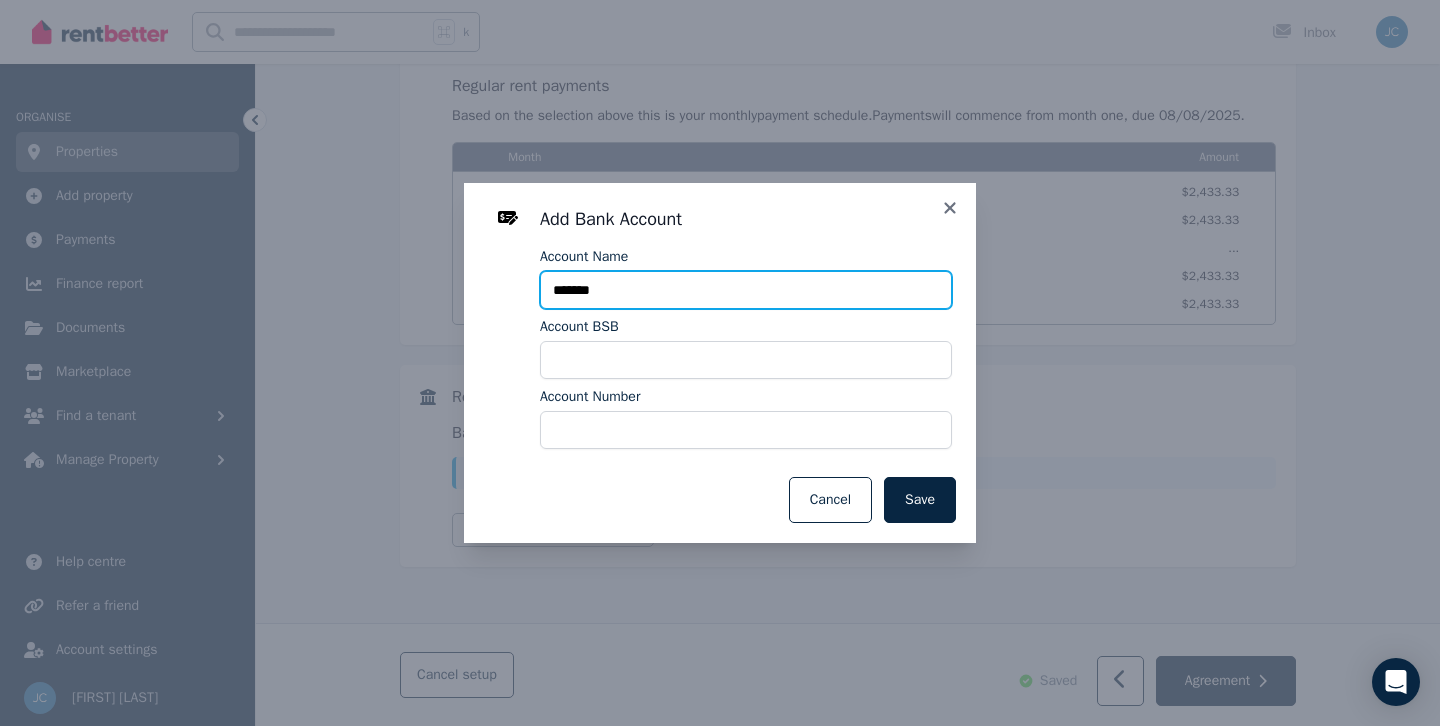 type on "**********" 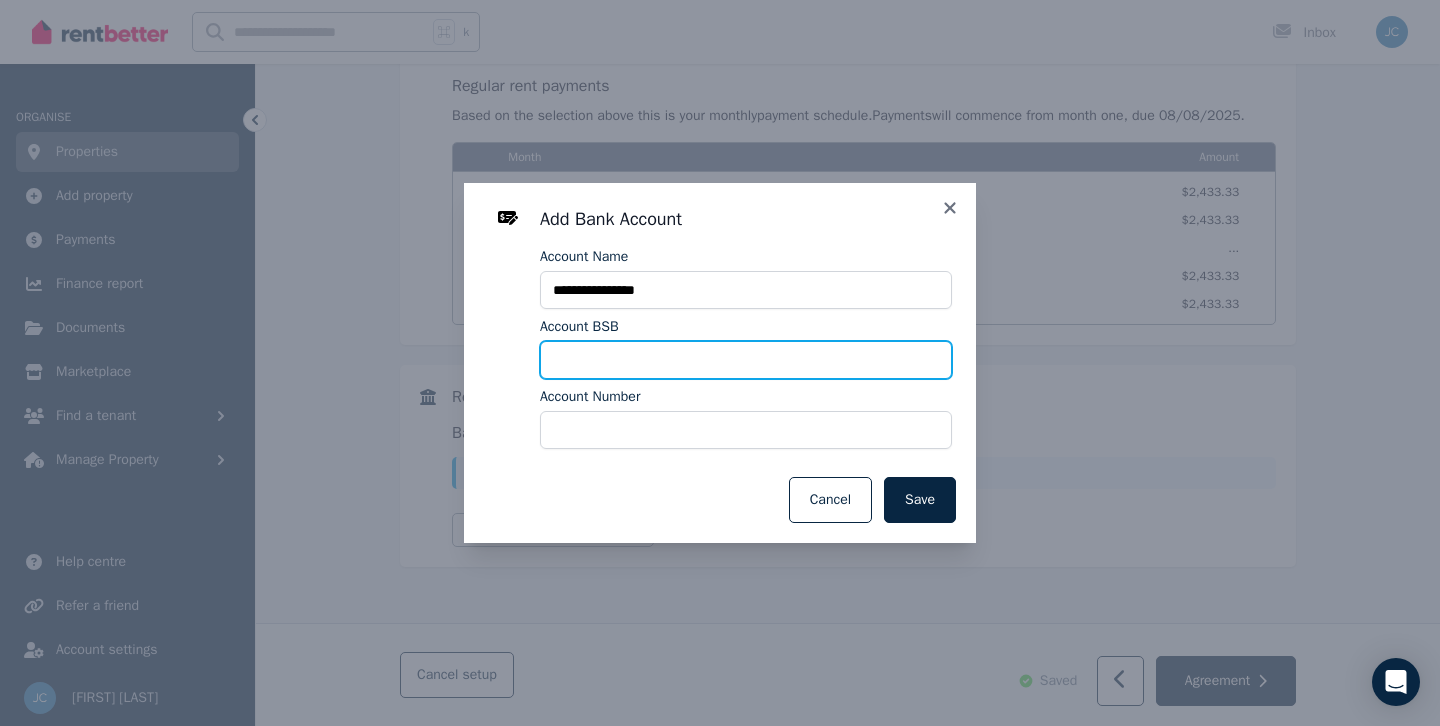 click on "Account BSB" at bounding box center (746, 360) 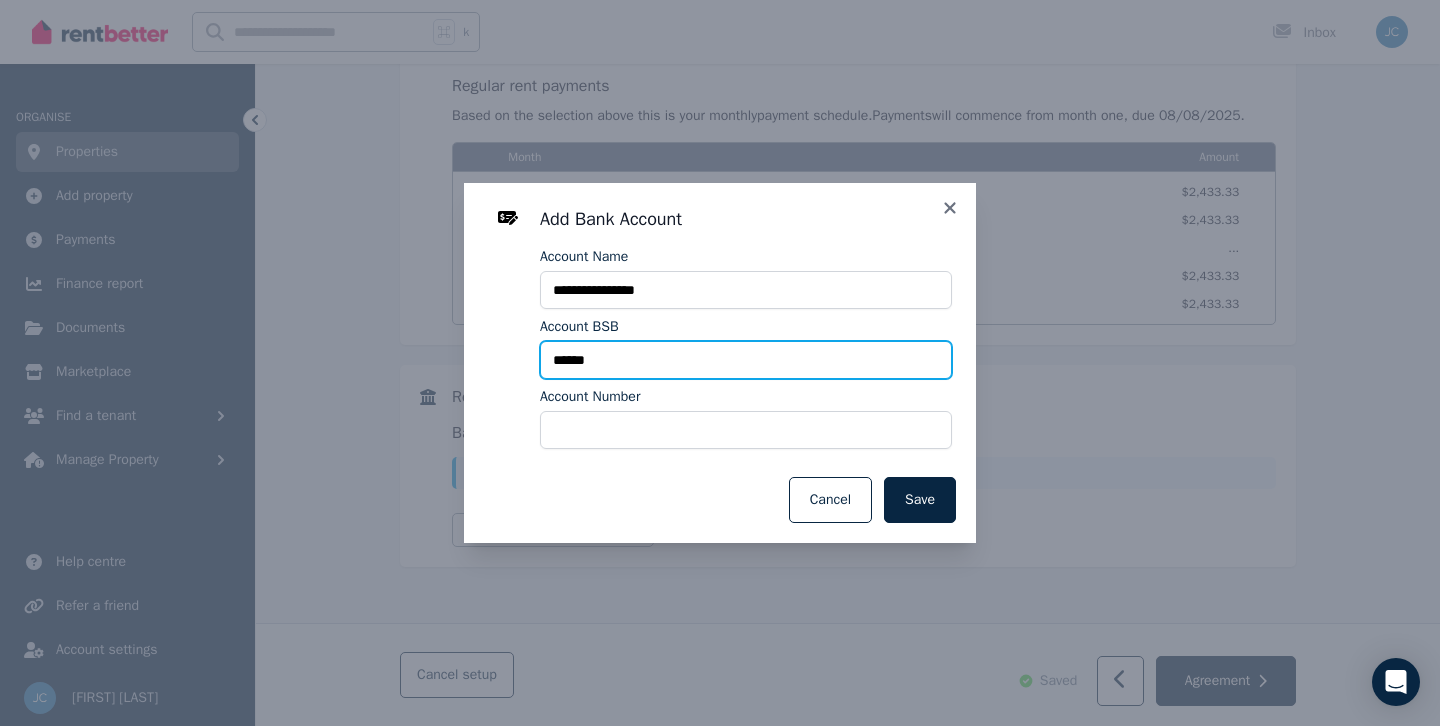 type on "******" 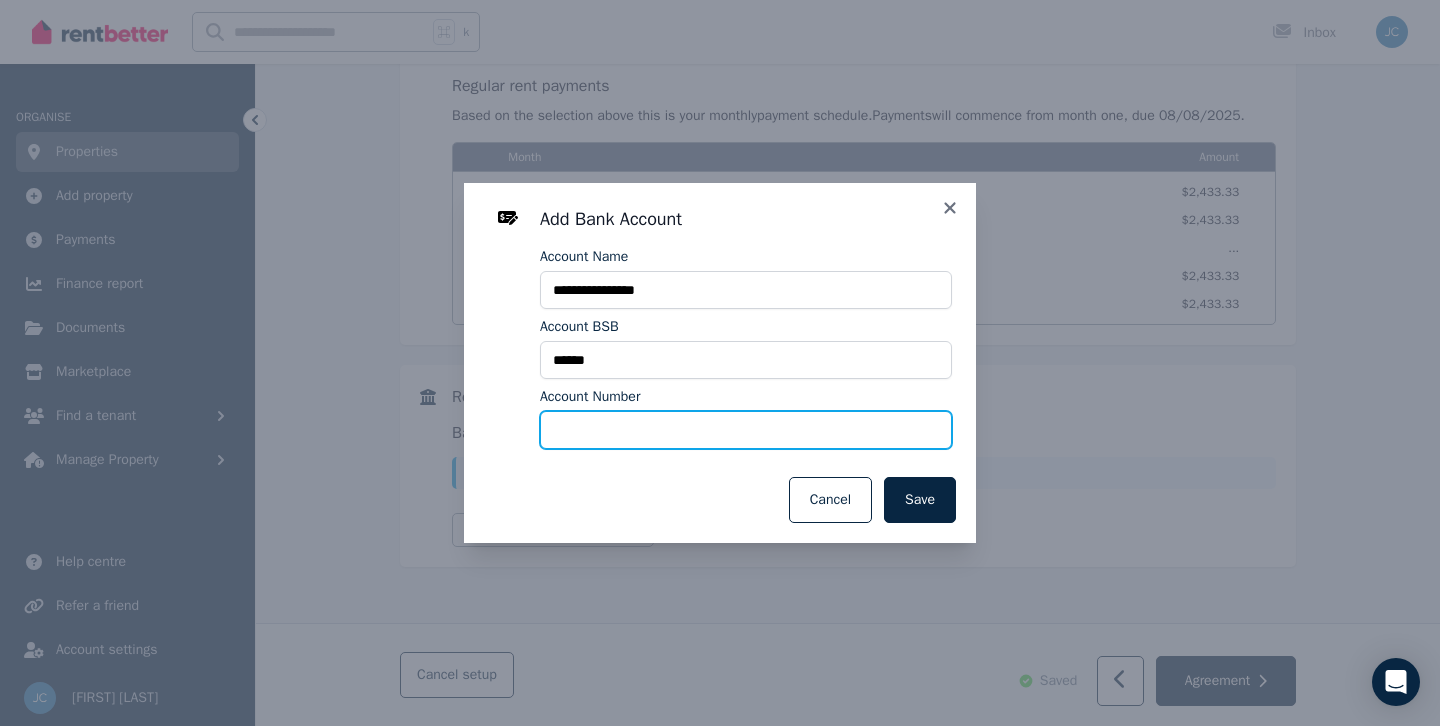 click on "Account Number" at bounding box center [746, 430] 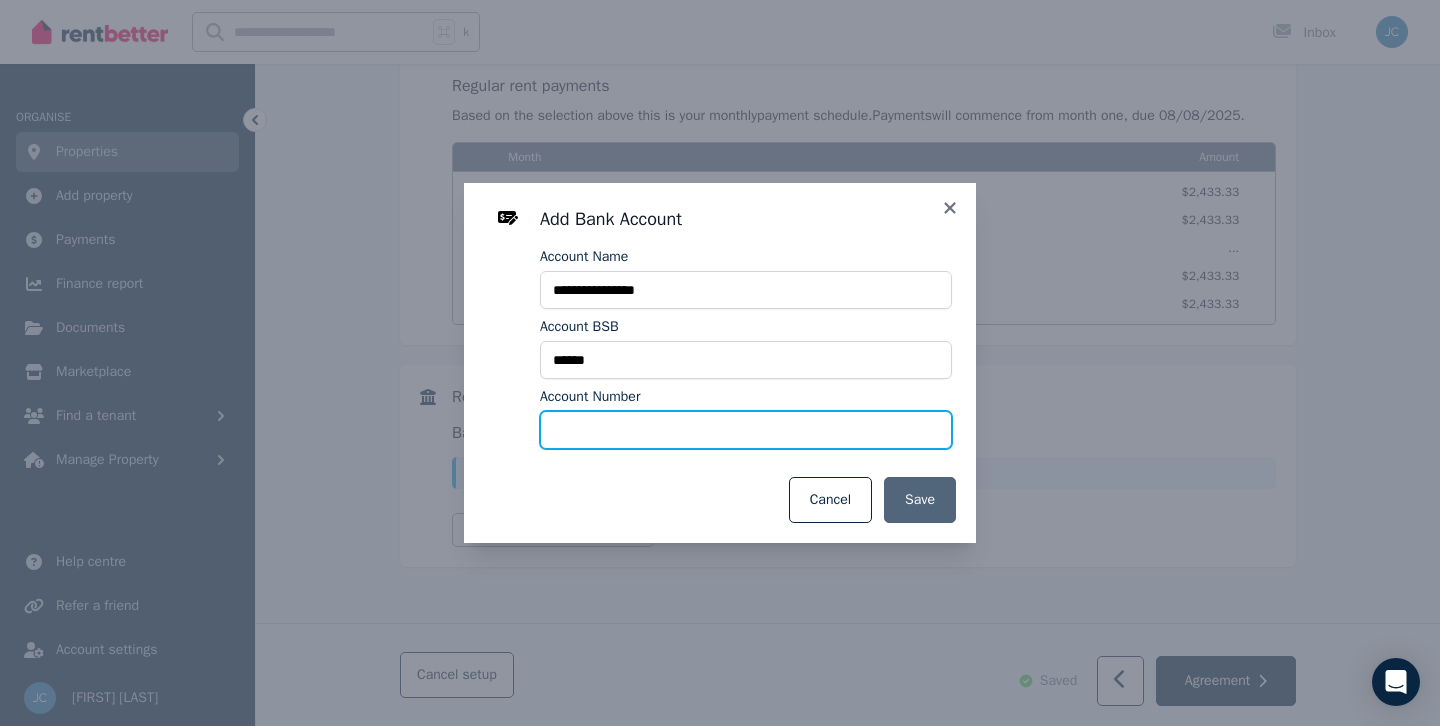 type on "********" 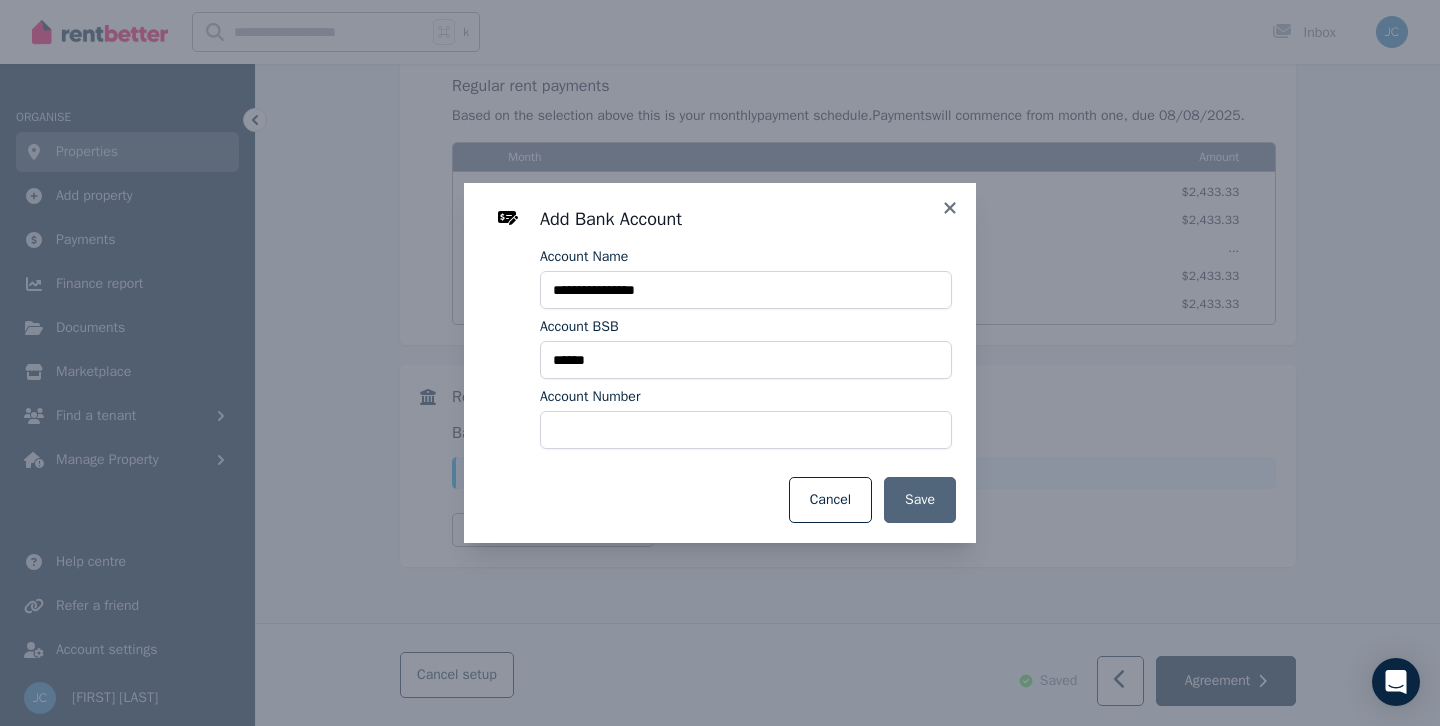 click on "Save" at bounding box center [920, 500] 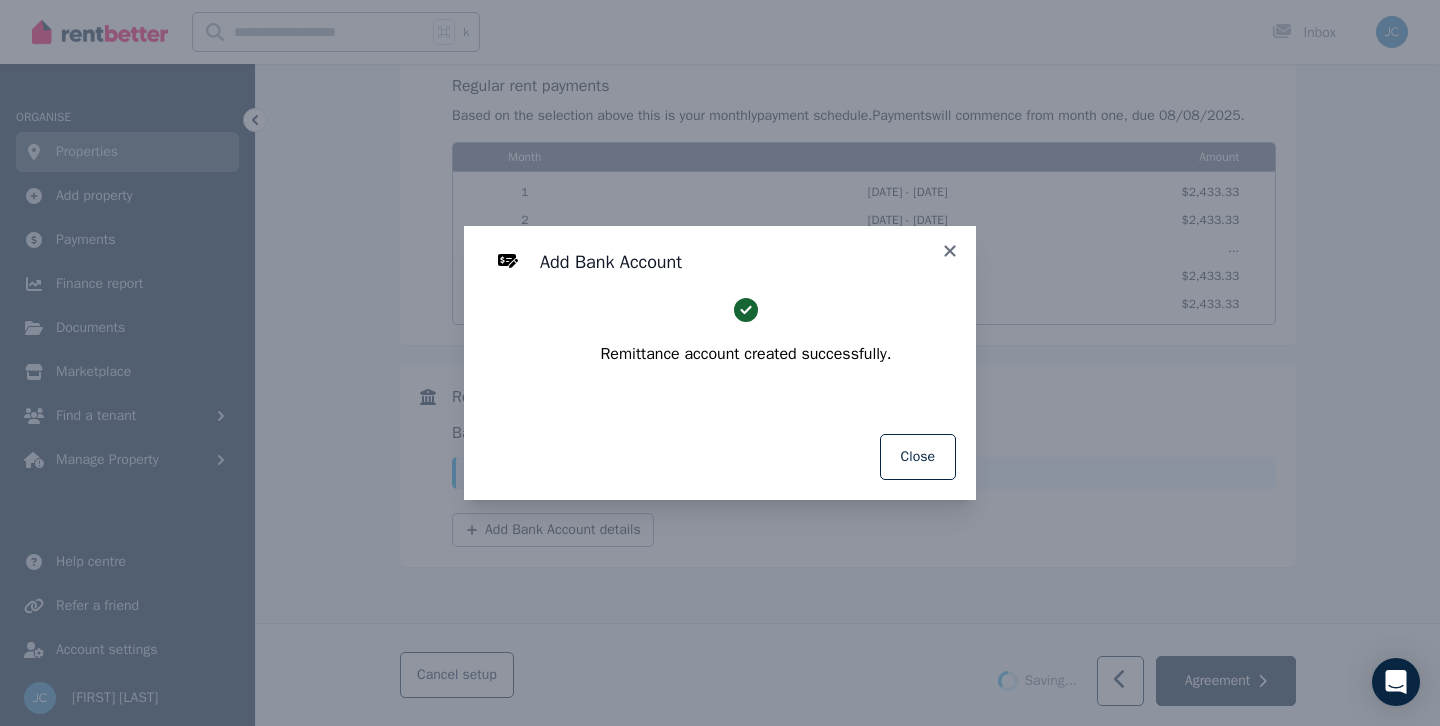 select on "**********" 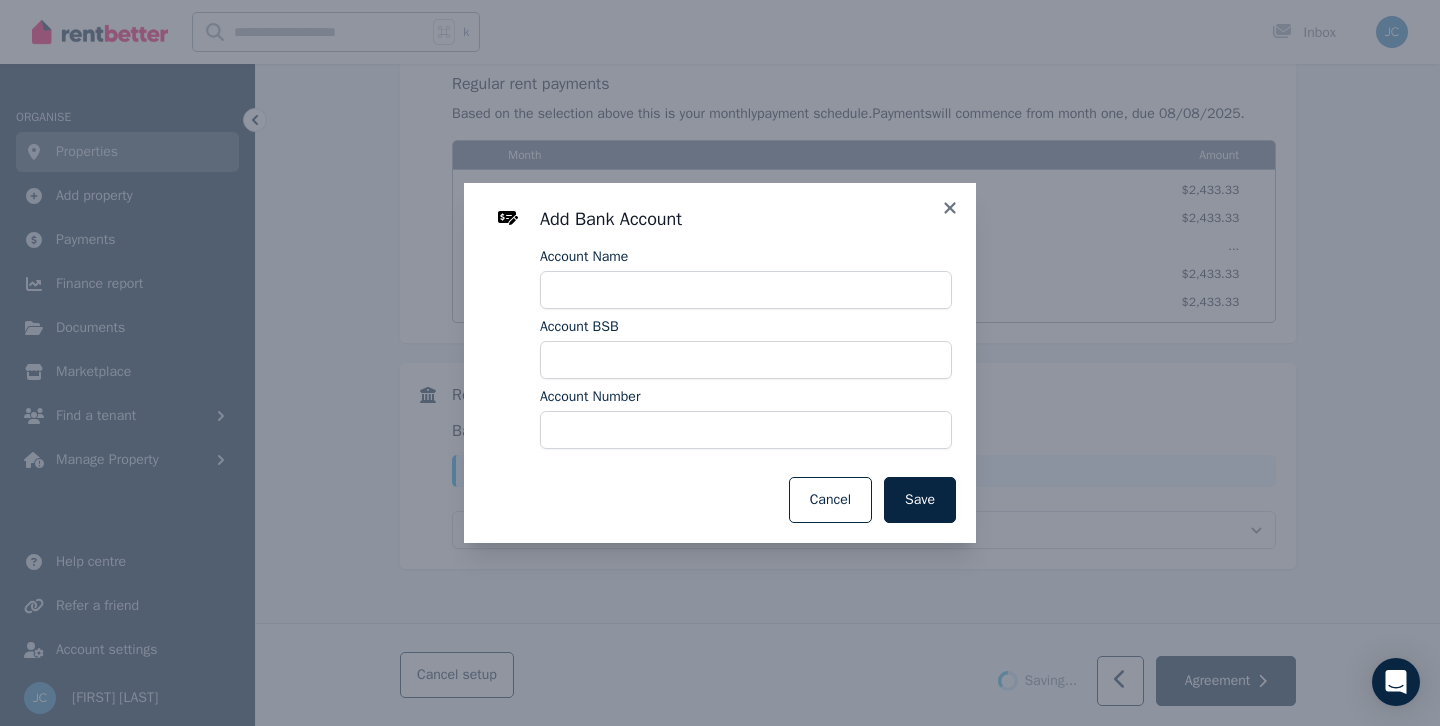 select on "**********" 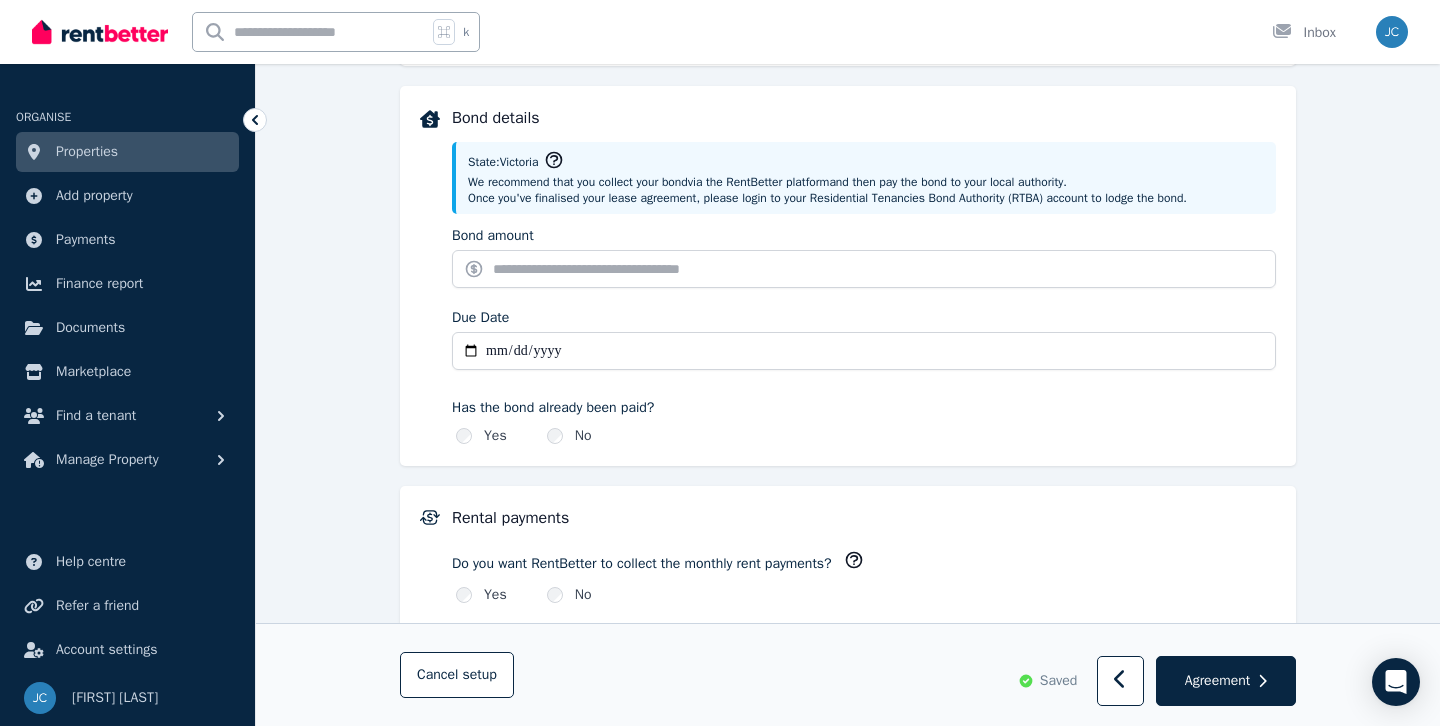 scroll, scrollTop: 919, scrollLeft: 0, axis: vertical 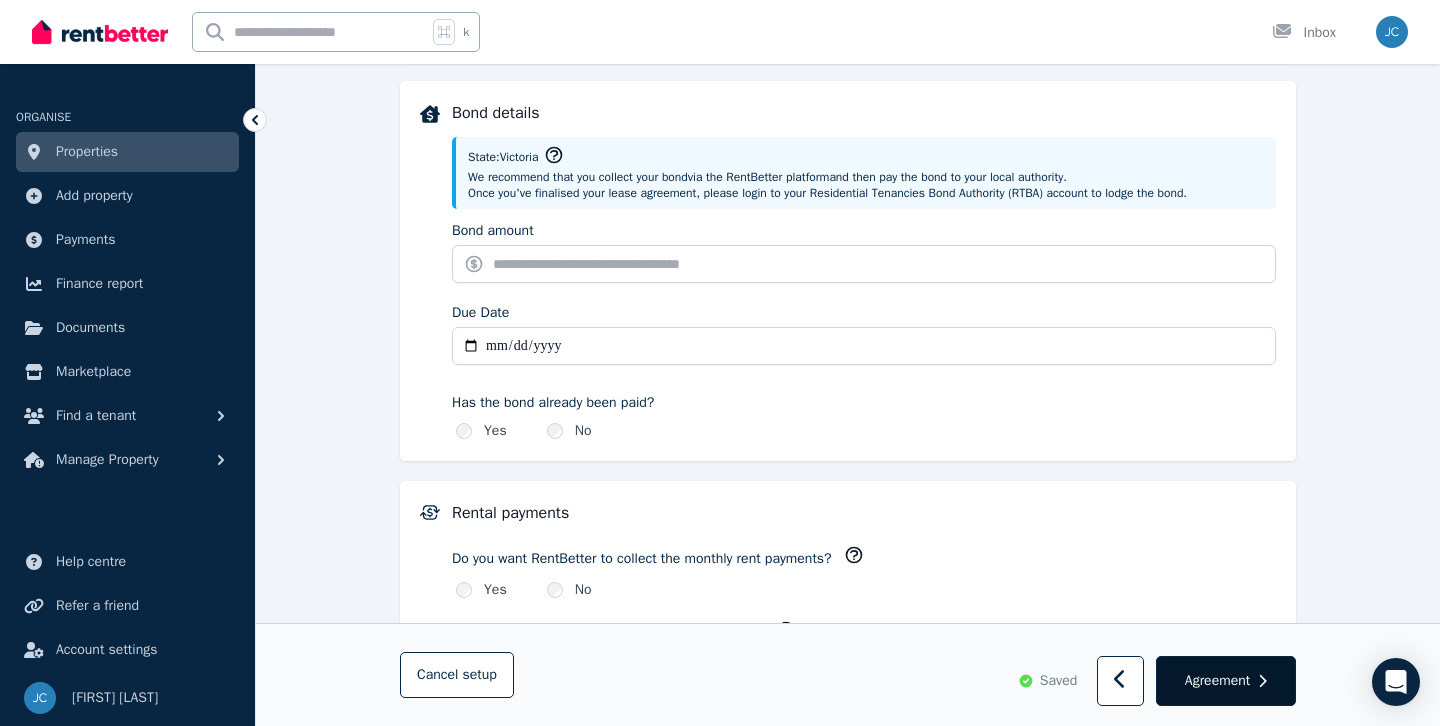 click on "Agreement" at bounding box center [1217, 681] 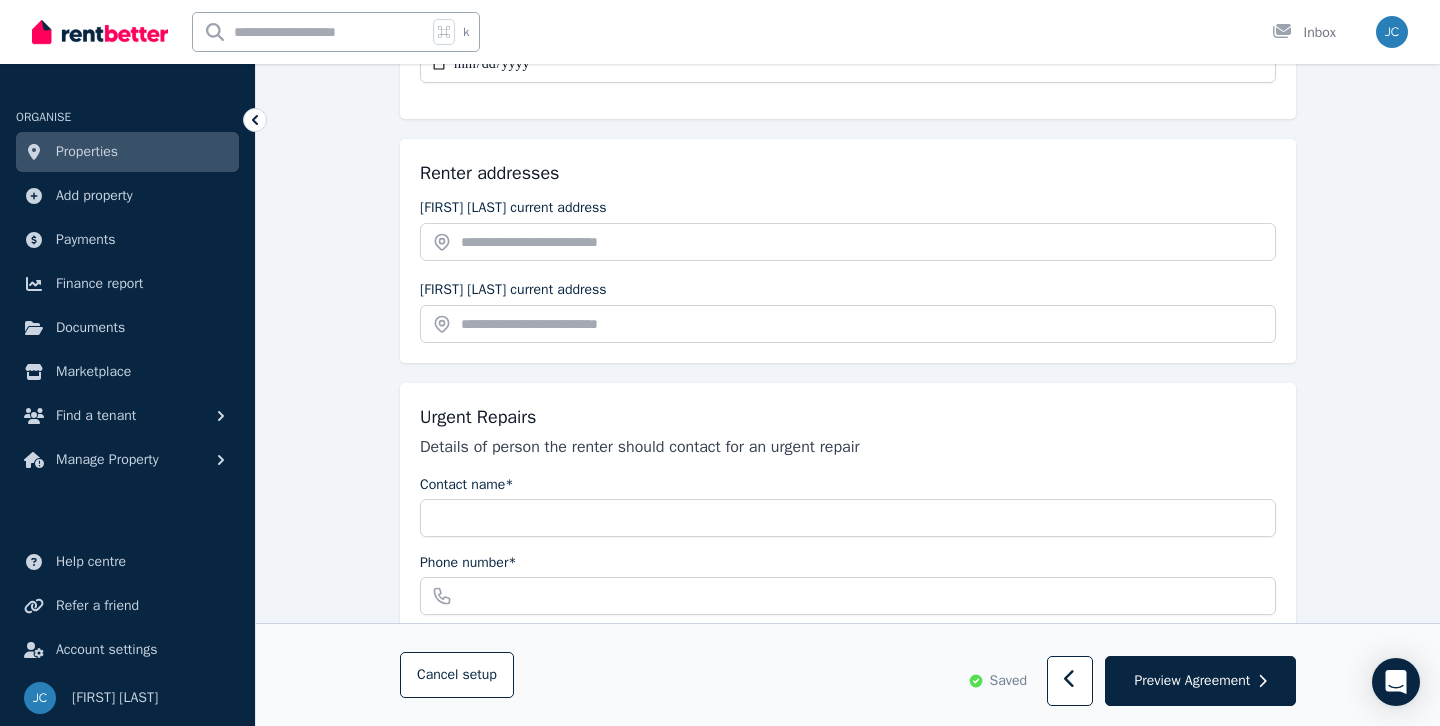 scroll, scrollTop: 395, scrollLeft: 0, axis: vertical 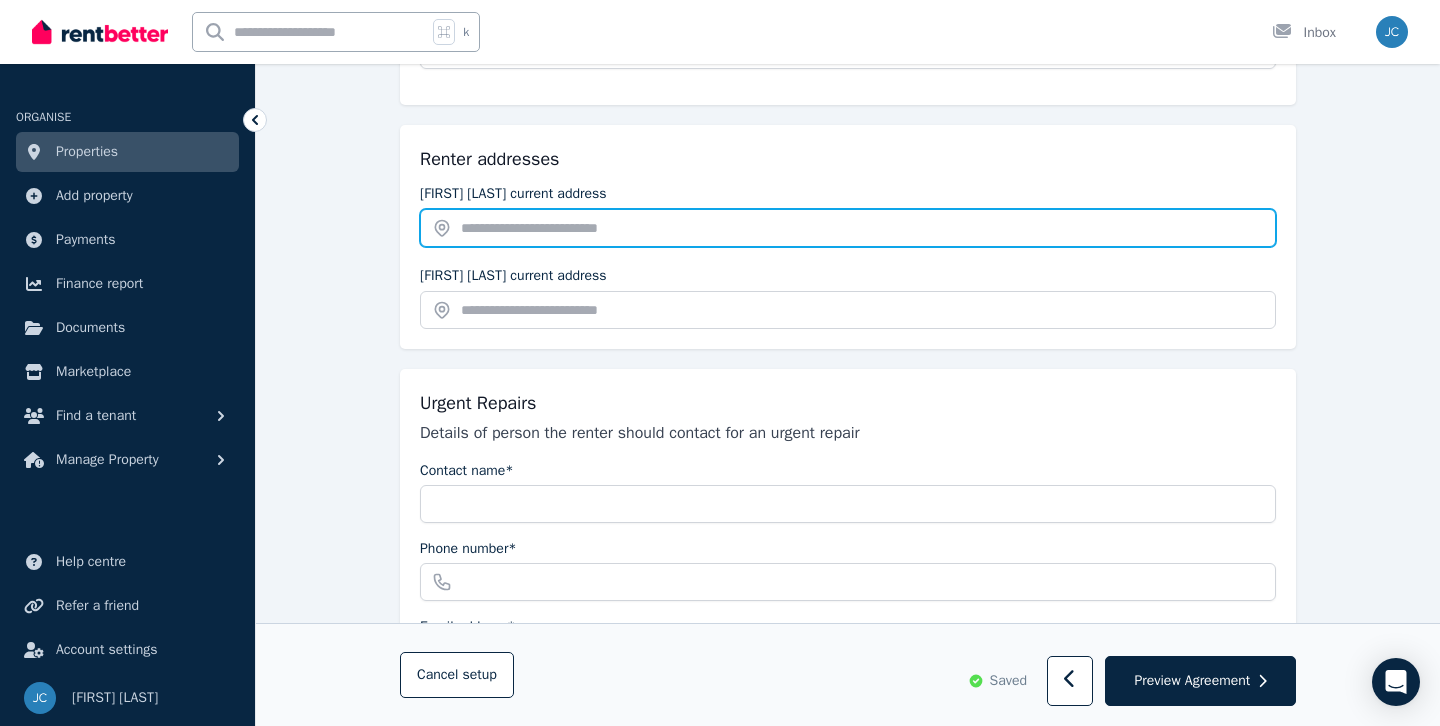 click at bounding box center [848, 228] 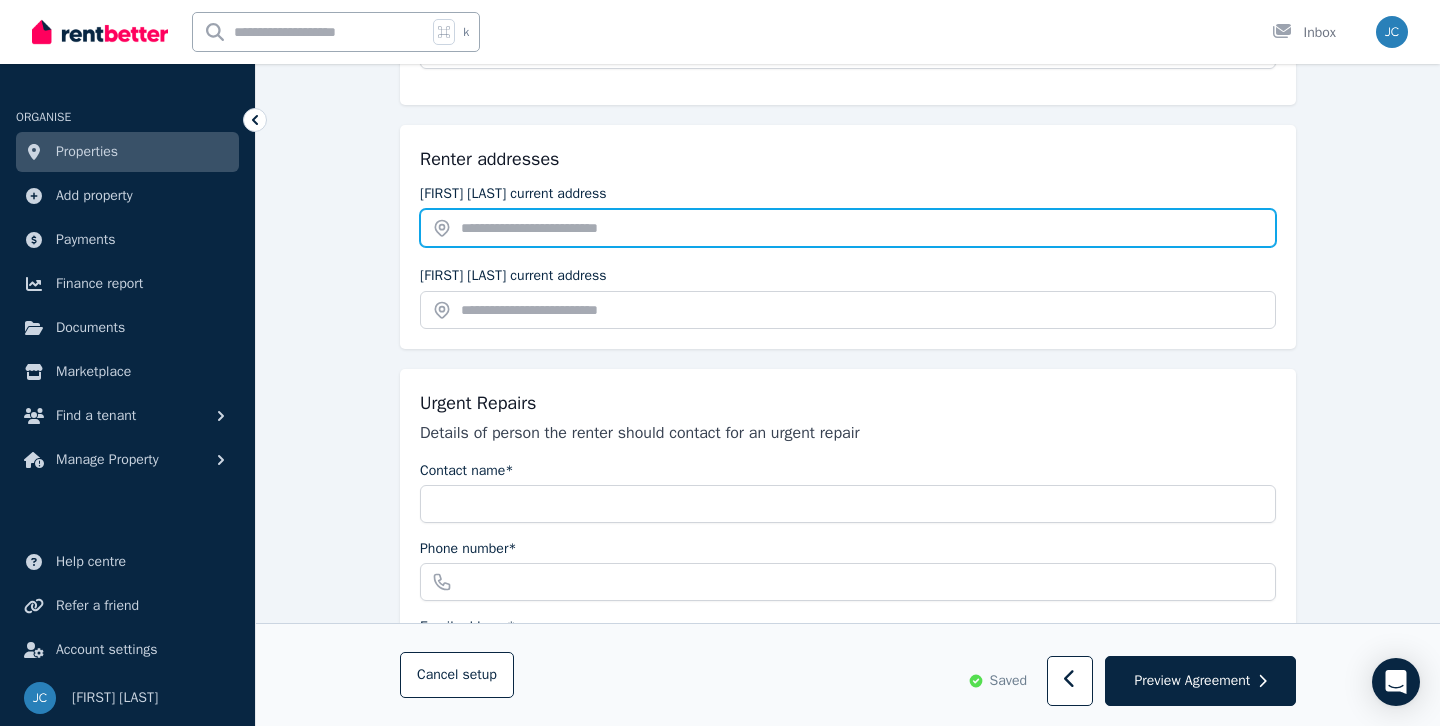 click at bounding box center (848, 228) 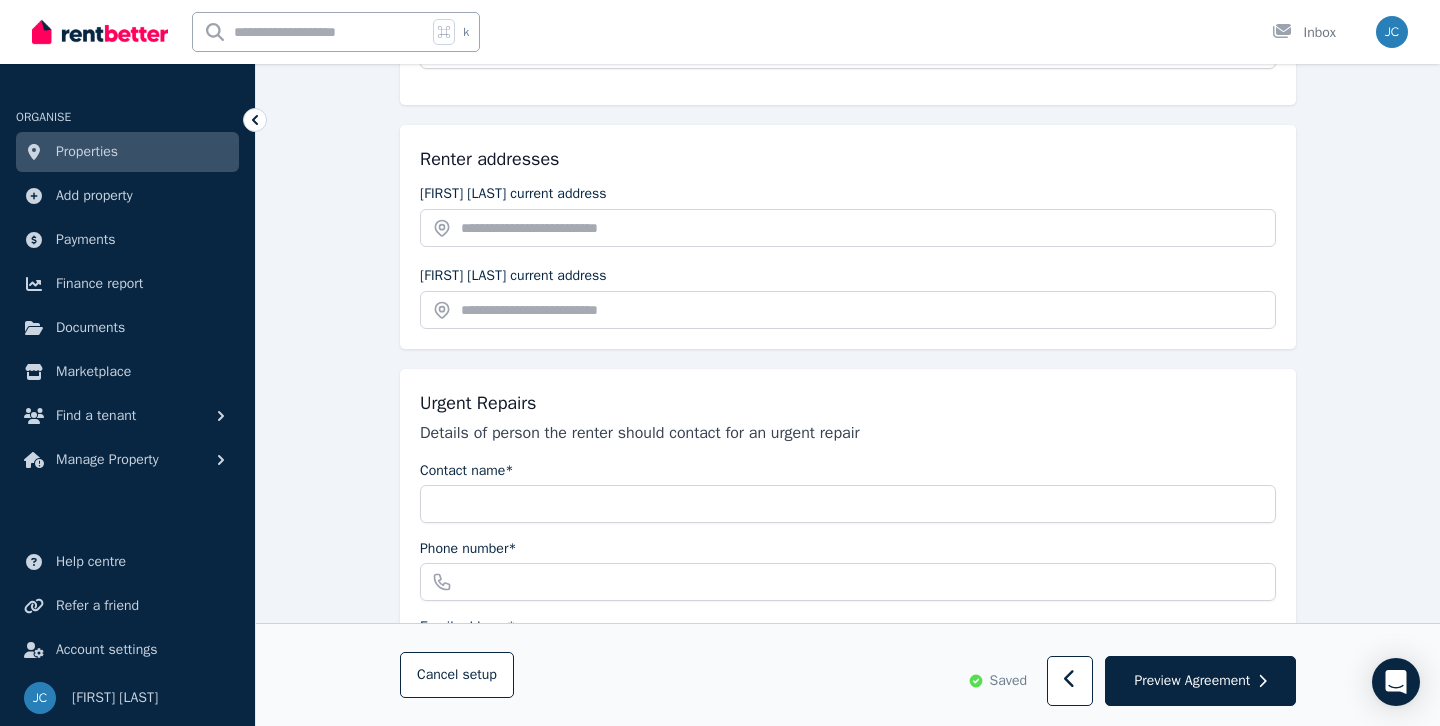 click on "Renter addresses" at bounding box center [848, 159] 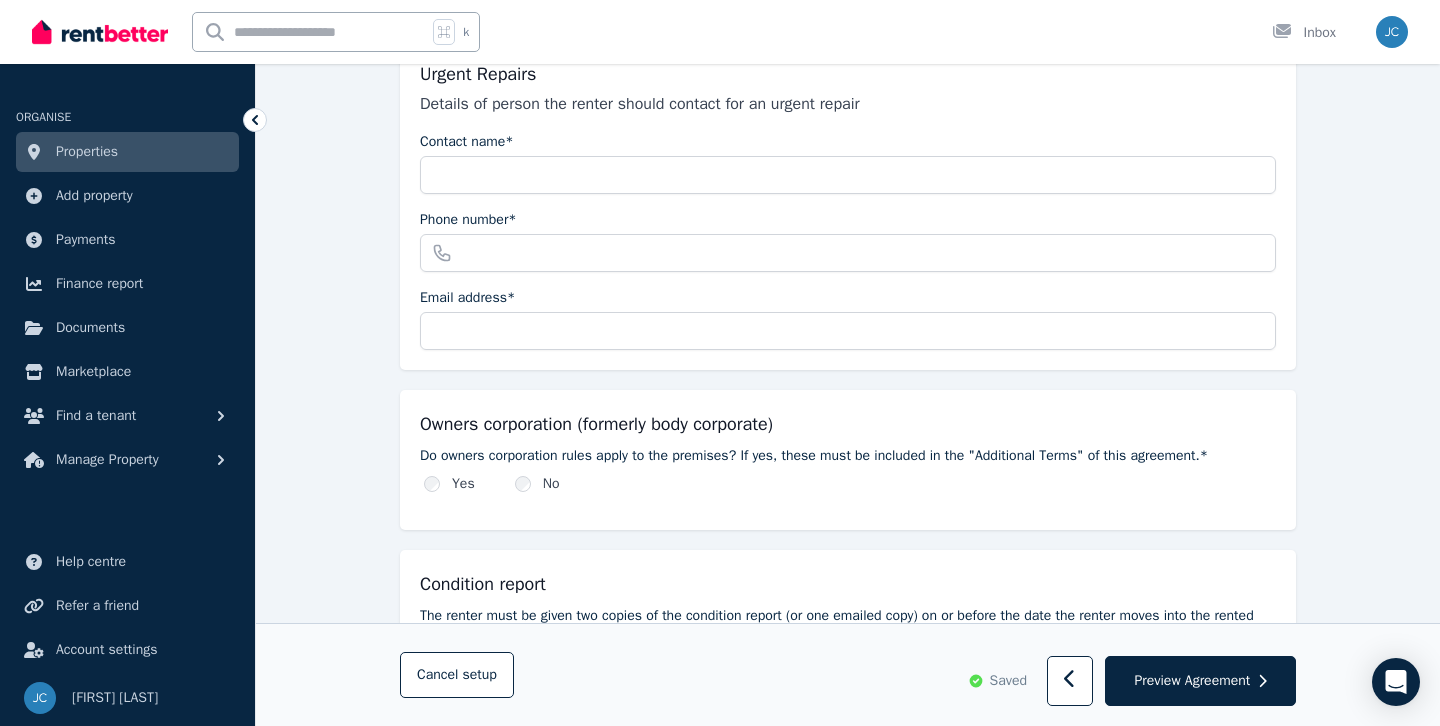 scroll, scrollTop: 723, scrollLeft: 0, axis: vertical 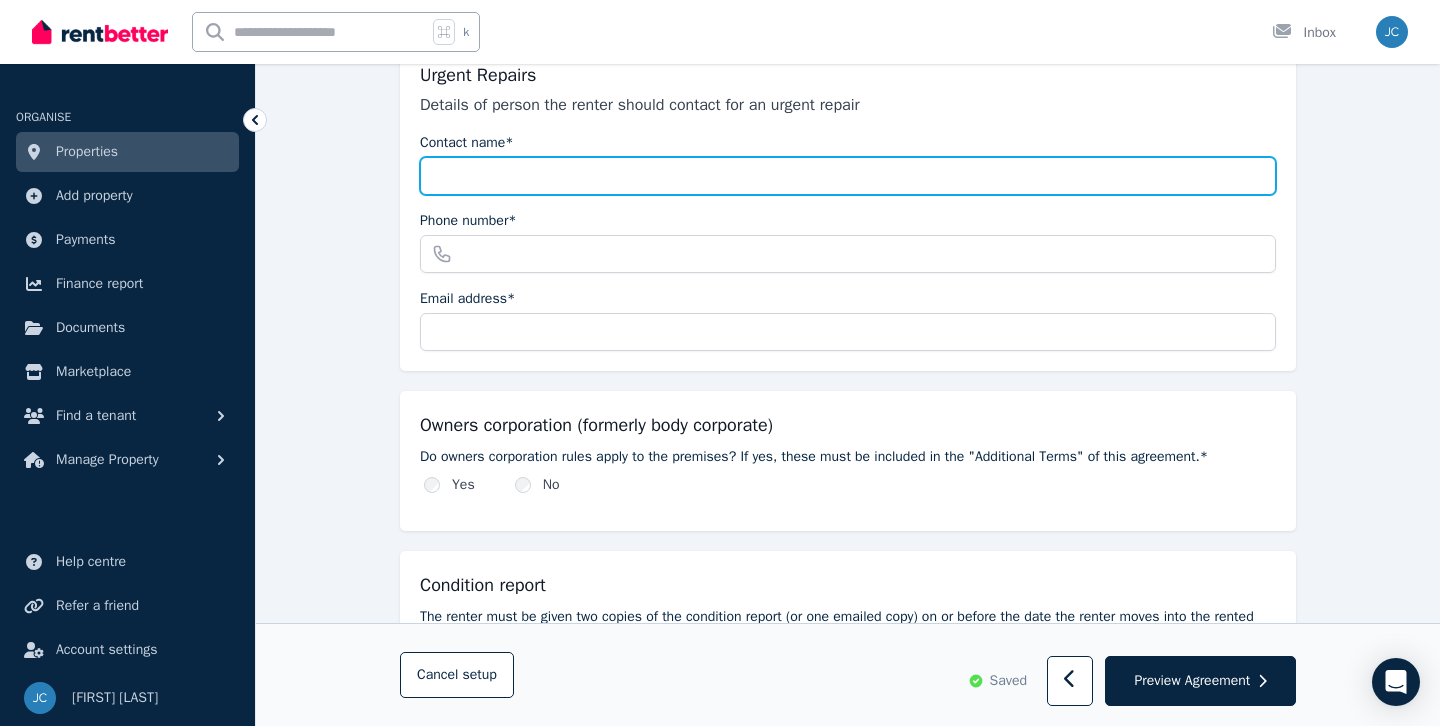click on "Contact name*" at bounding box center (848, 176) 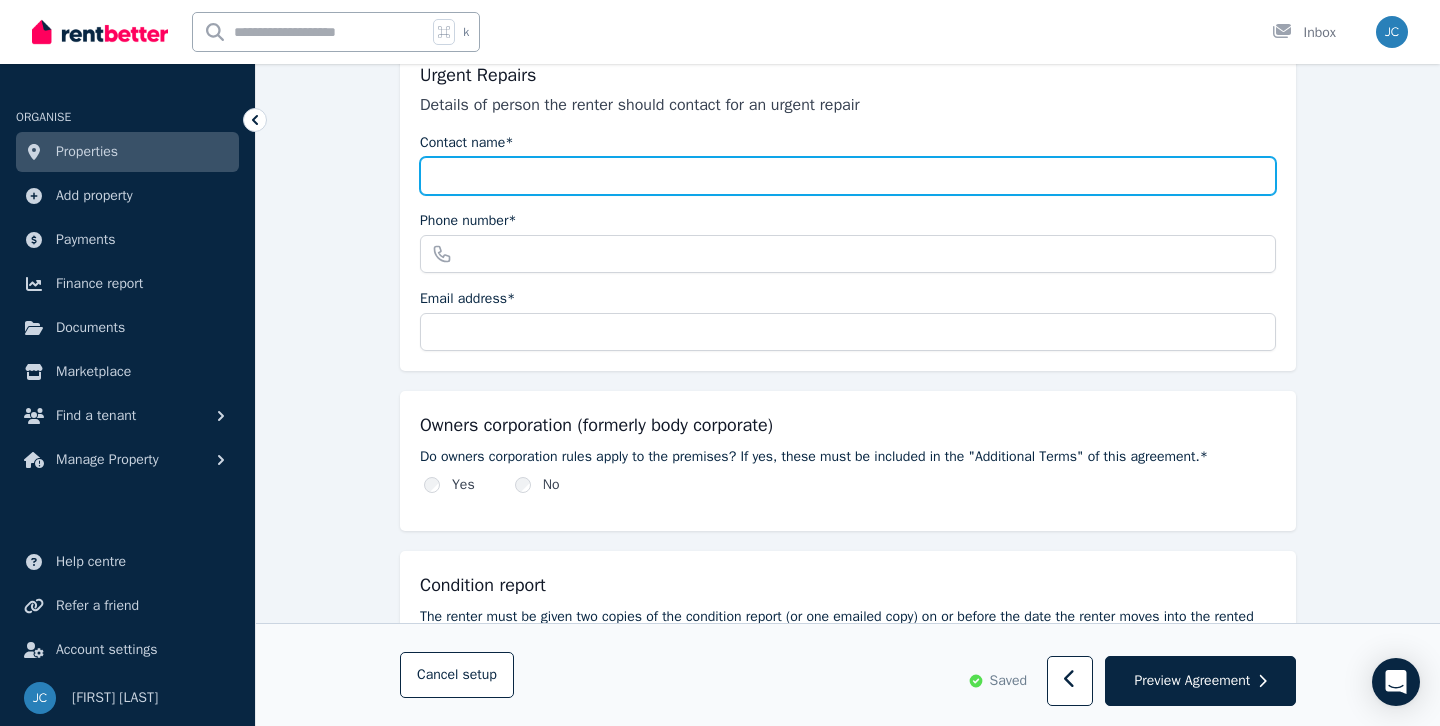 type on "**********" 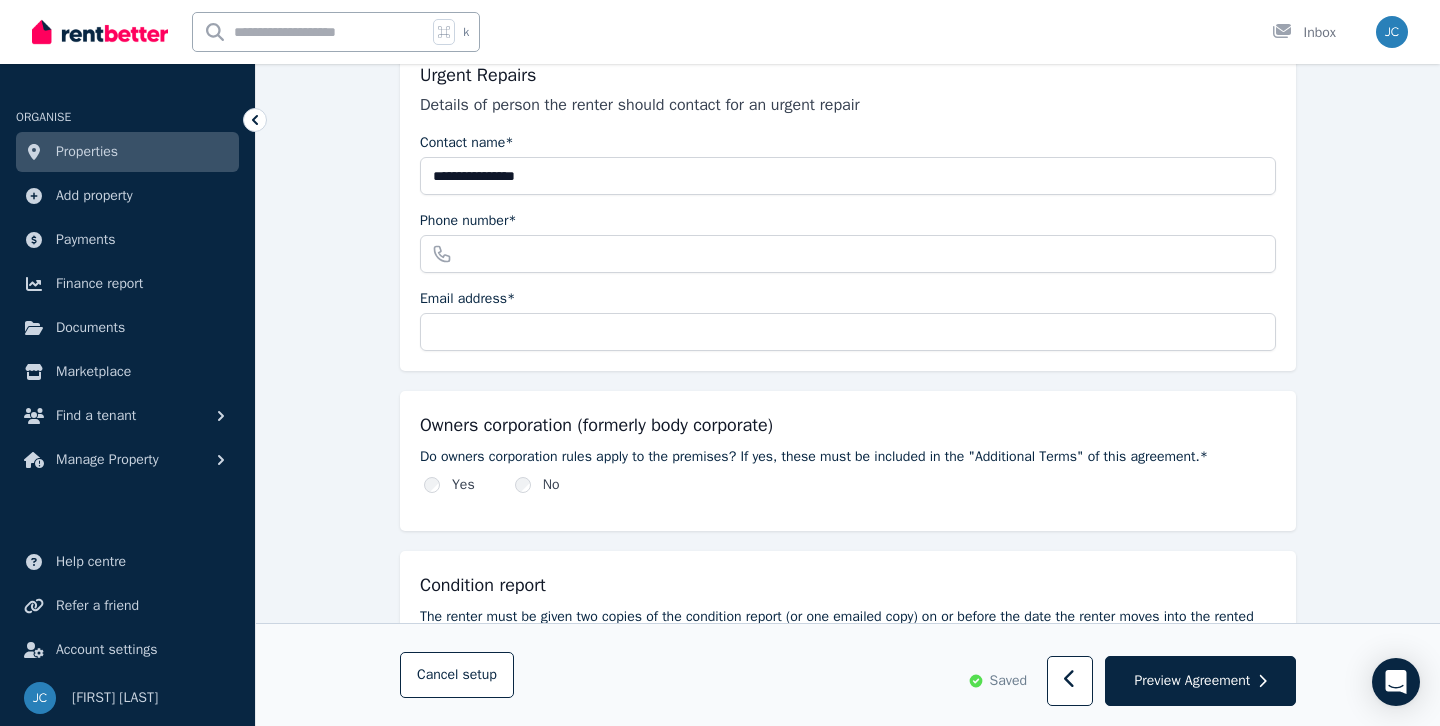 type on "**********" 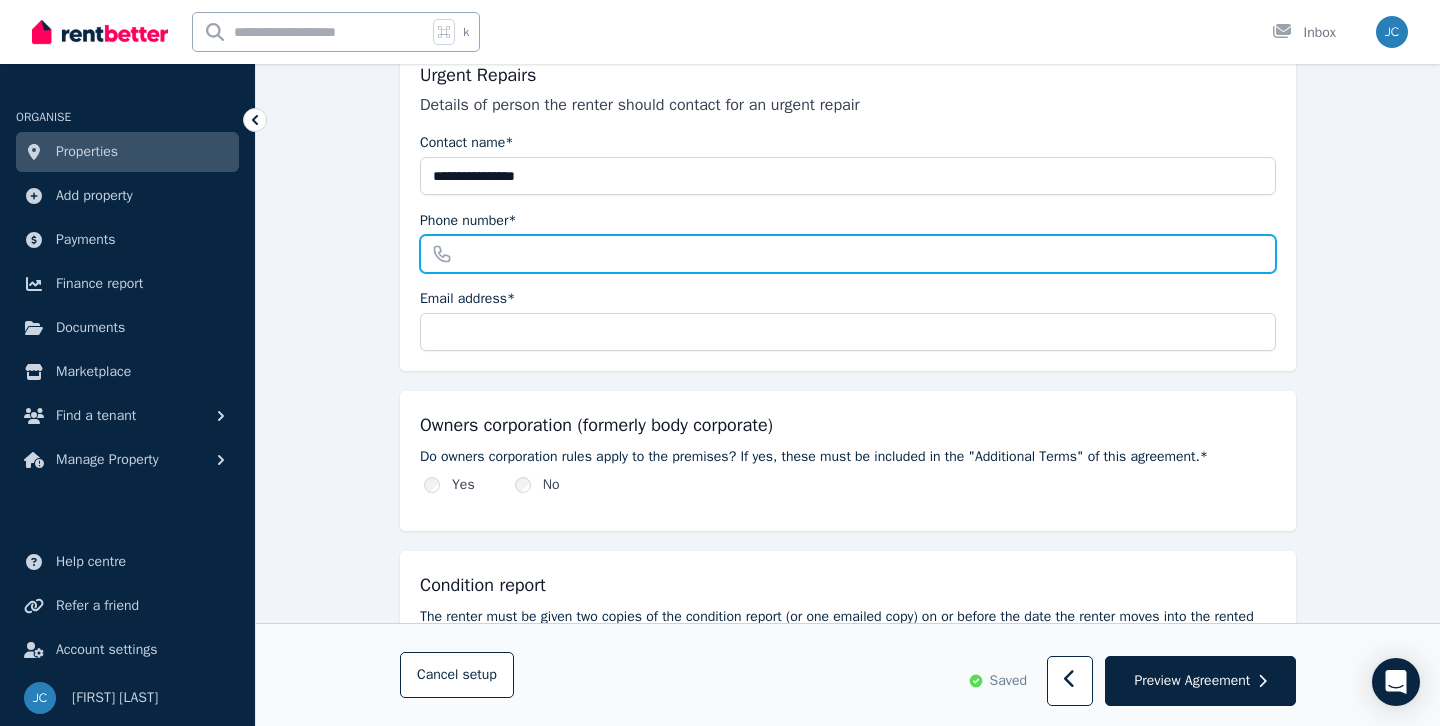 type on "**********" 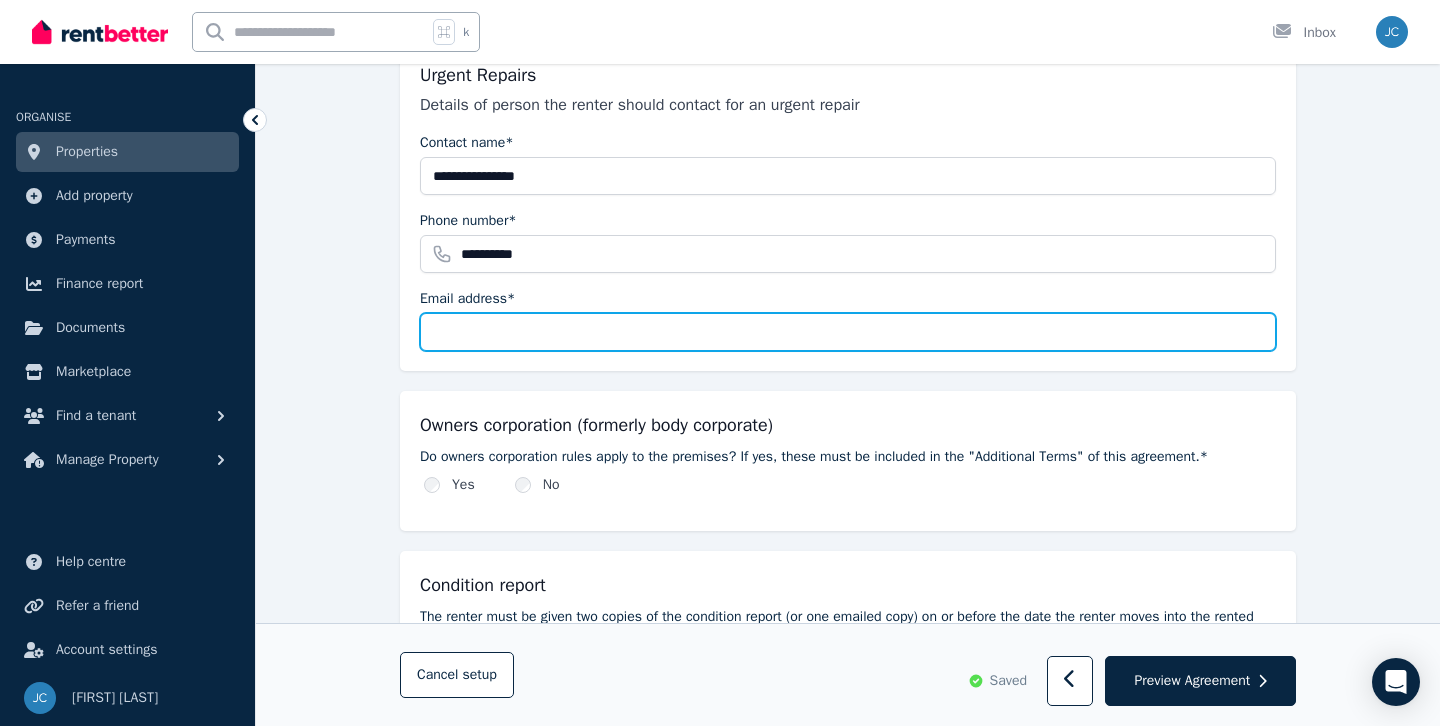type on "**********" 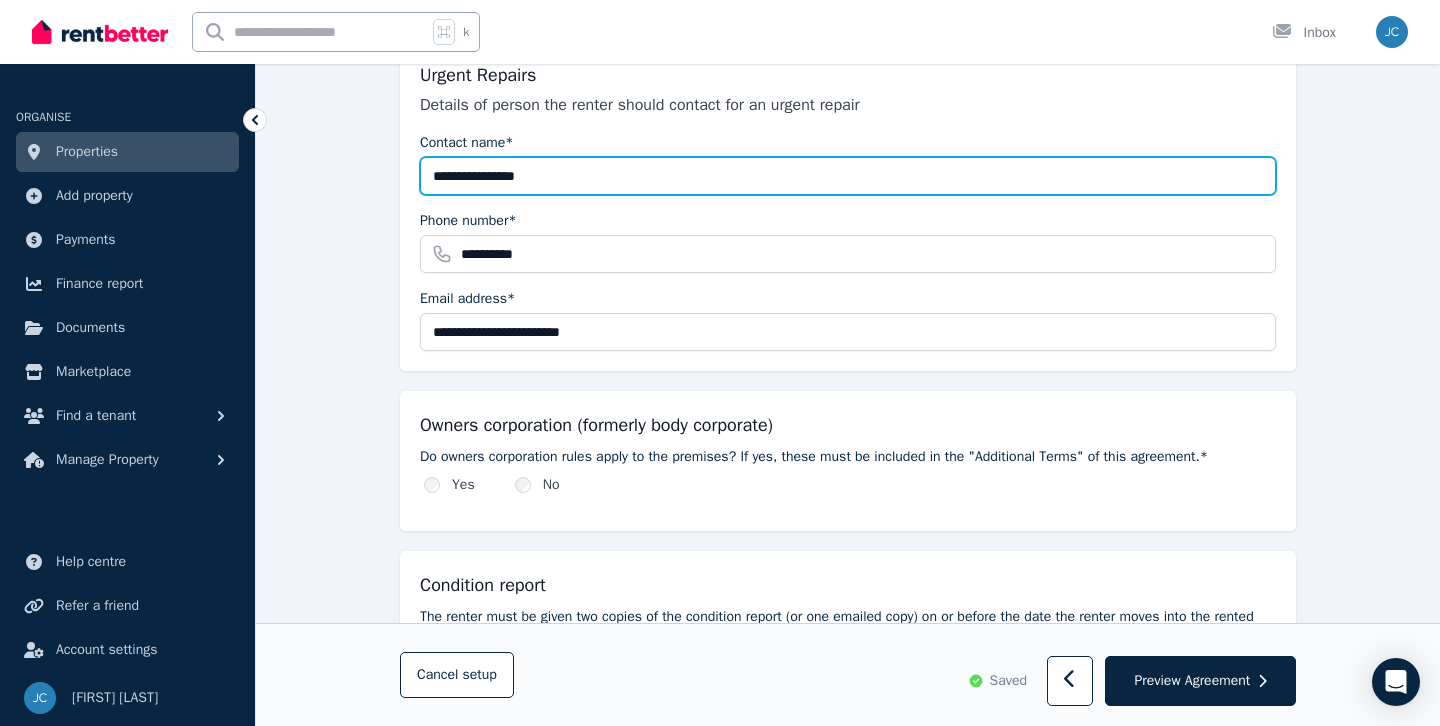 scroll, scrollTop: 650, scrollLeft: 0, axis: vertical 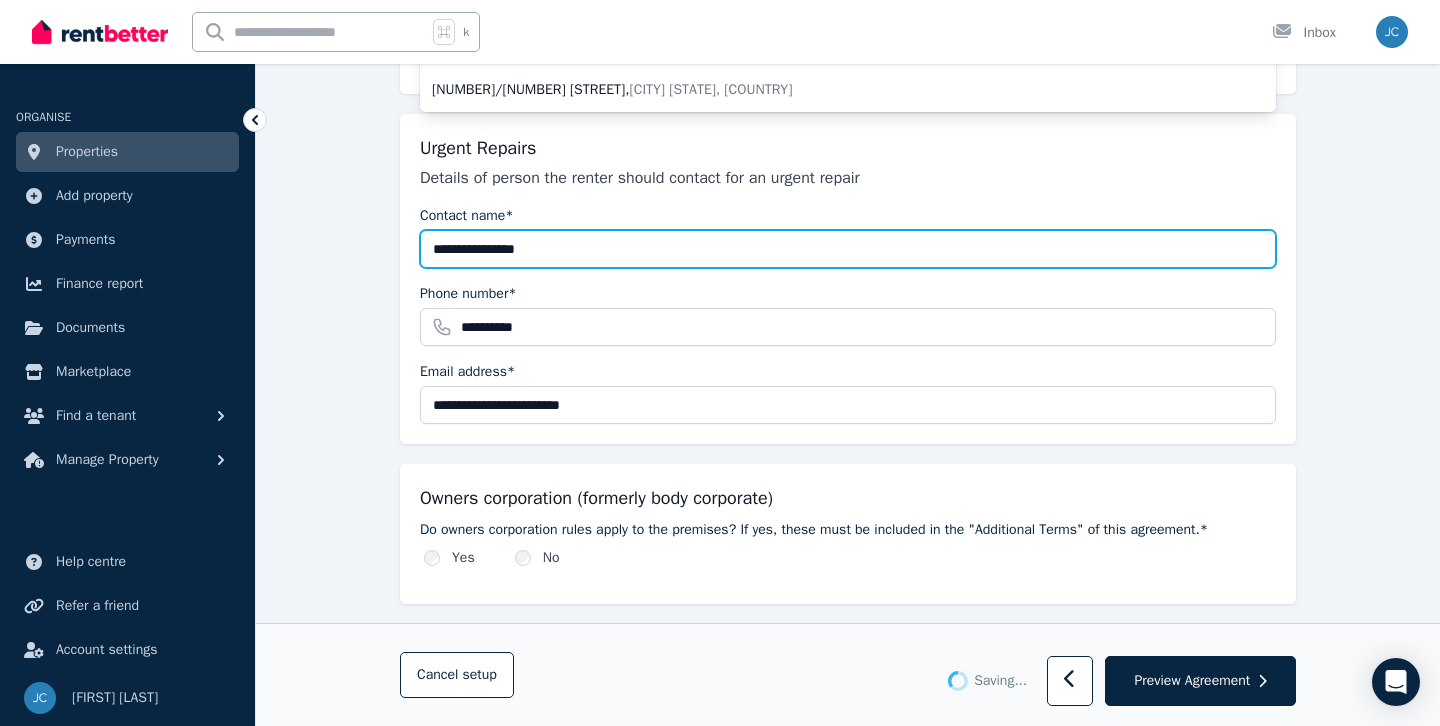 type 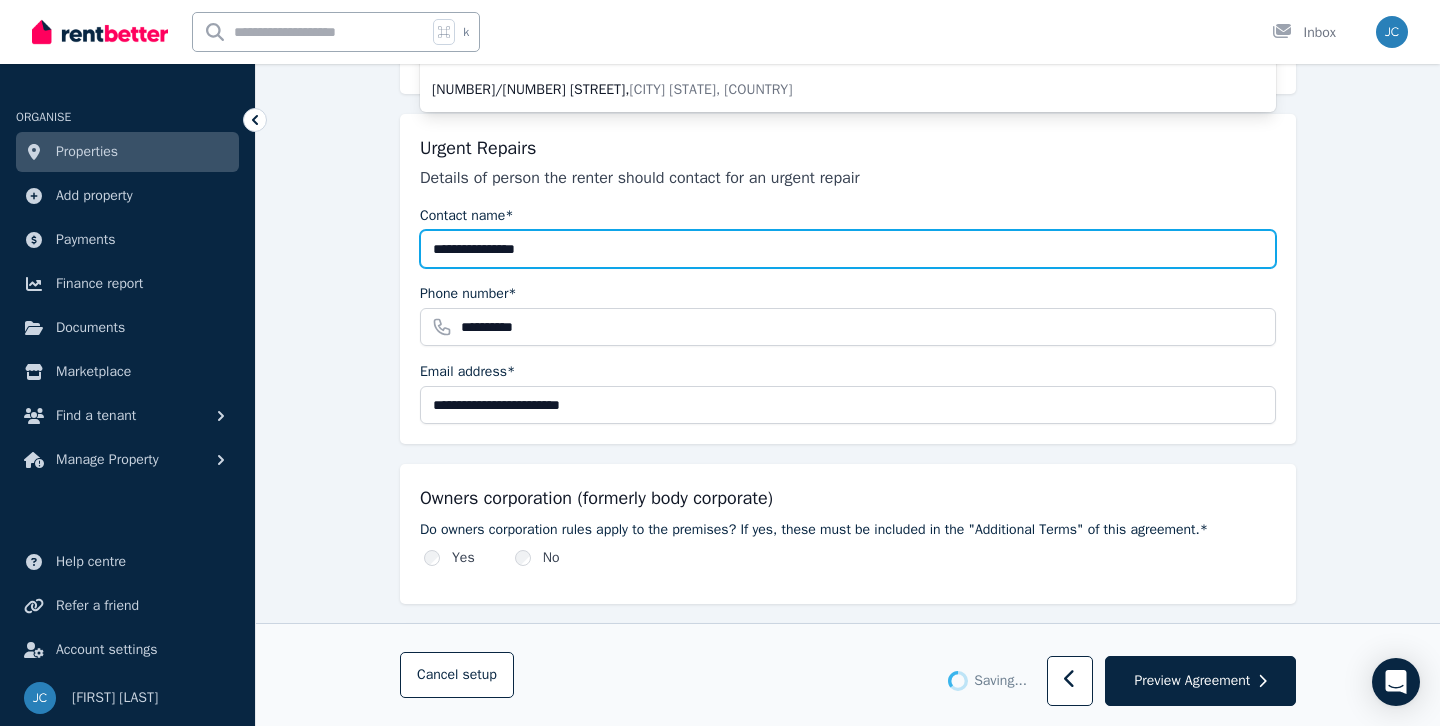 type 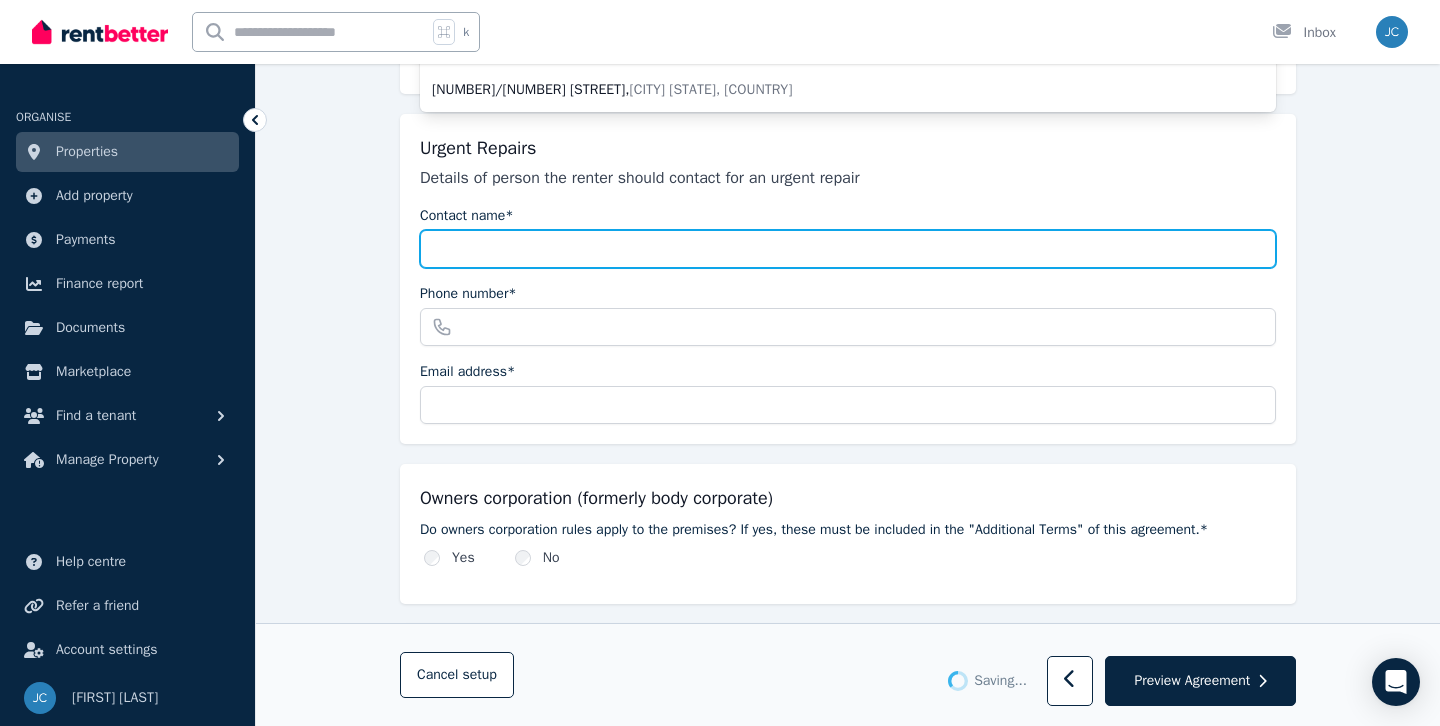 type on "**********" 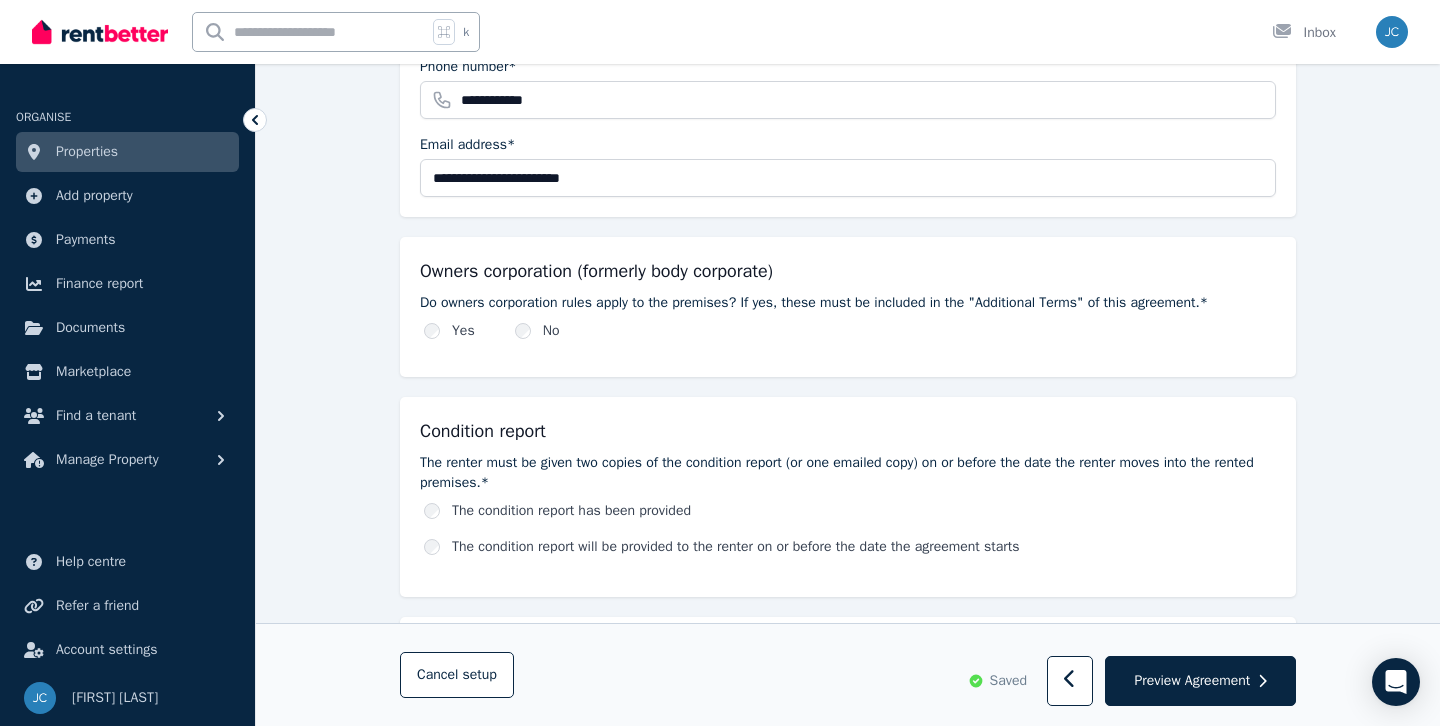 scroll, scrollTop: 879, scrollLeft: 0, axis: vertical 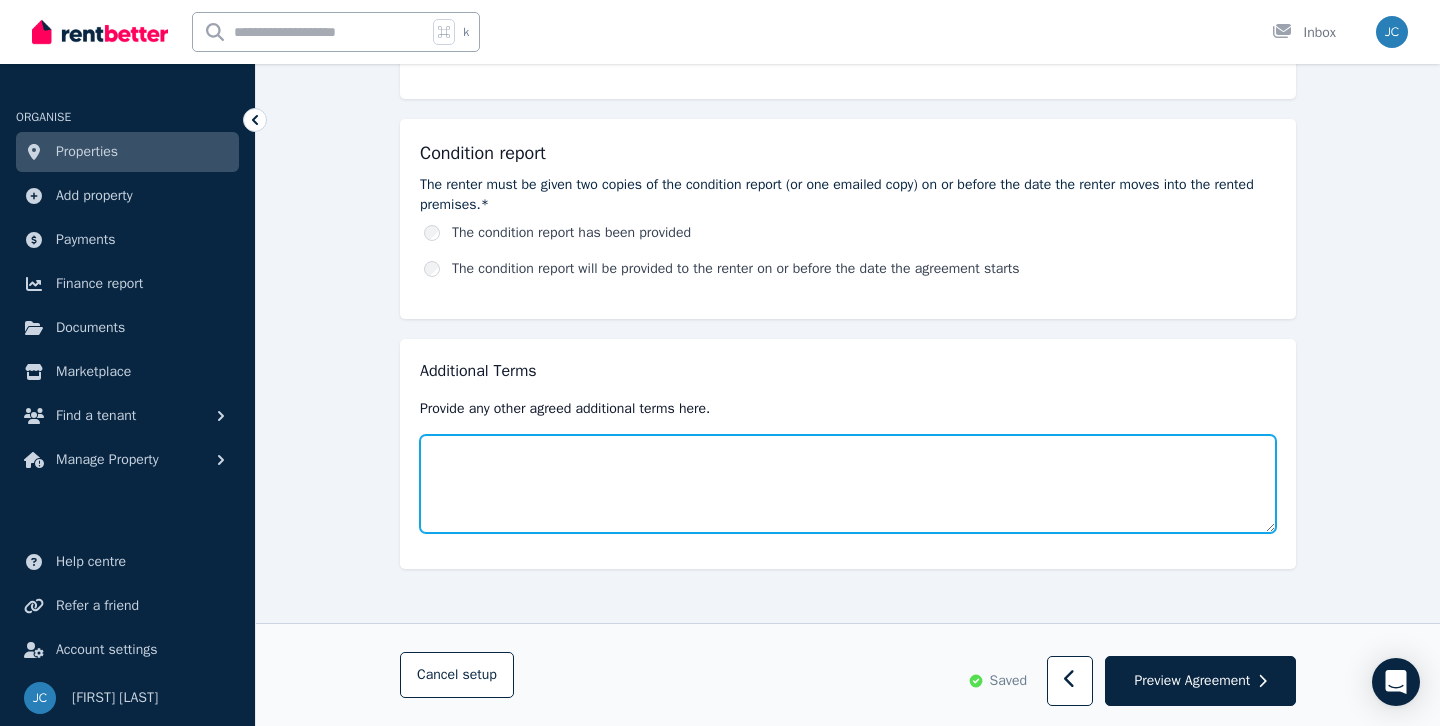 click at bounding box center [848, 484] 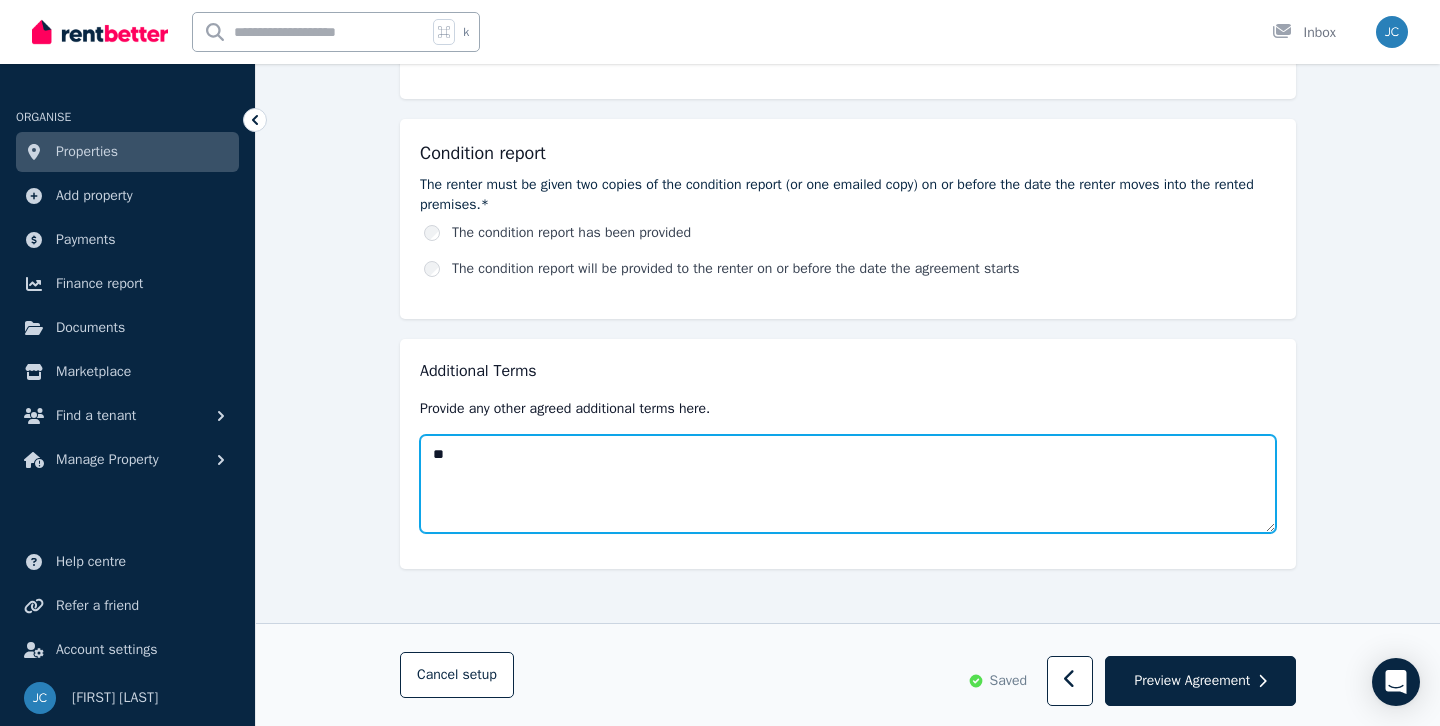type on "*" 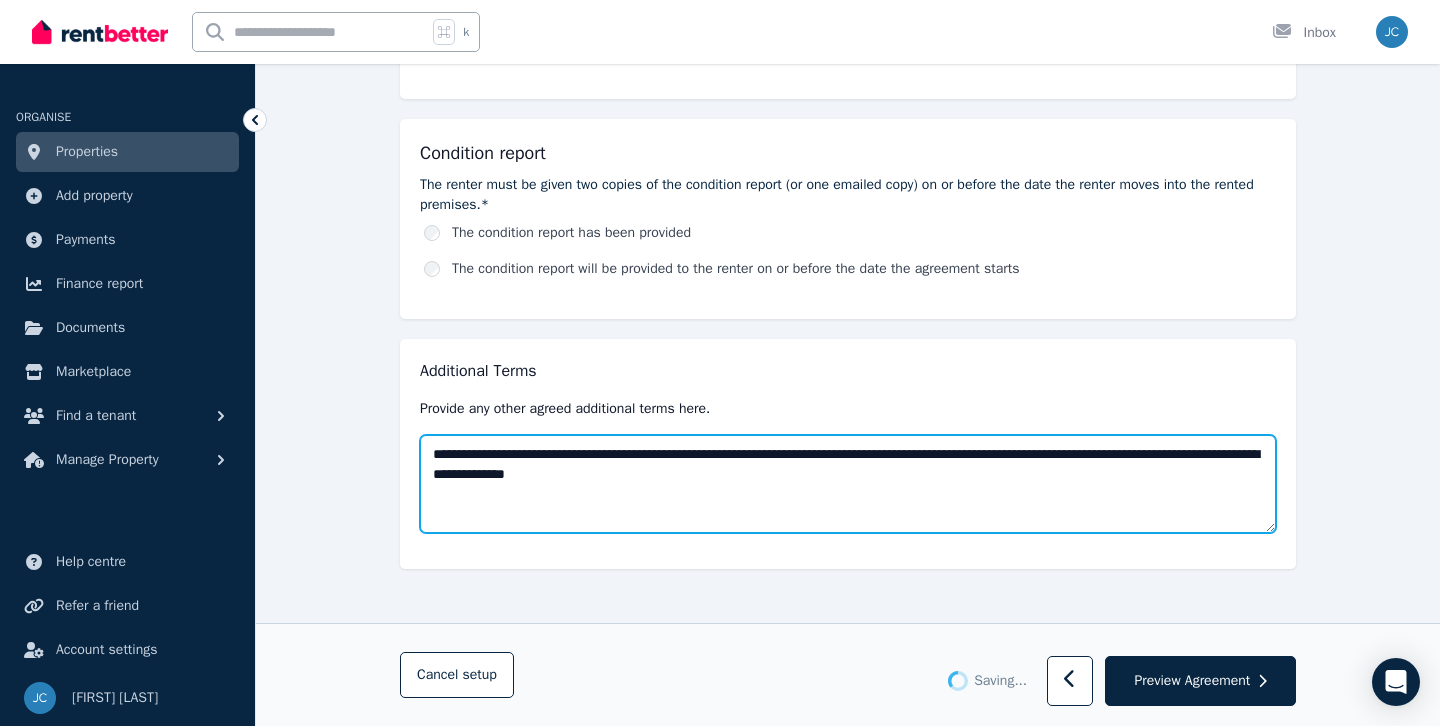 click on "**********" at bounding box center (848, 484) 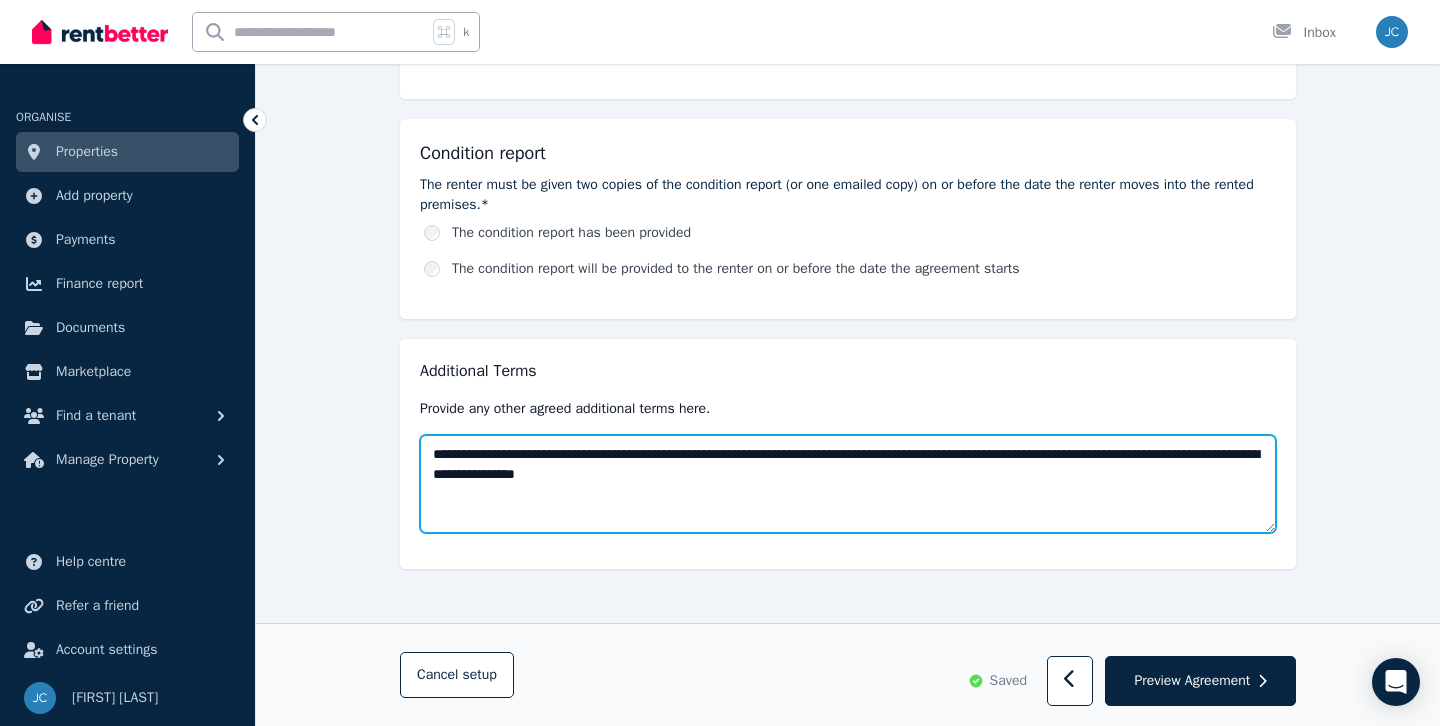 click on "**********" at bounding box center (848, 484) 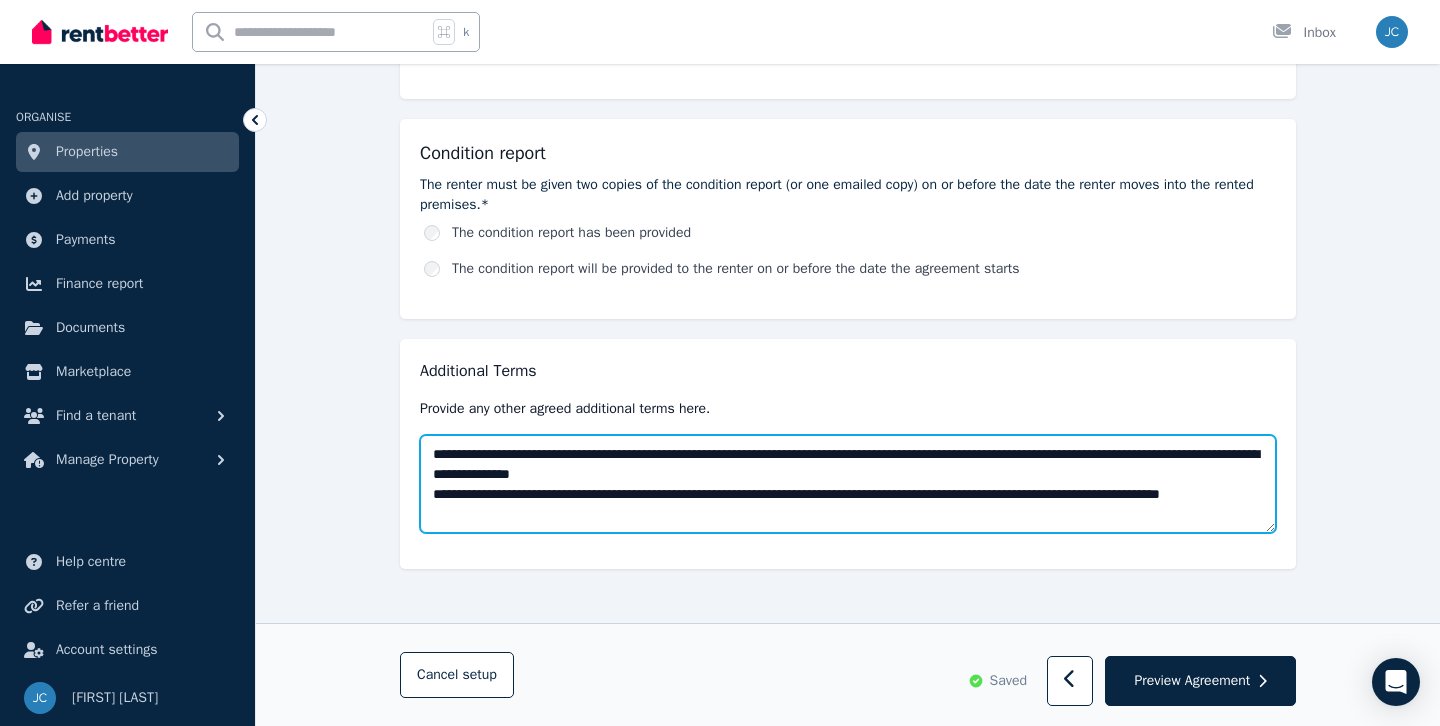 scroll, scrollTop: 10, scrollLeft: 0, axis: vertical 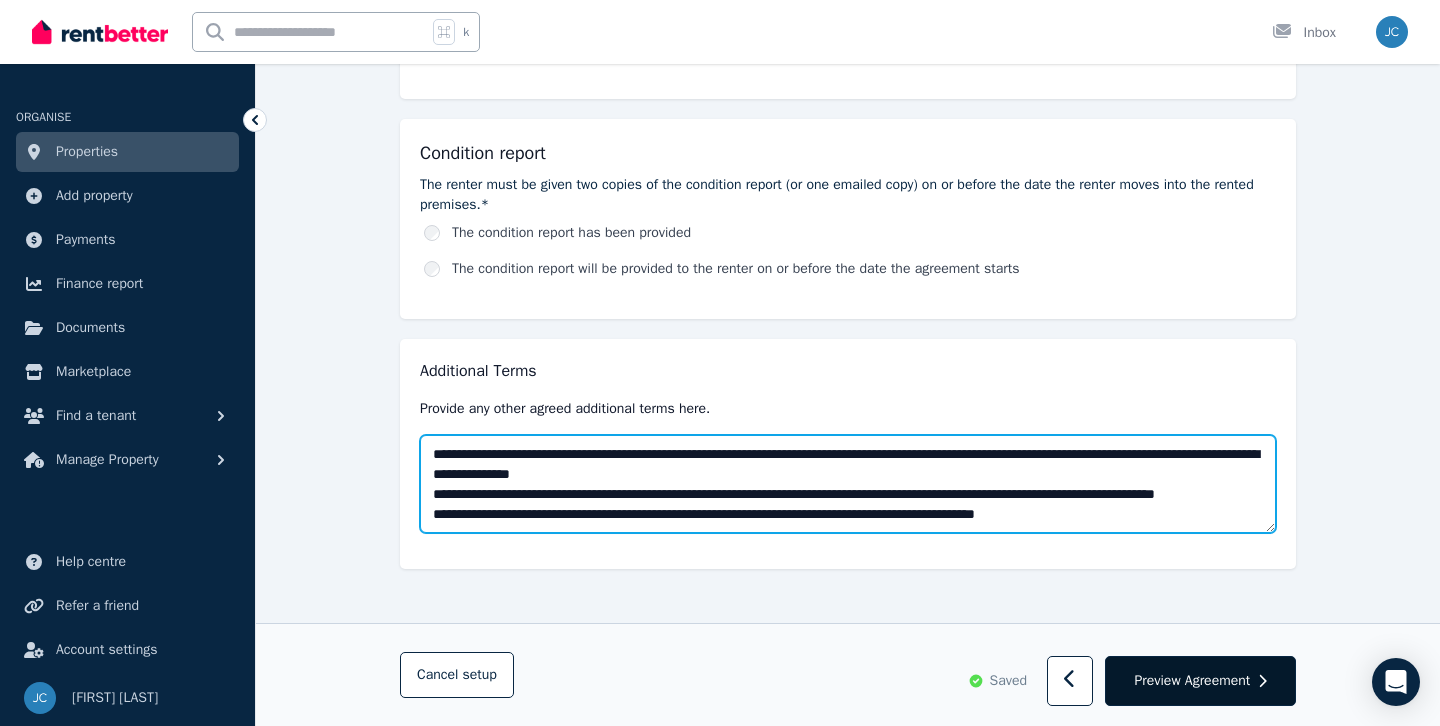 type on "**********" 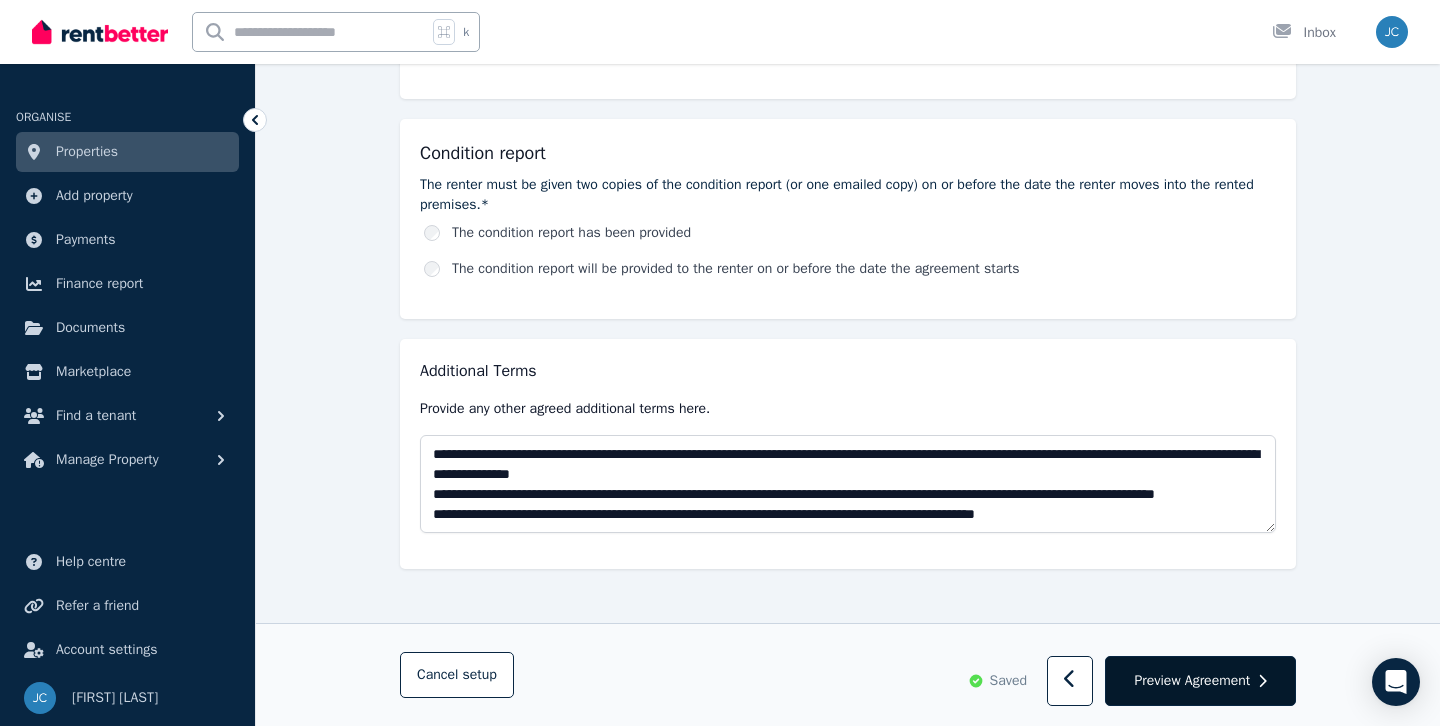 click on "Preview Agreement" at bounding box center (1192, 681) 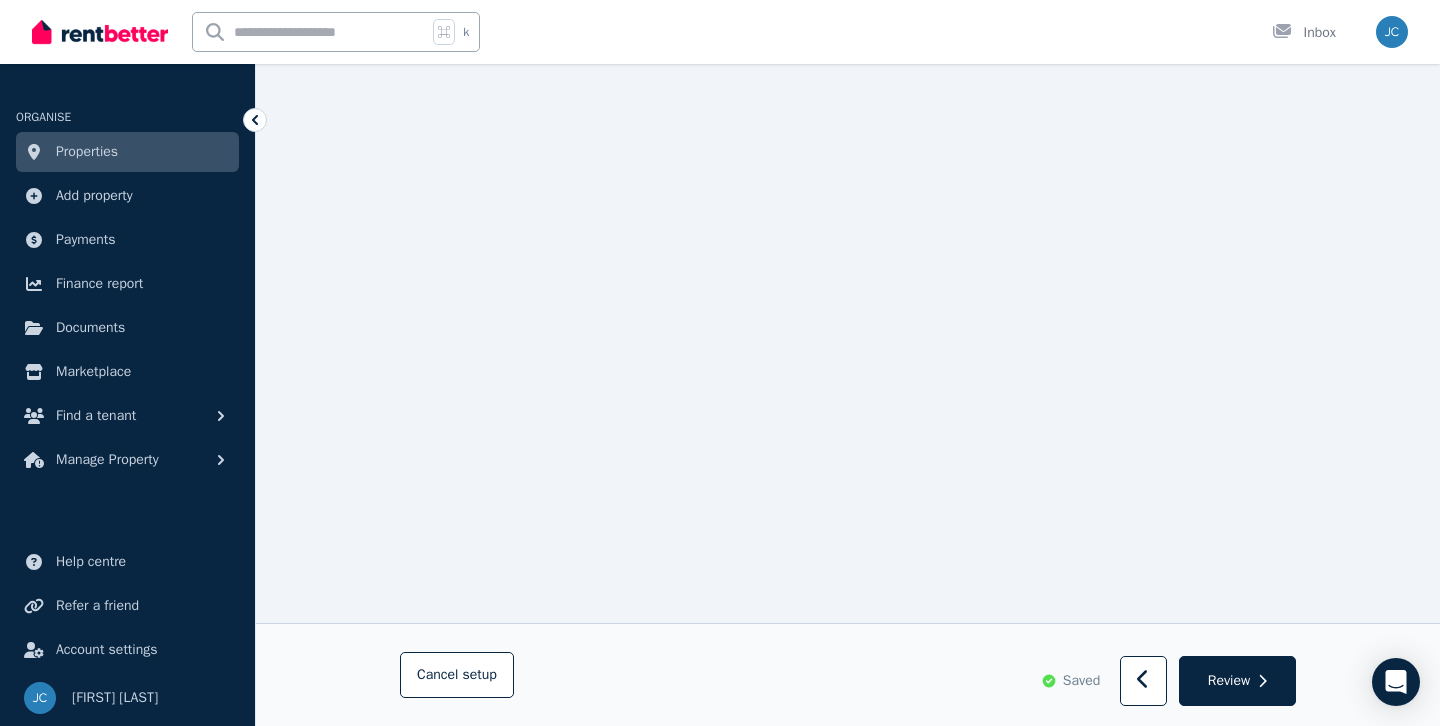 scroll, scrollTop: 5251, scrollLeft: 0, axis: vertical 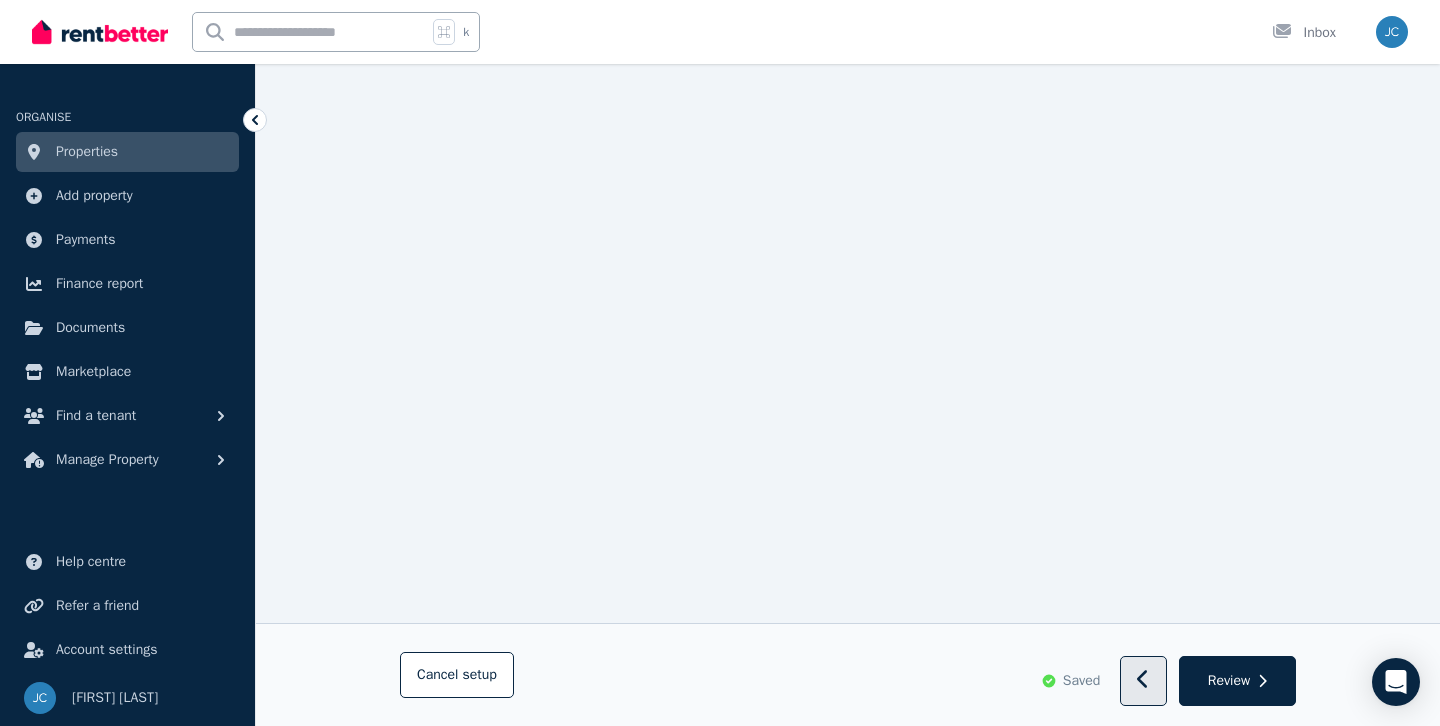 click 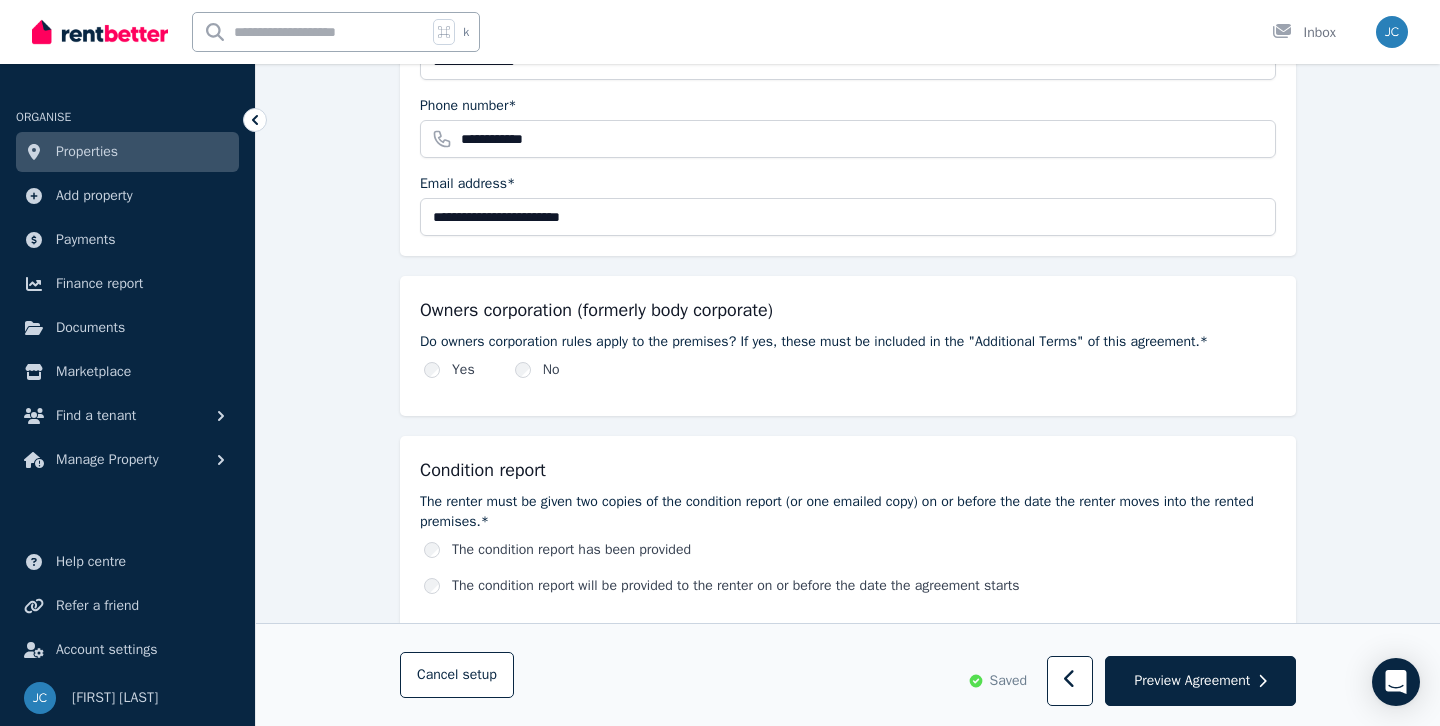 scroll, scrollTop: 839, scrollLeft: 0, axis: vertical 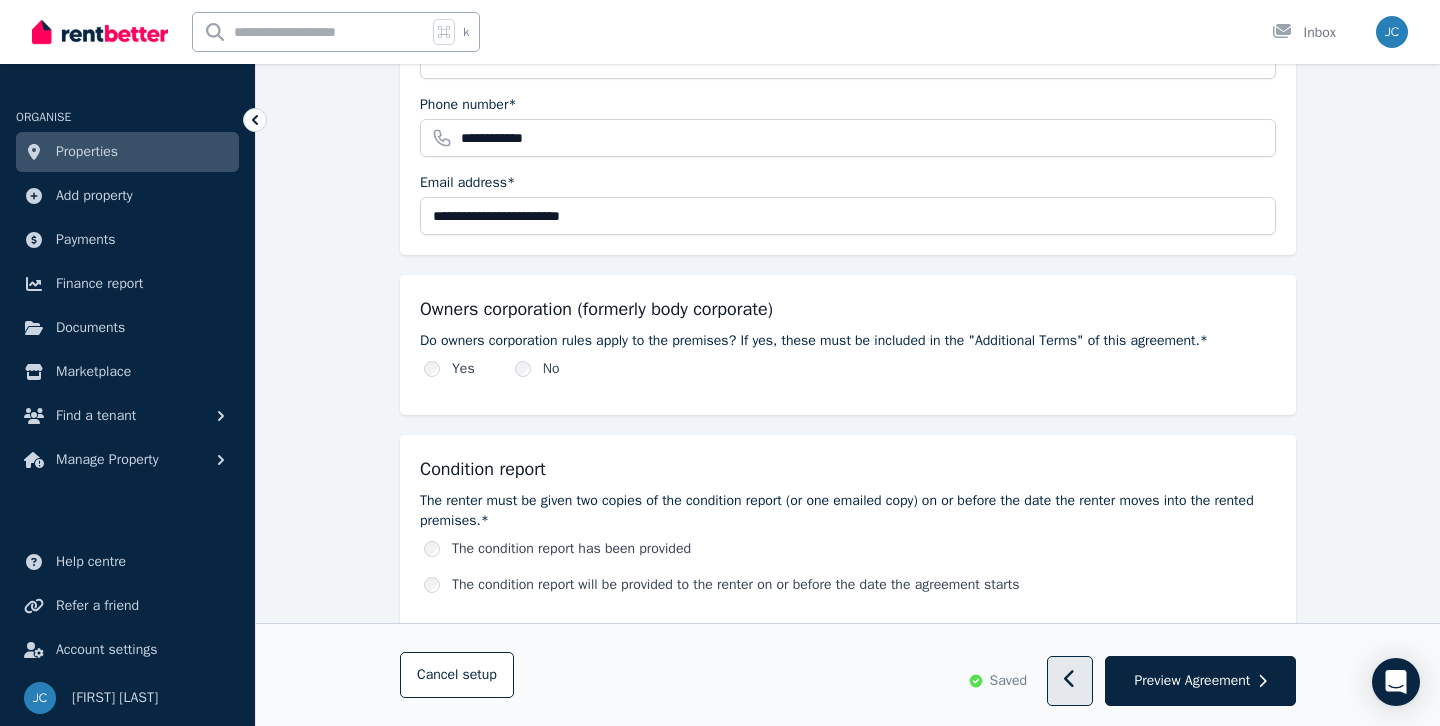 click at bounding box center (1070, 682) 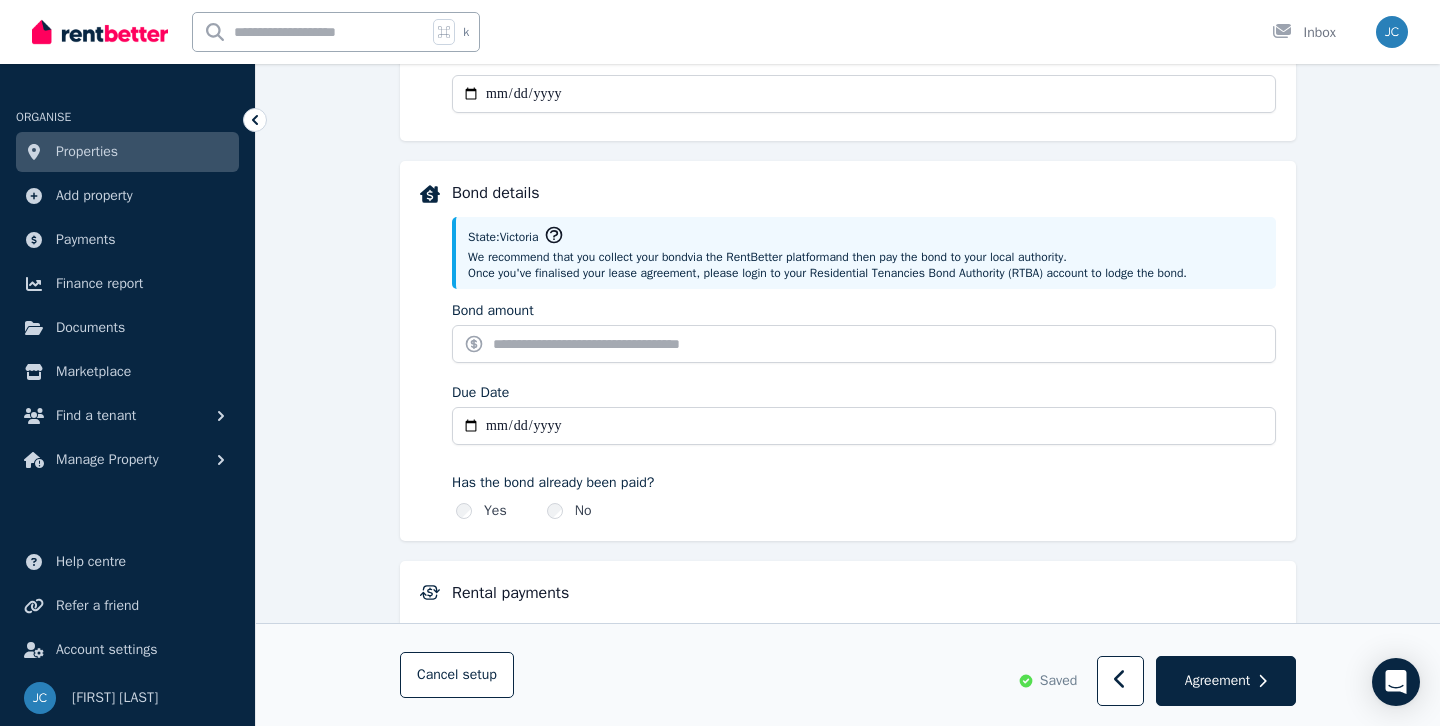 scroll, scrollTop: 0, scrollLeft: 0, axis: both 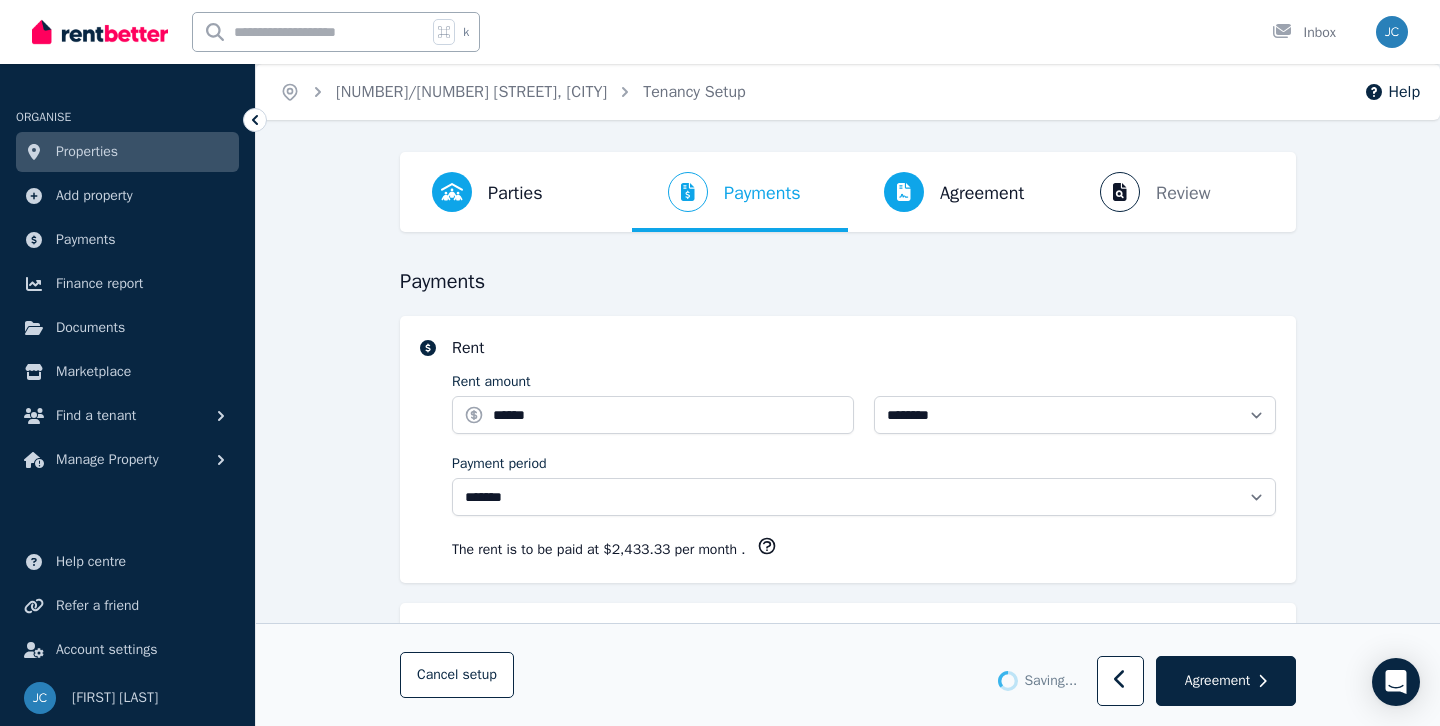 select on "**********" 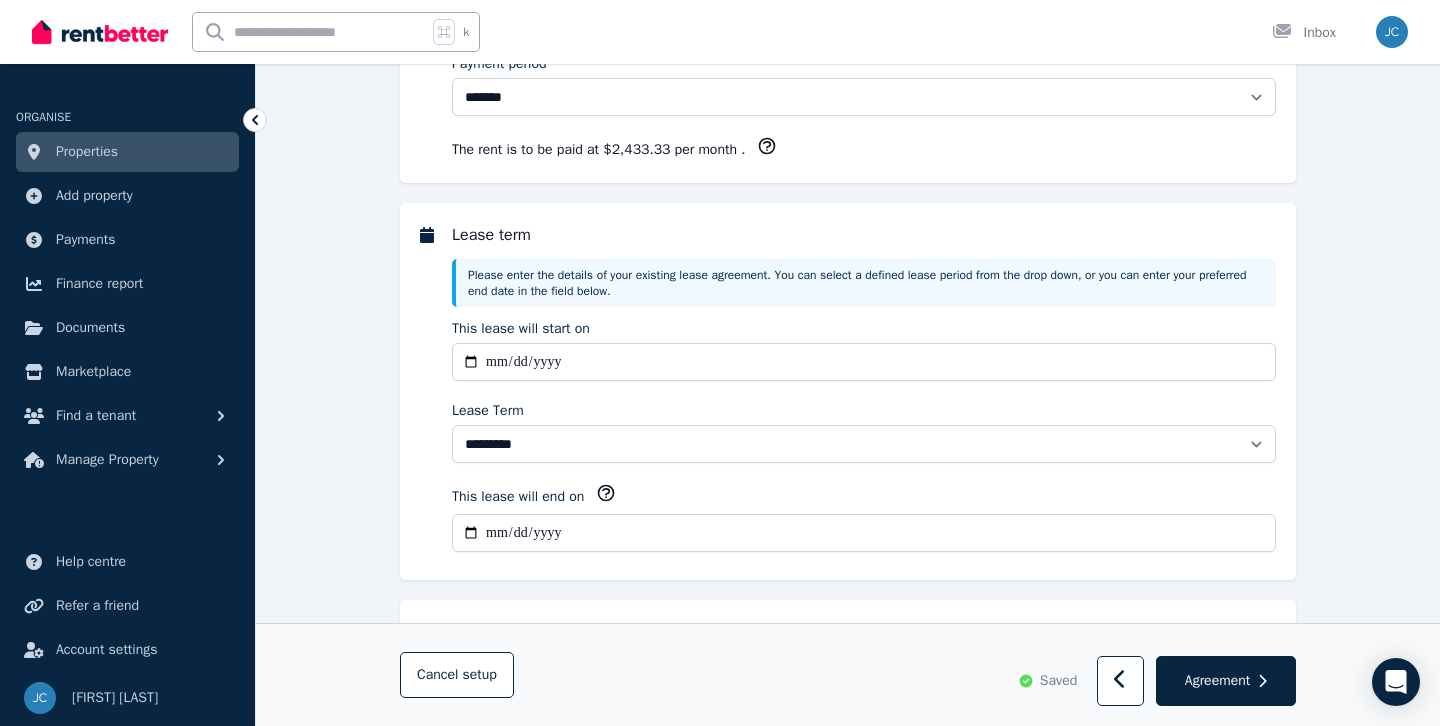 scroll, scrollTop: 372, scrollLeft: 0, axis: vertical 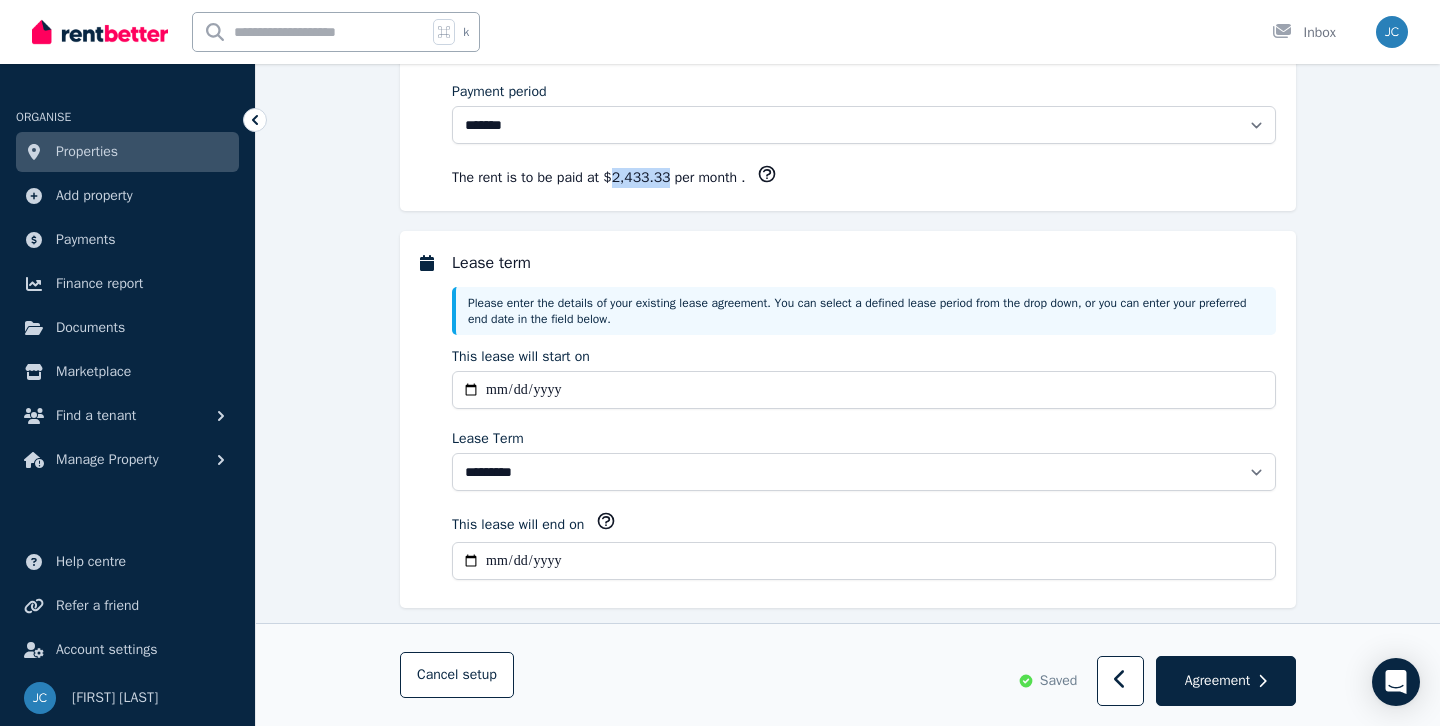 drag, startPoint x: 616, startPoint y: 174, endPoint x: 679, endPoint y: 176, distance: 63.03174 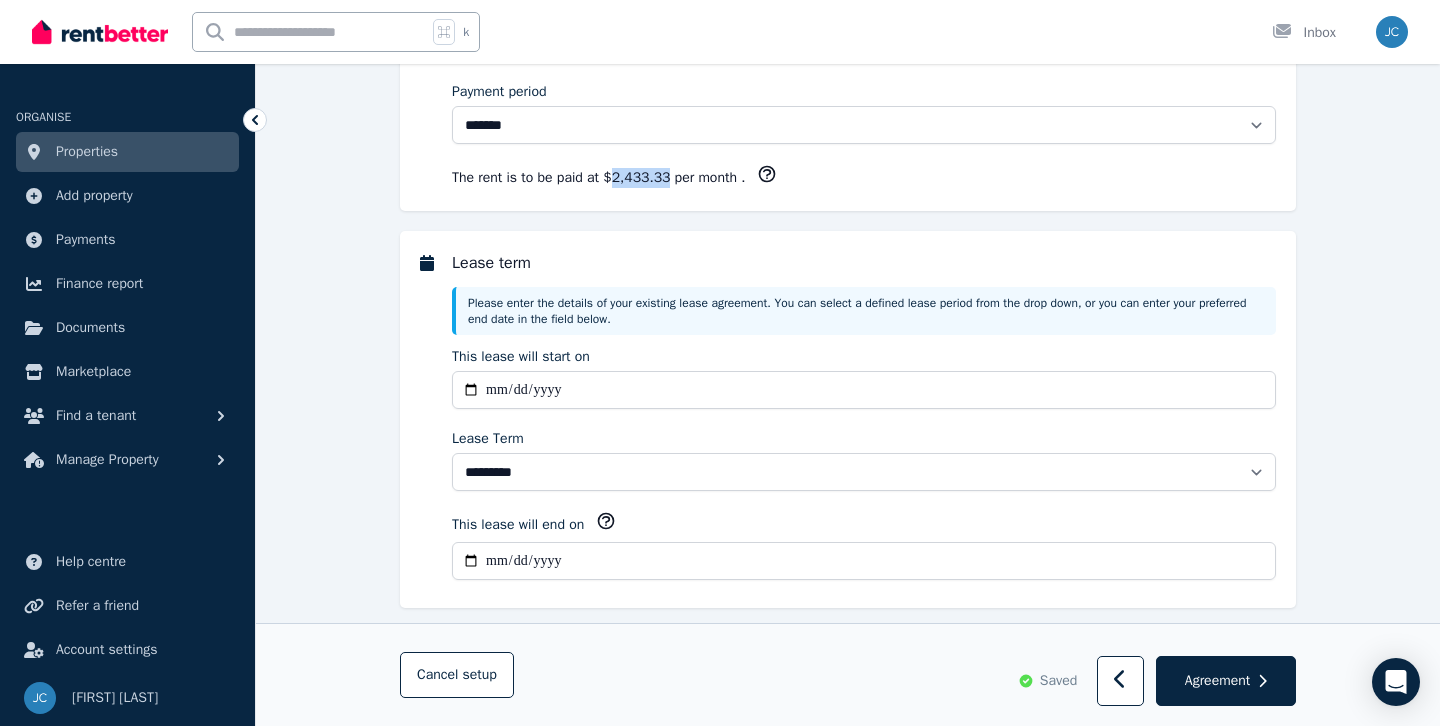 click on "$2,433.33 per month" at bounding box center [672, 177] 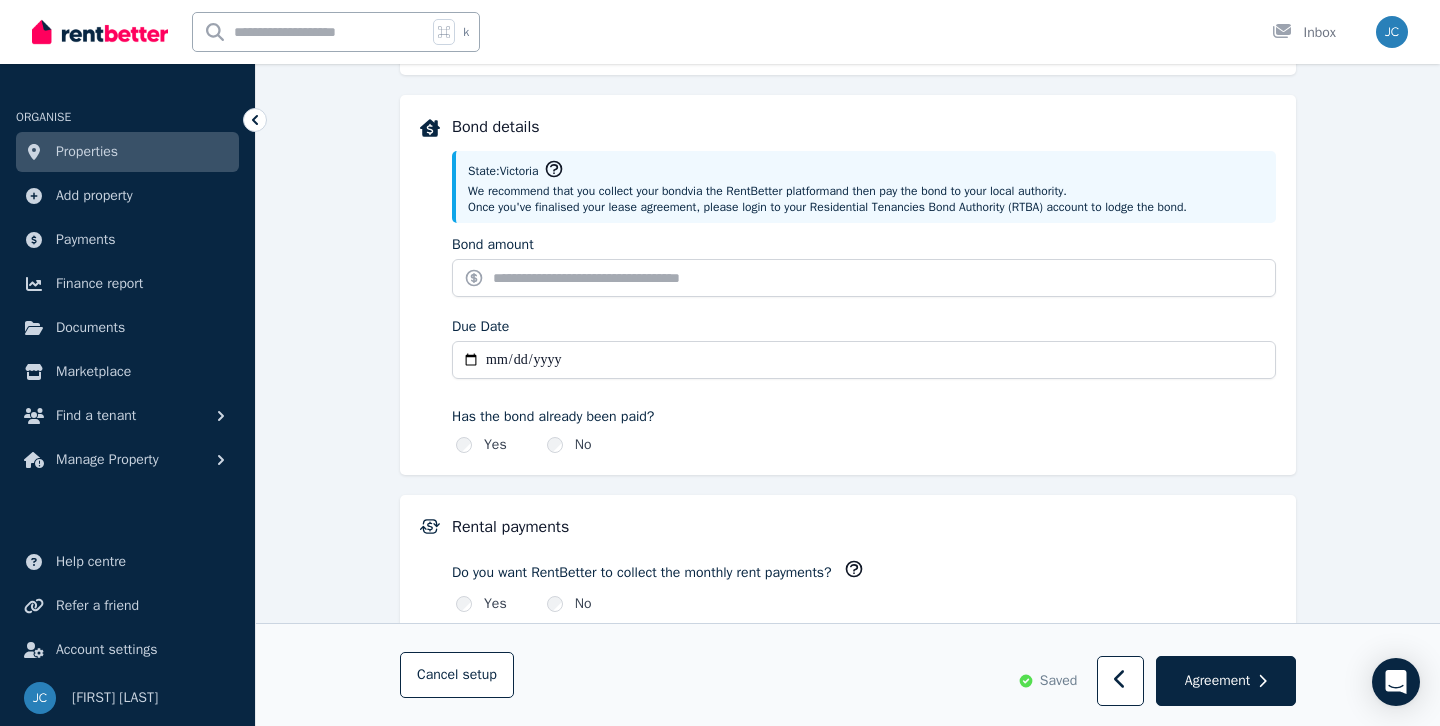 scroll, scrollTop: 919, scrollLeft: 0, axis: vertical 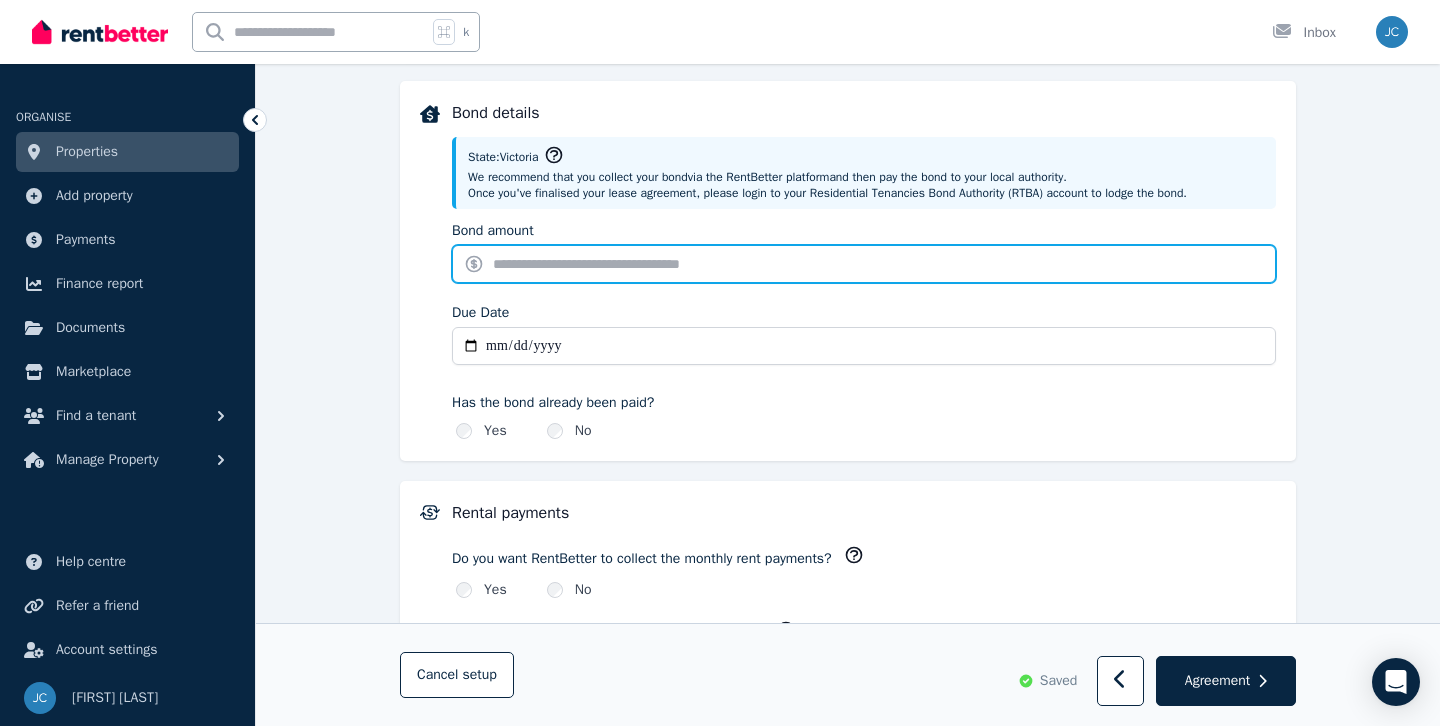 click on "Bond amount" at bounding box center (864, 264) 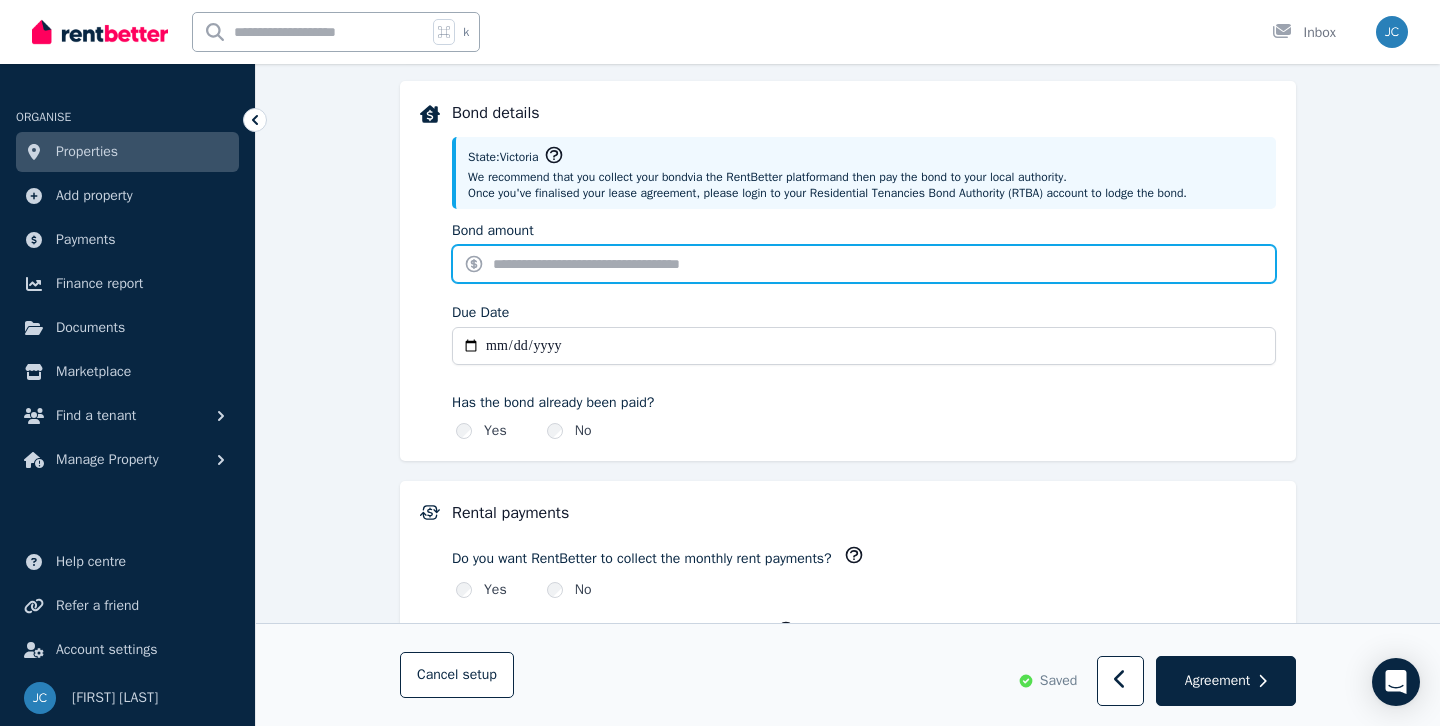 paste on "********" 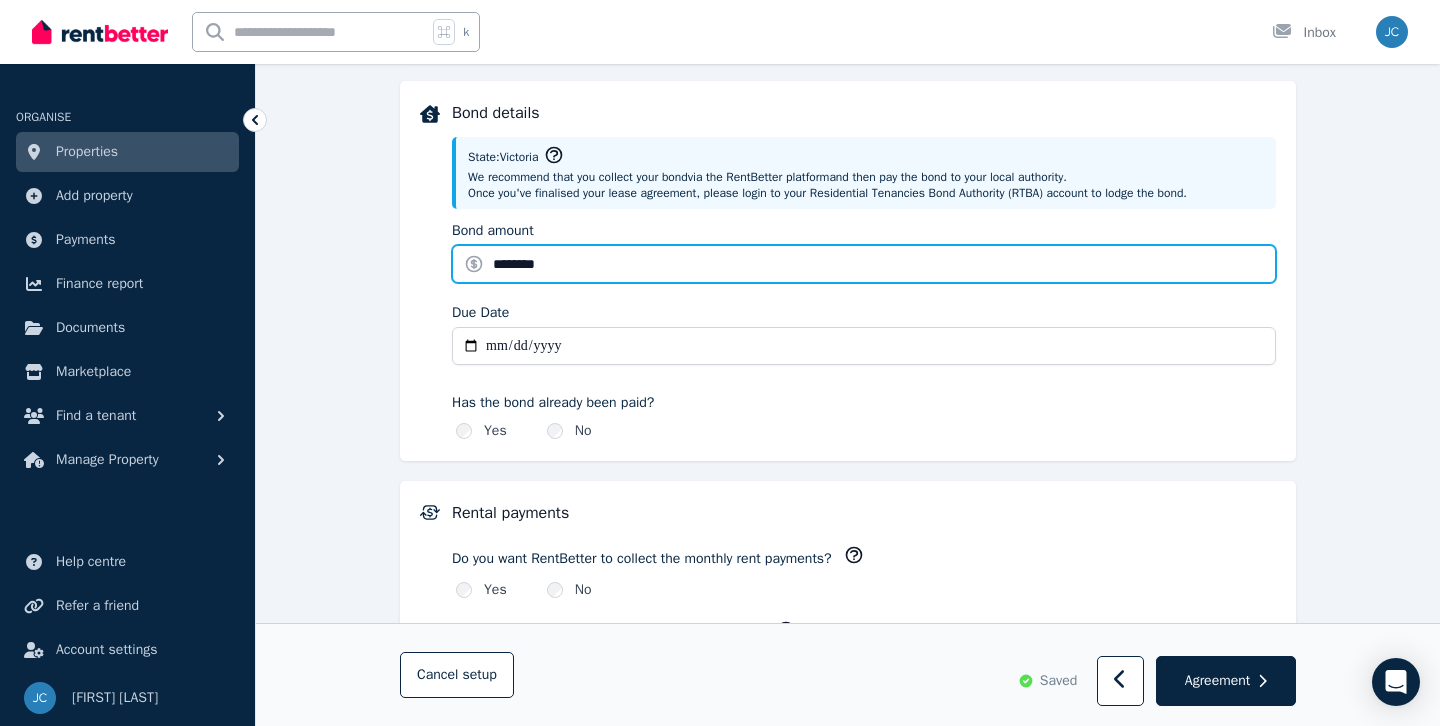 type on "********" 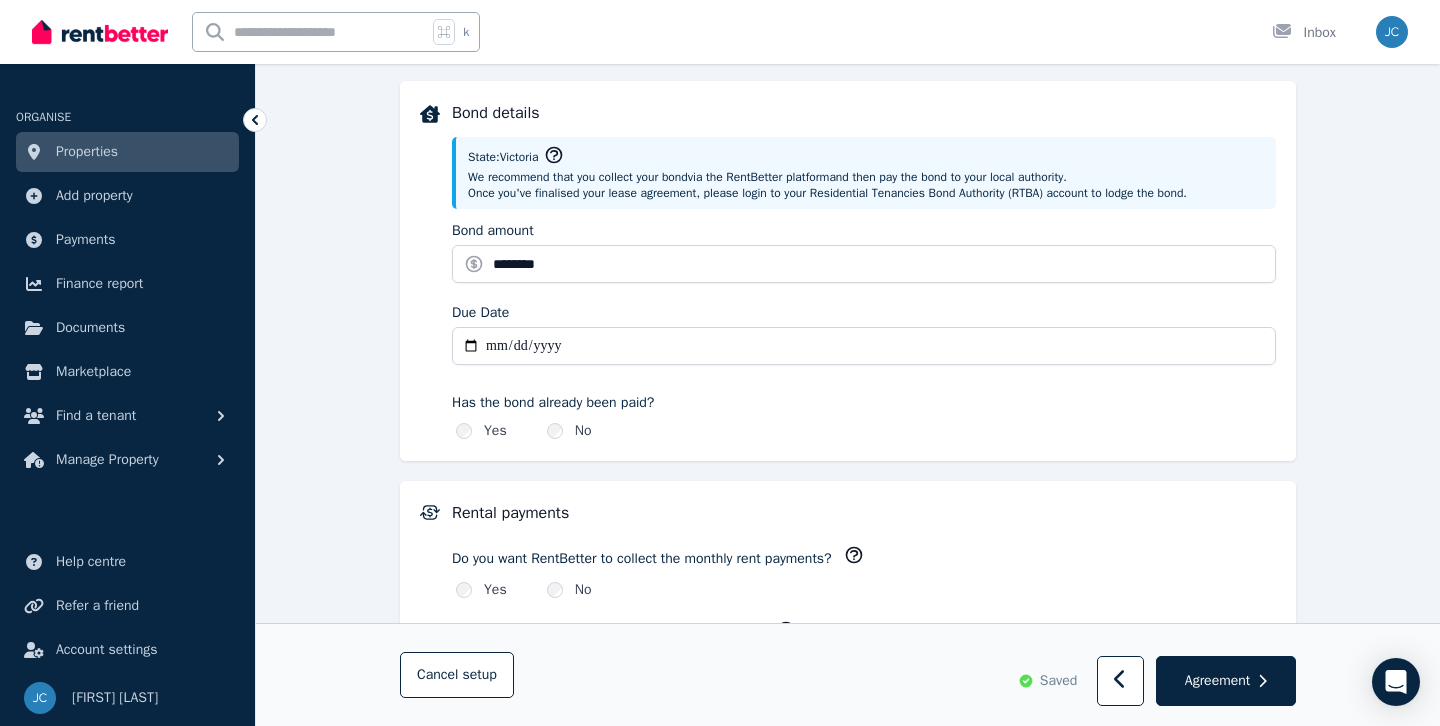 click on "Due Date" at bounding box center (864, 346) 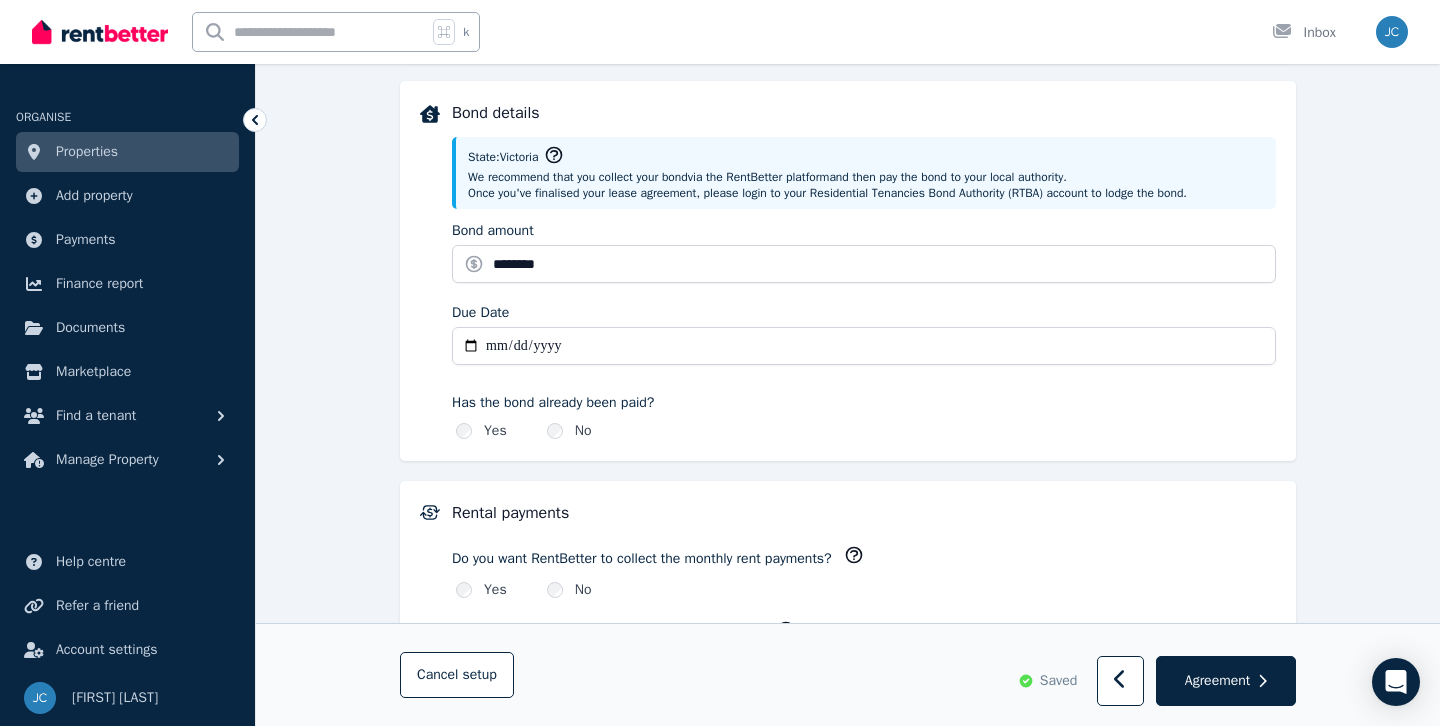 type on "**********" 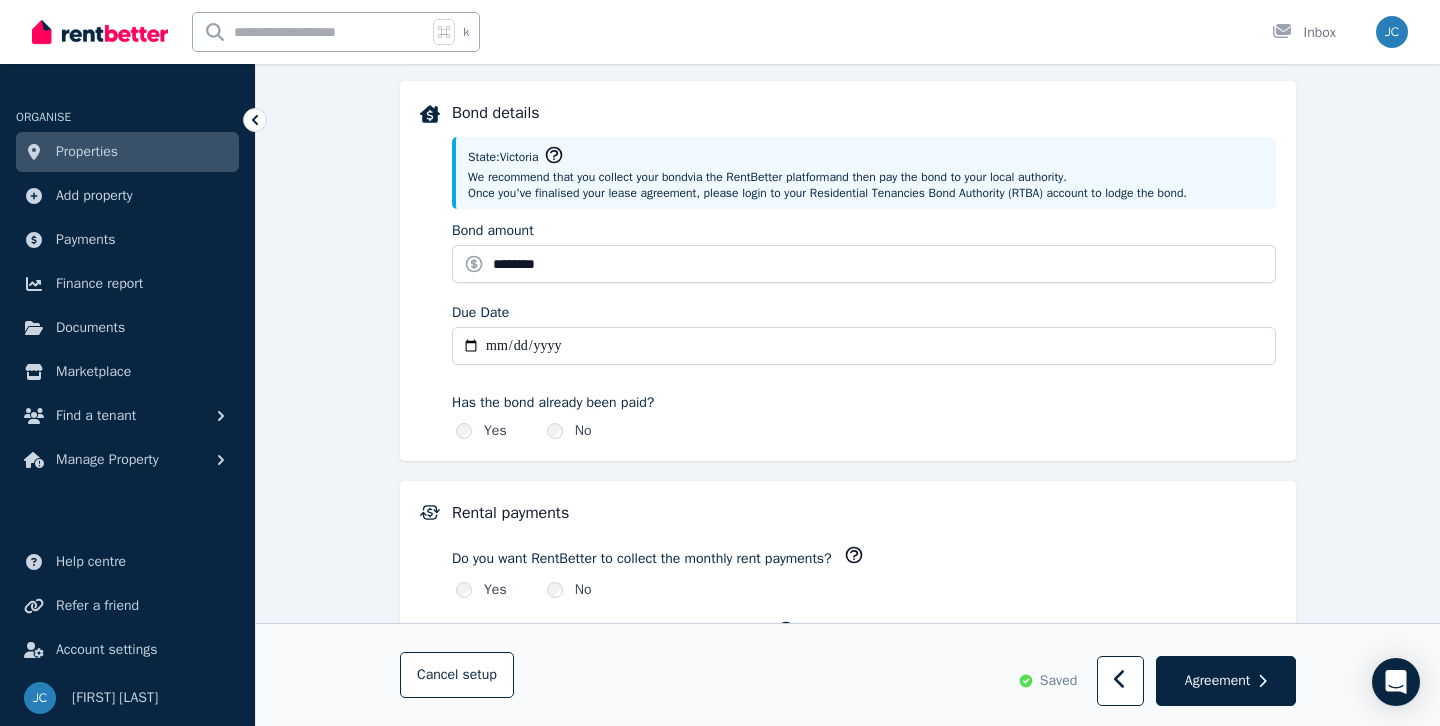 click on "Yes Please enter a bond amount and a due date No" at bounding box center [864, 431] 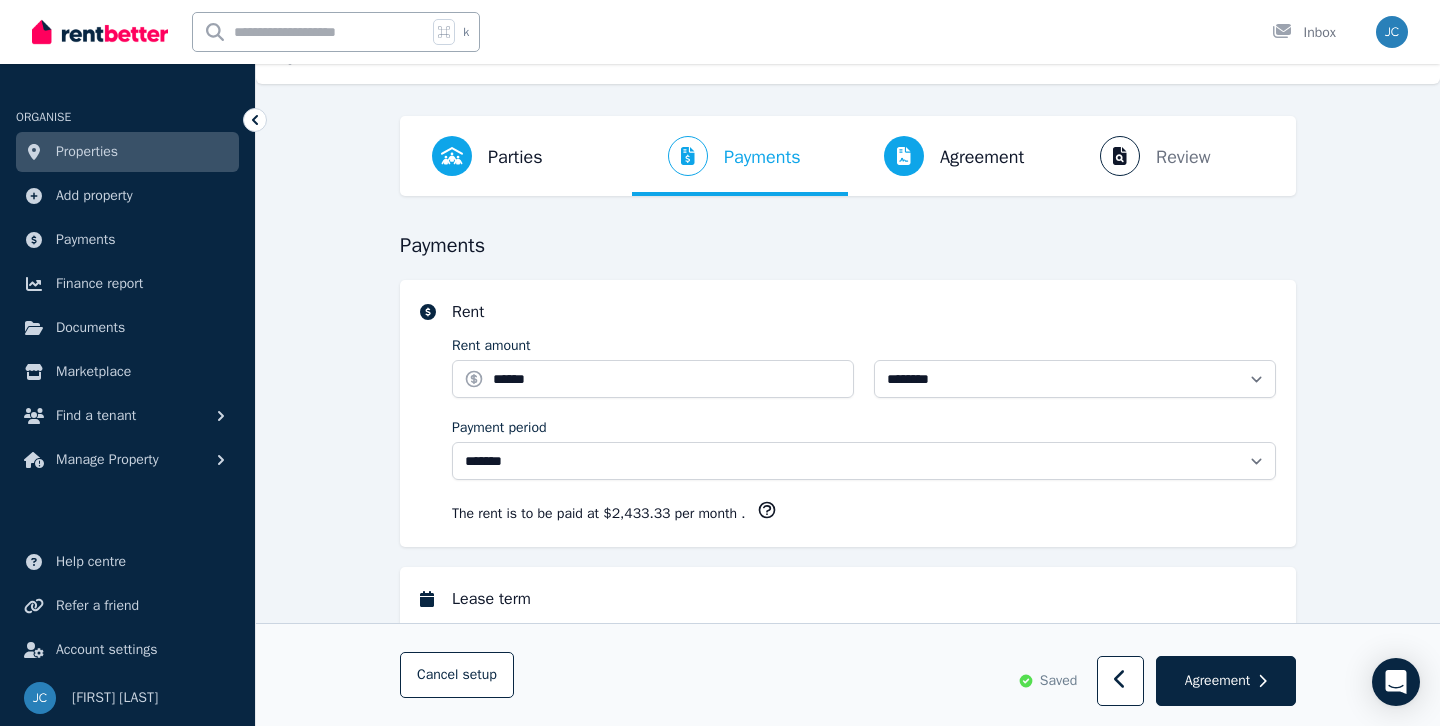 scroll, scrollTop: 0, scrollLeft: 0, axis: both 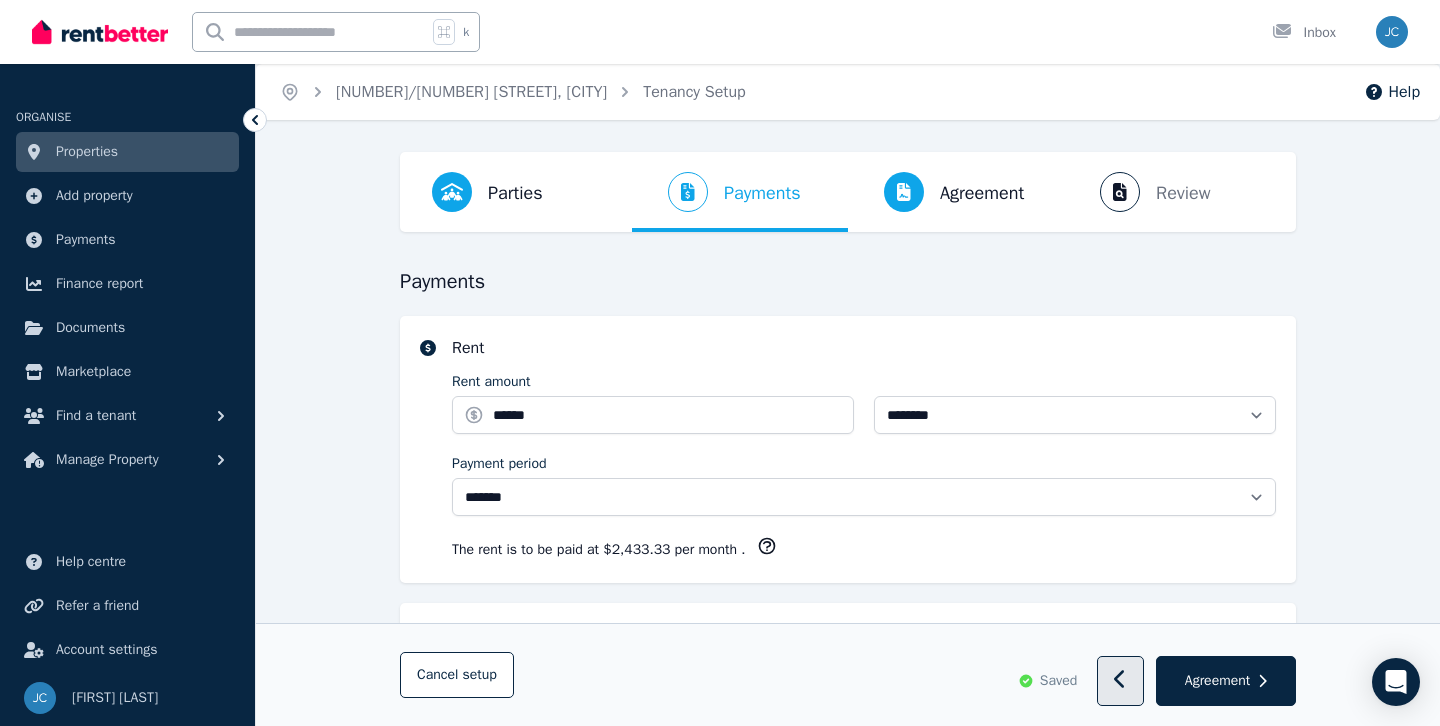 click 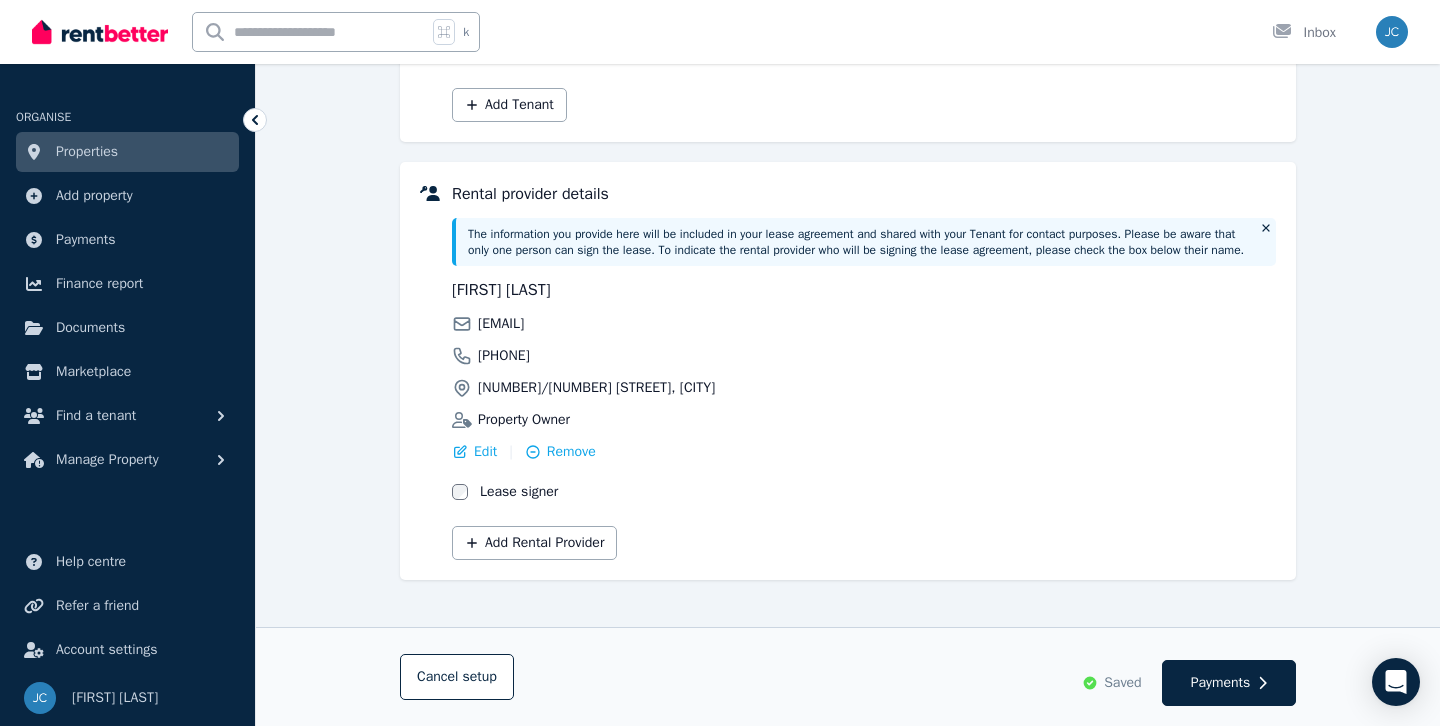 scroll, scrollTop: 430, scrollLeft: 0, axis: vertical 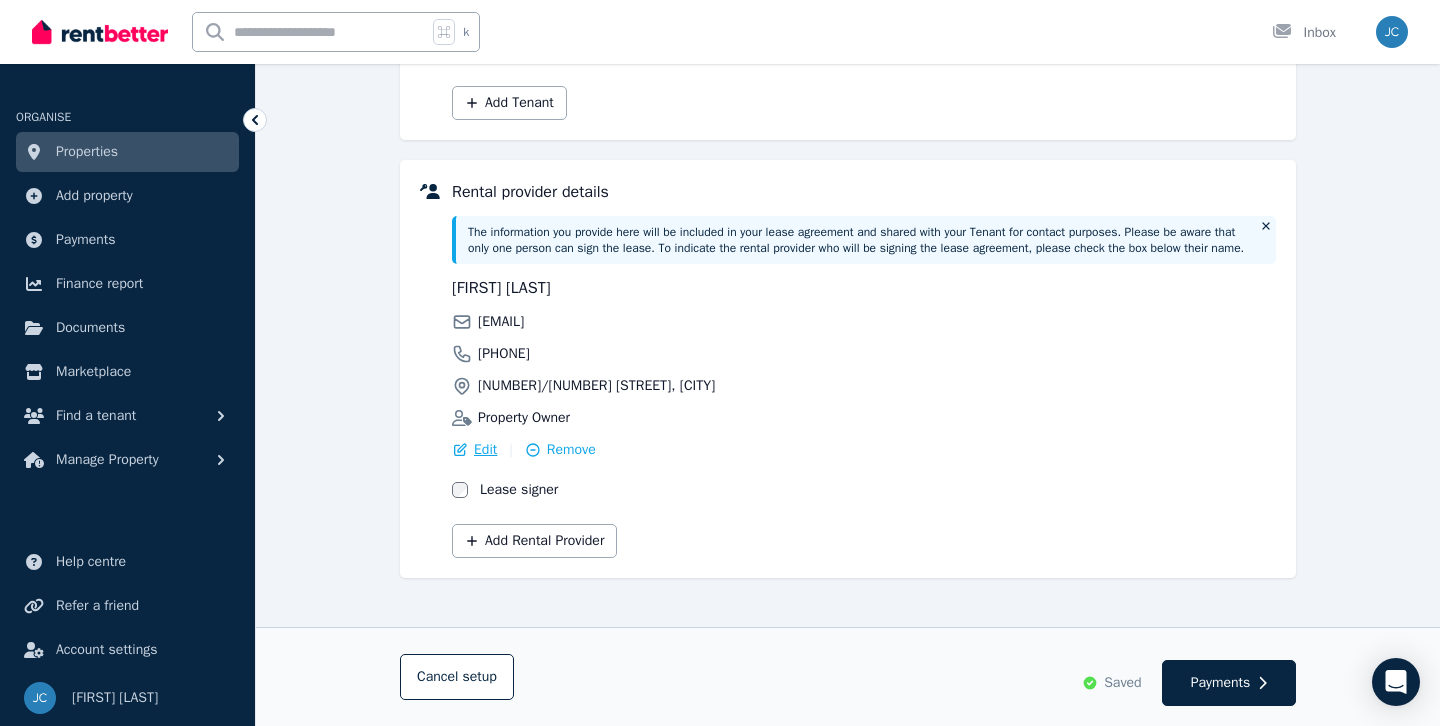 click on "Edit" at bounding box center (485, 450) 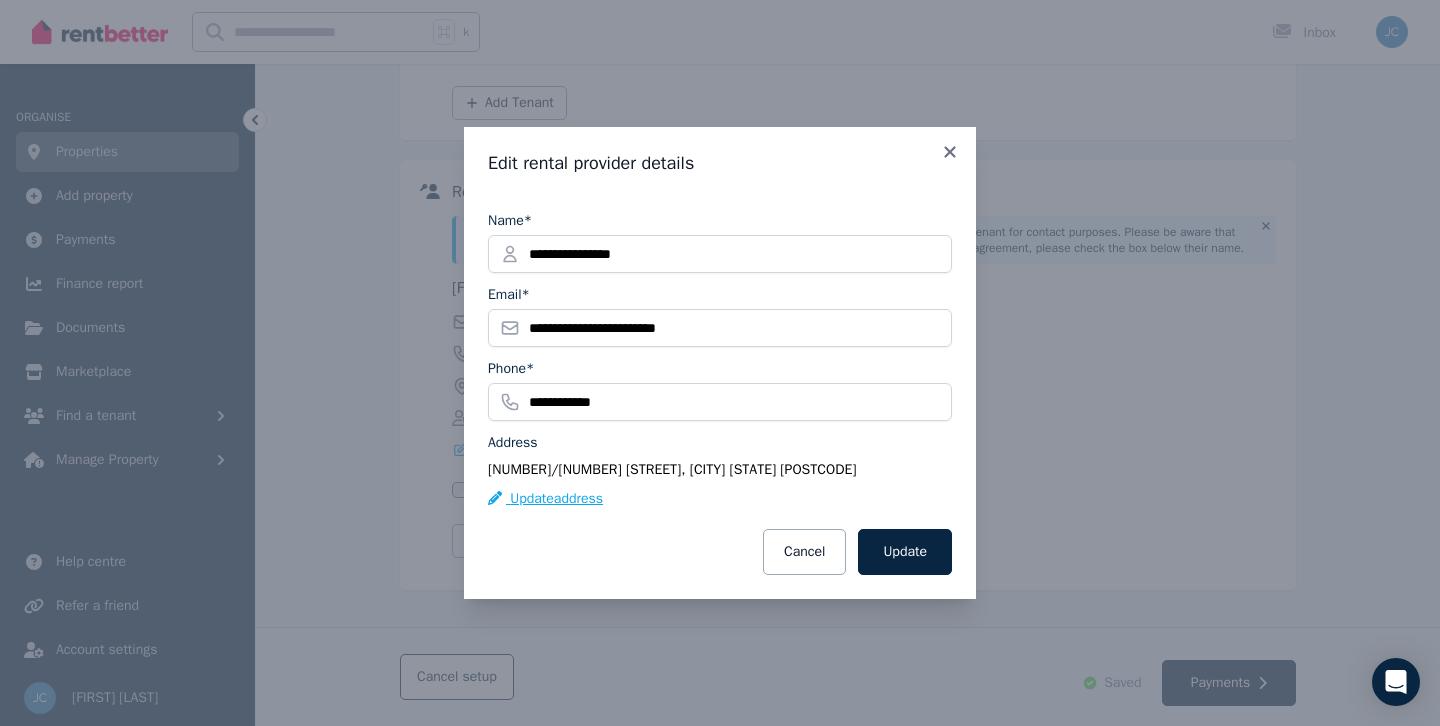 click on "Update  address" at bounding box center (545, 499) 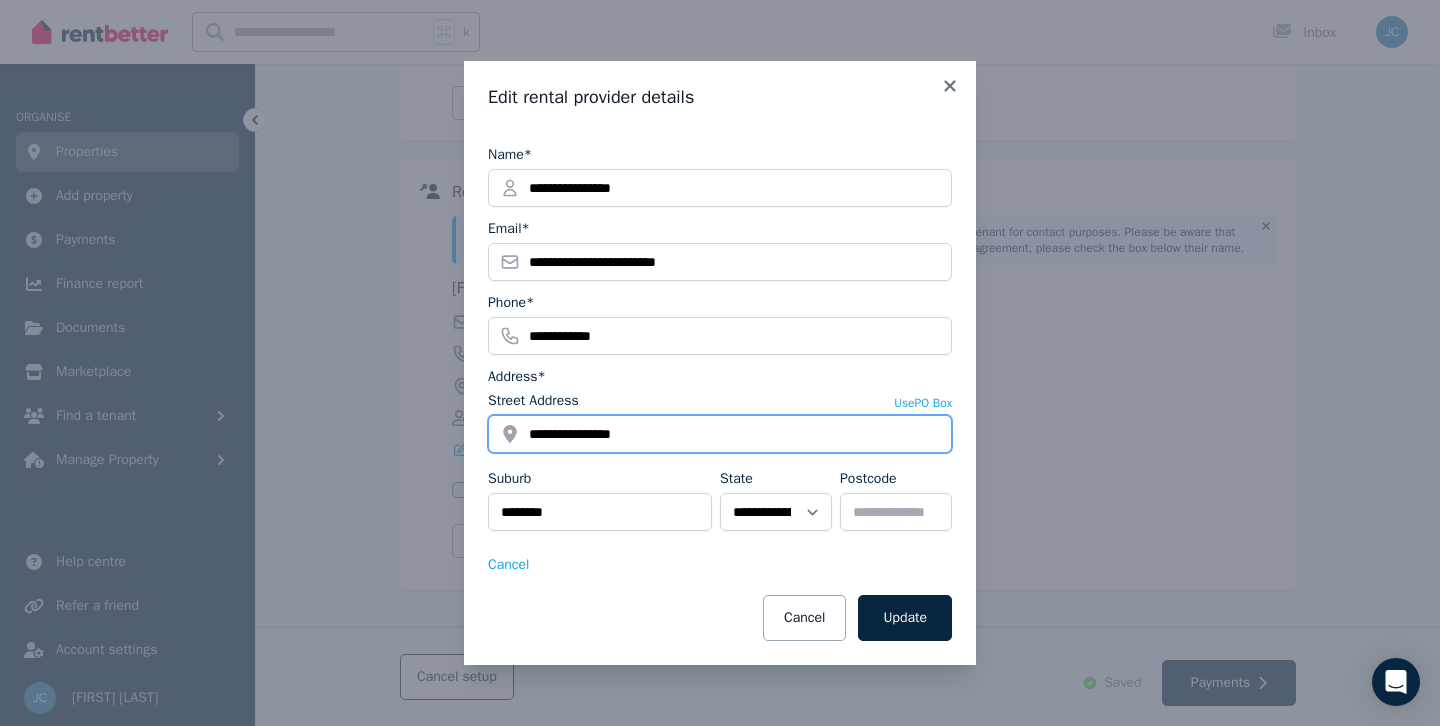 drag, startPoint x: 666, startPoint y: 431, endPoint x: 523, endPoint y: 428, distance: 143.03146 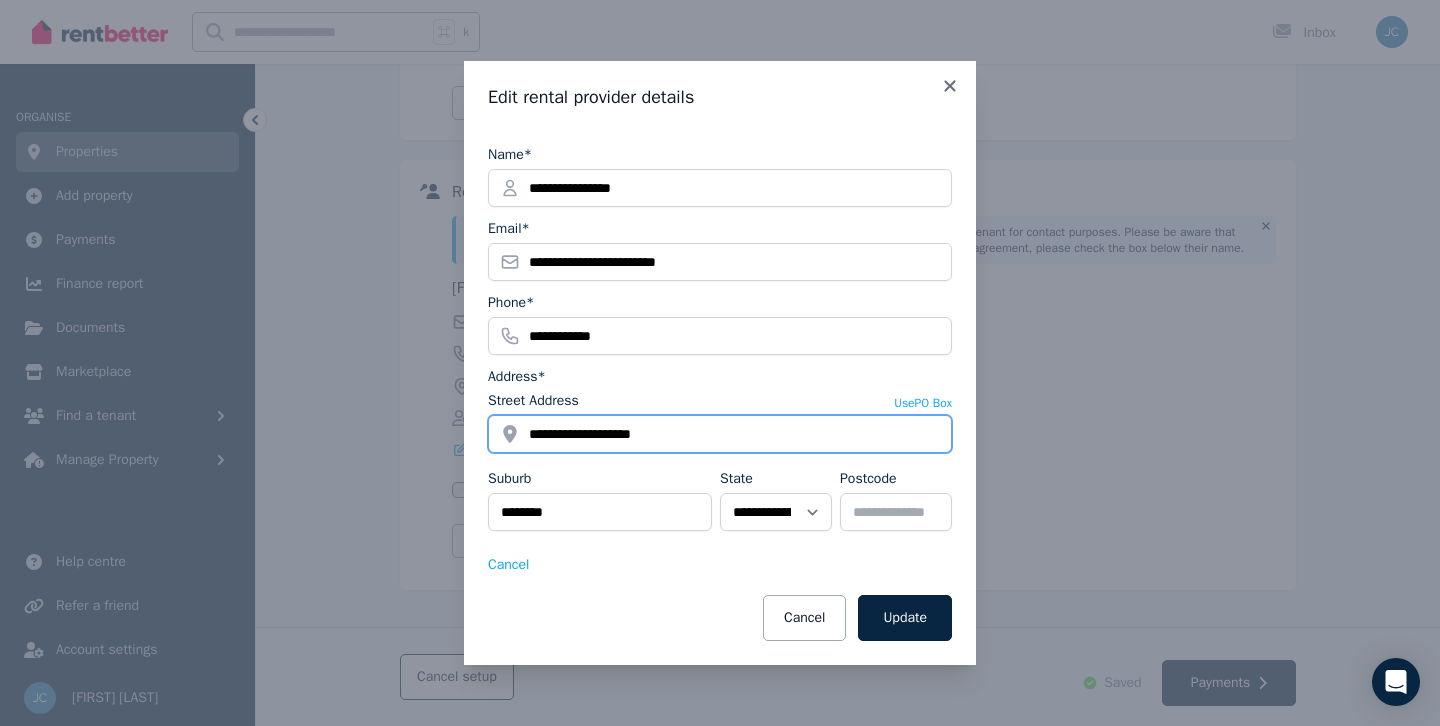 type on "**********" 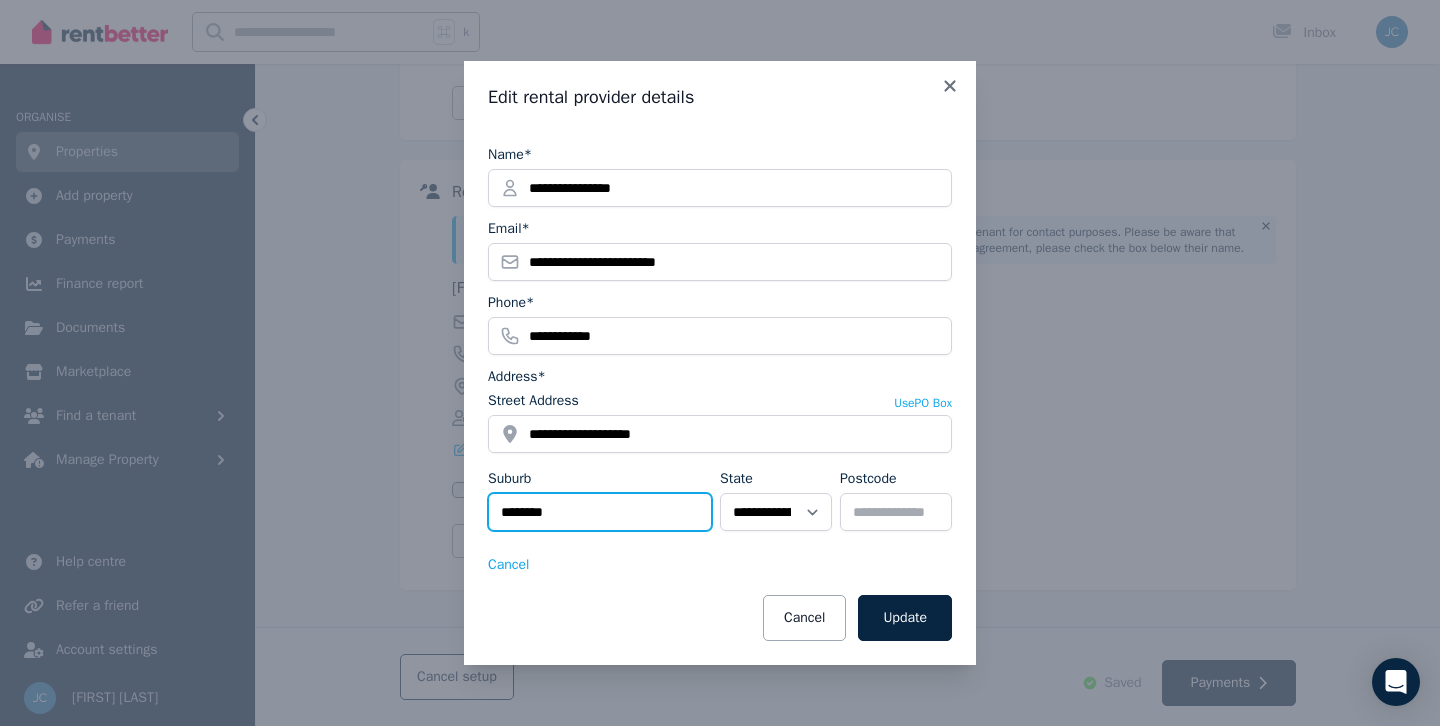 drag, startPoint x: 607, startPoint y: 512, endPoint x: 491, endPoint y: 509, distance: 116.03879 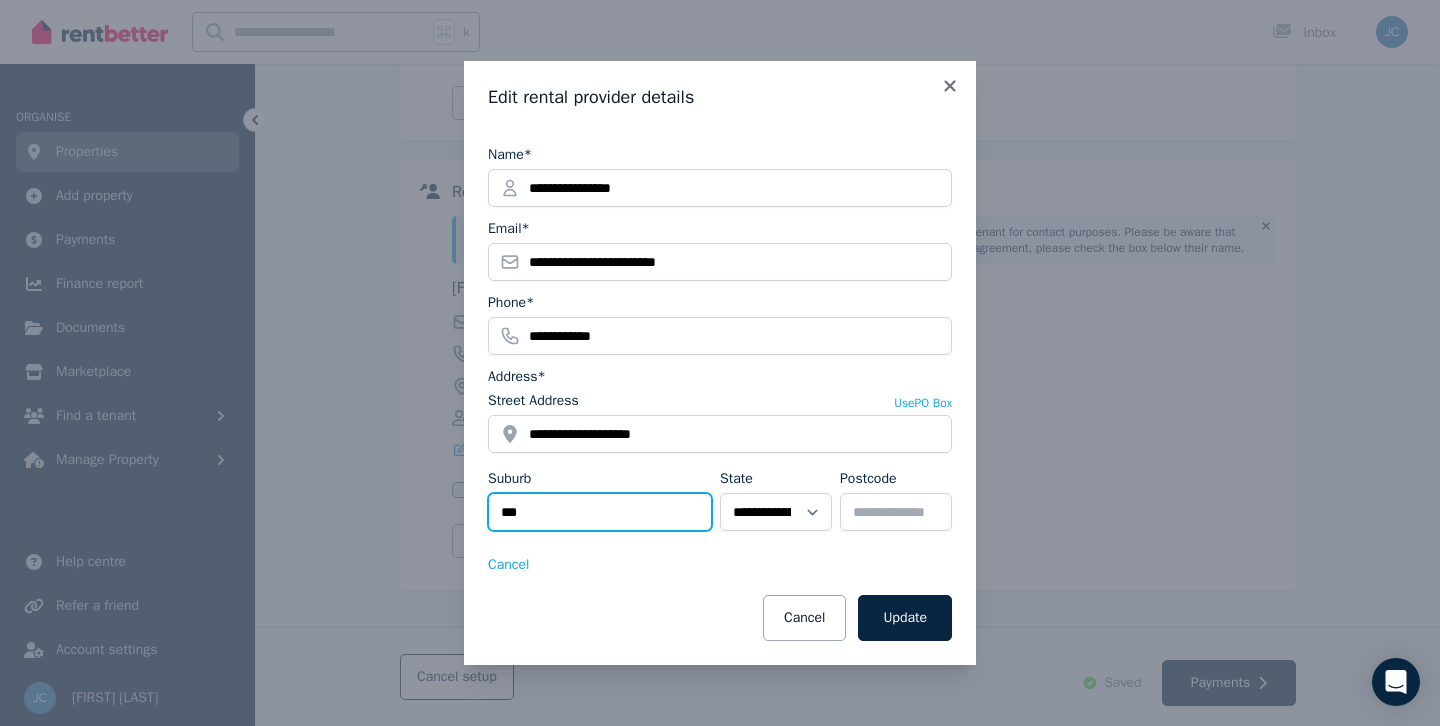 type on "********" 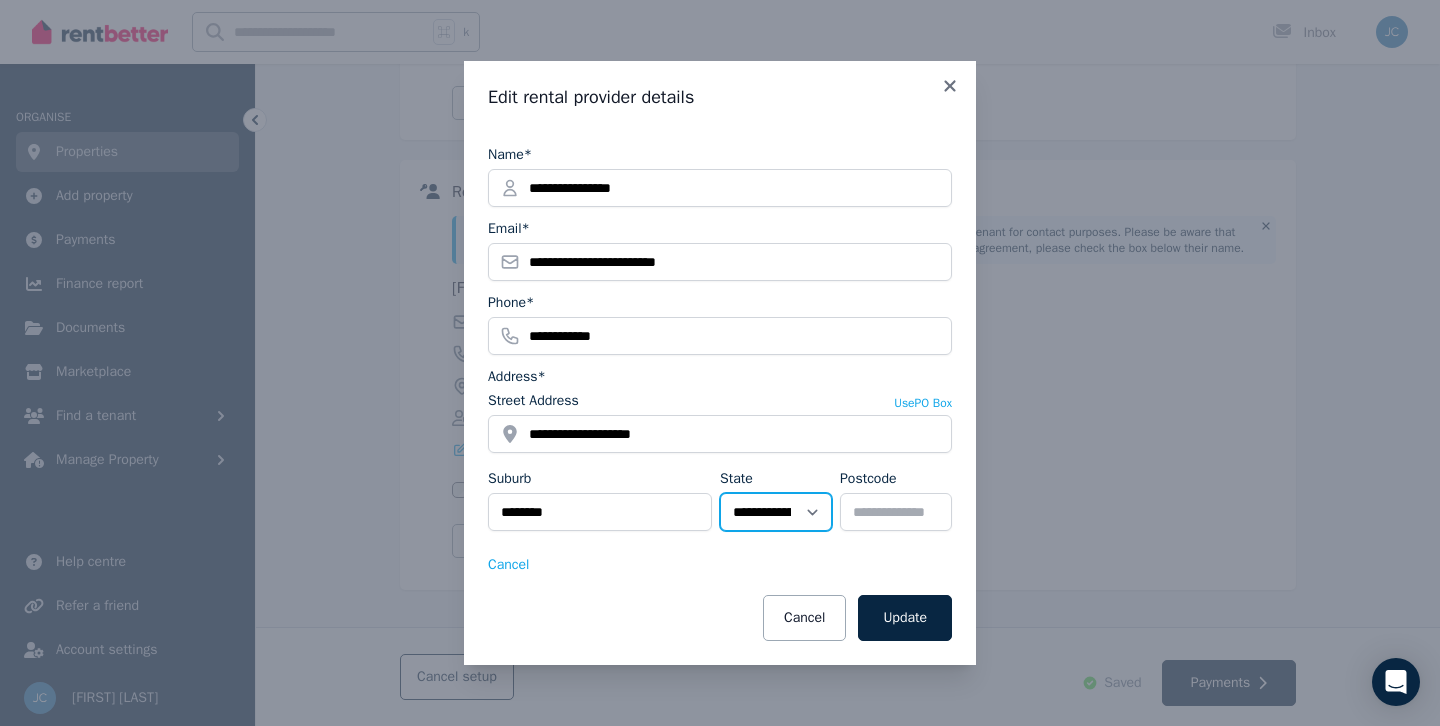 select on "***" 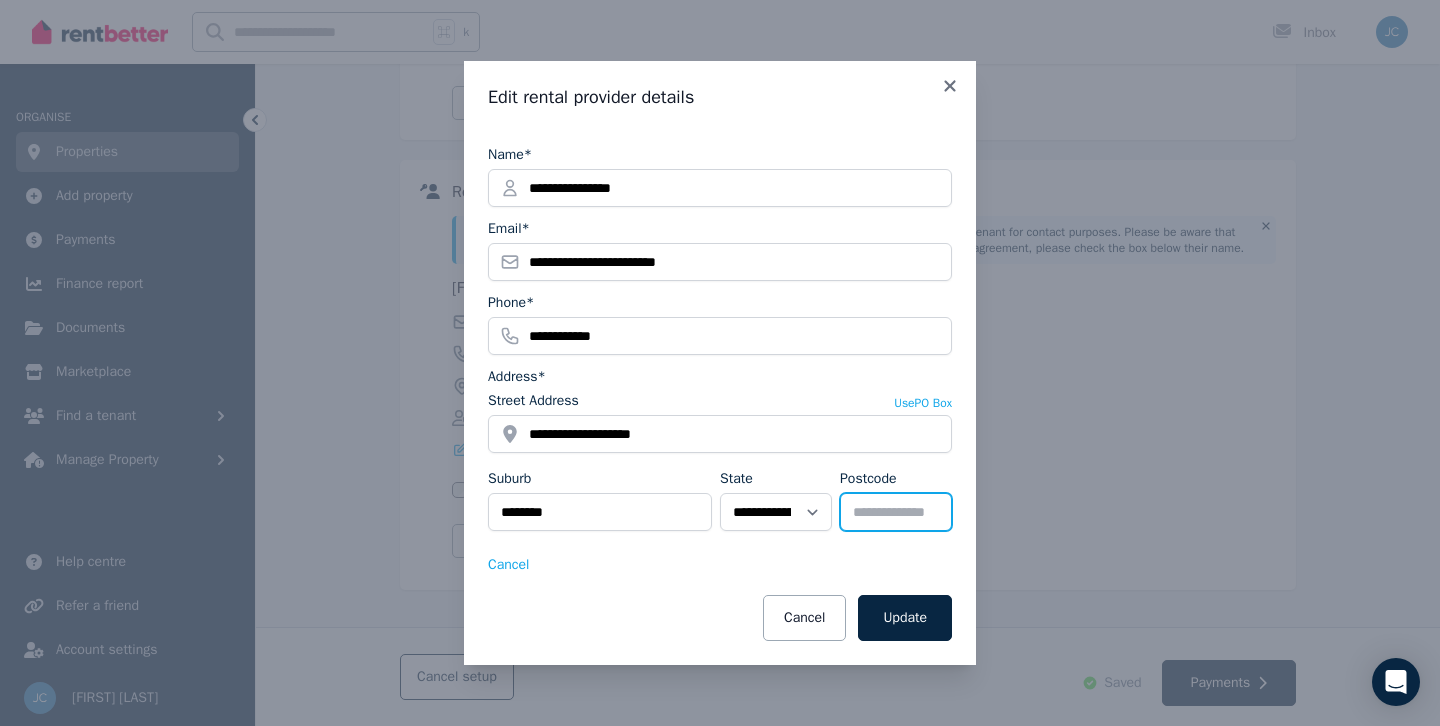 click on "****" at bounding box center [896, 512] 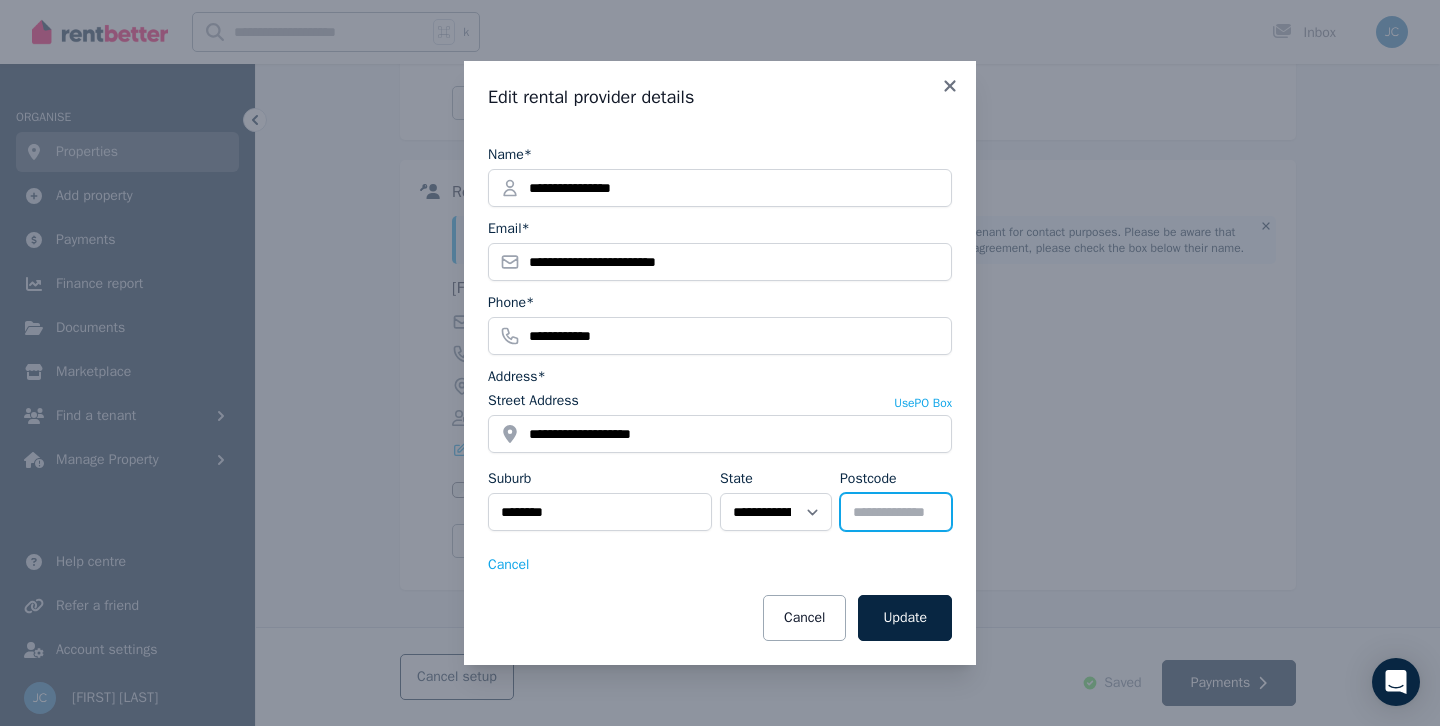 type on "****" 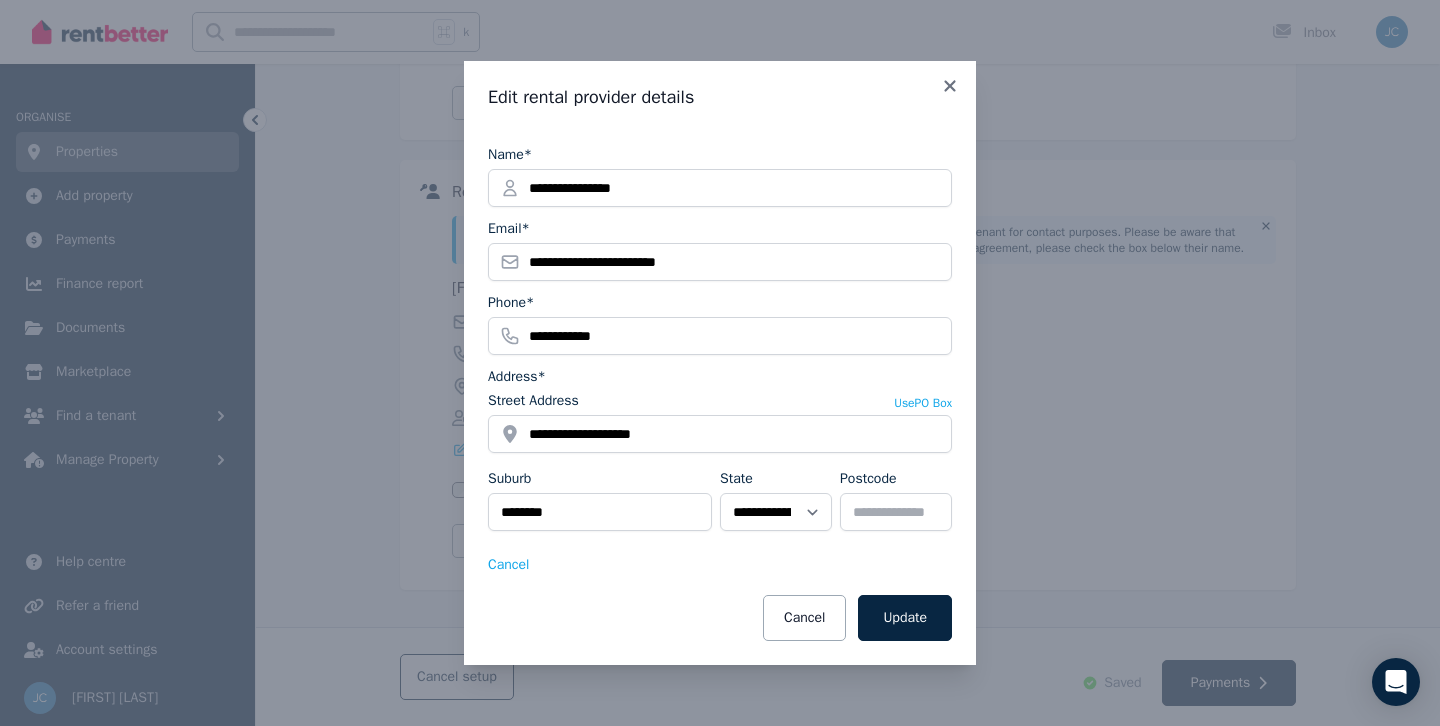 click on "Cancel" at bounding box center (720, 565) 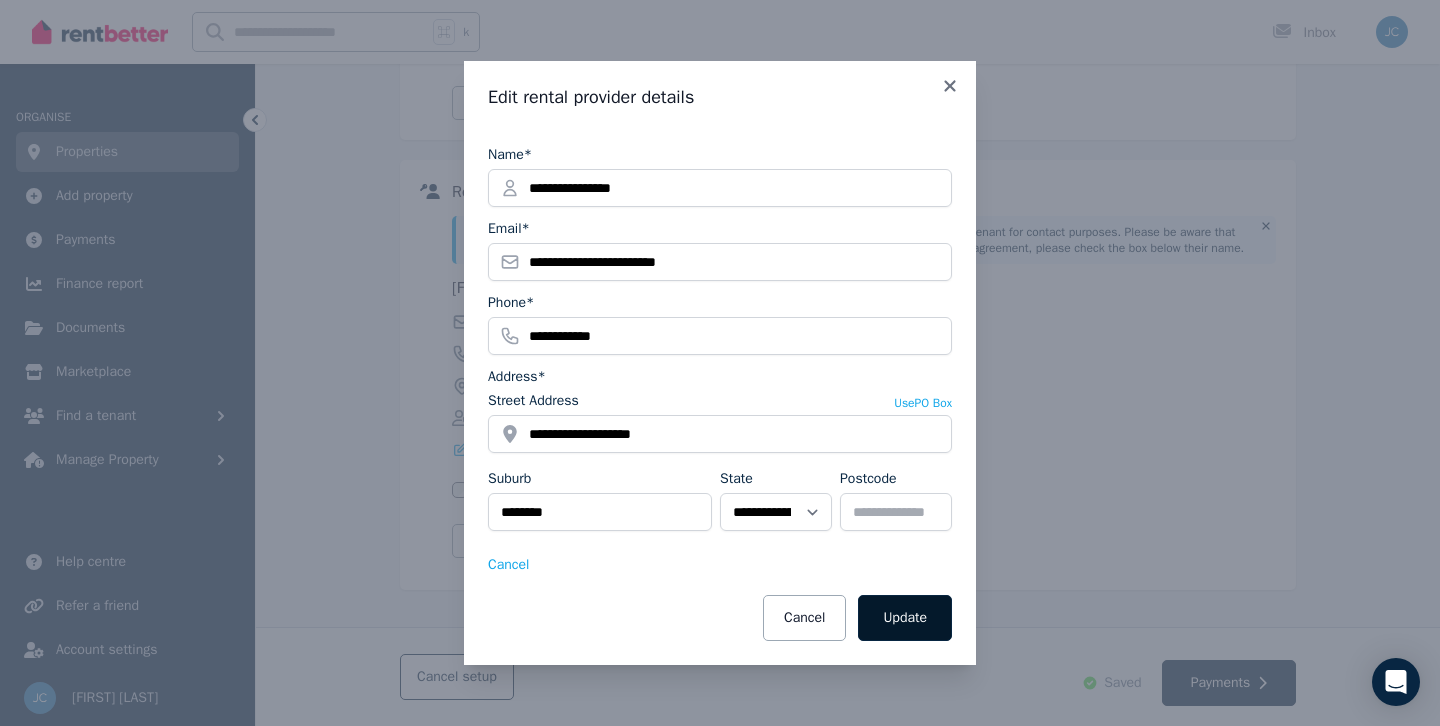 click on "Update" at bounding box center [905, 618] 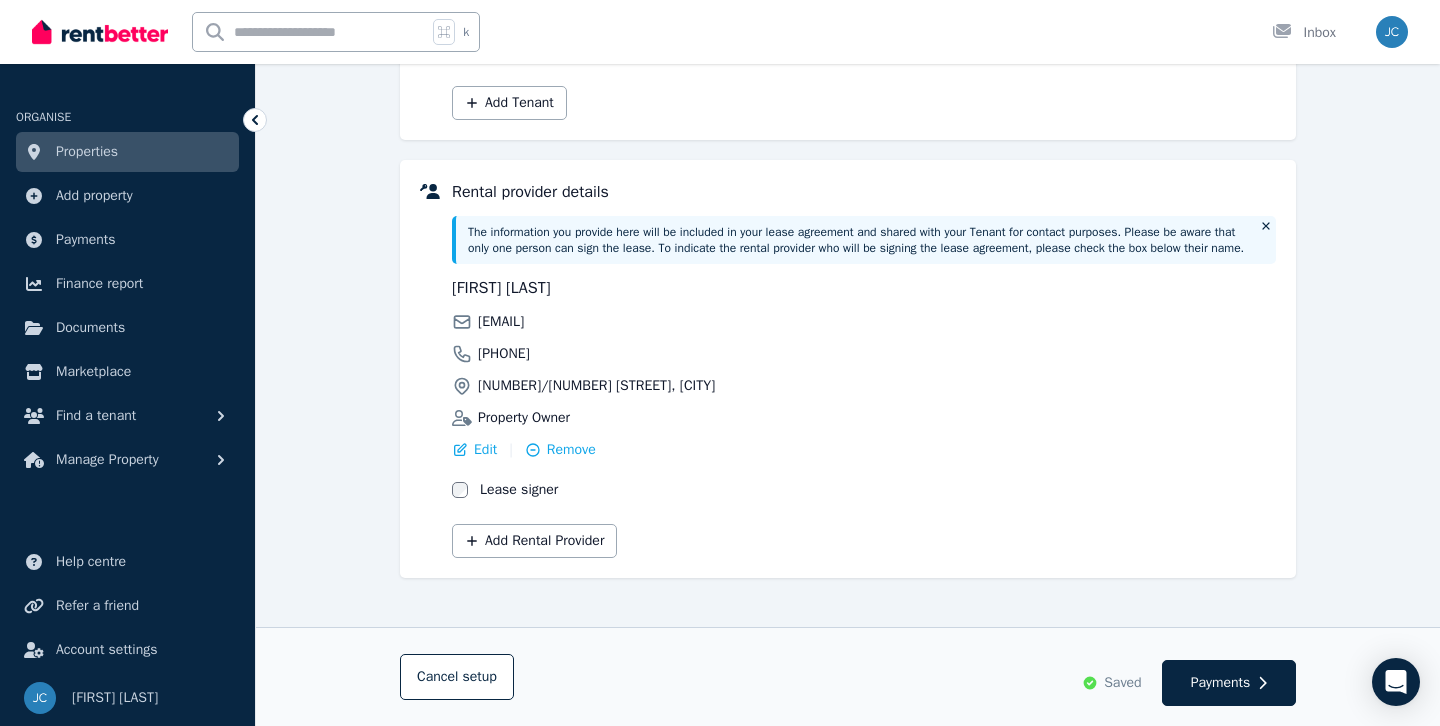scroll, scrollTop: 453, scrollLeft: 0, axis: vertical 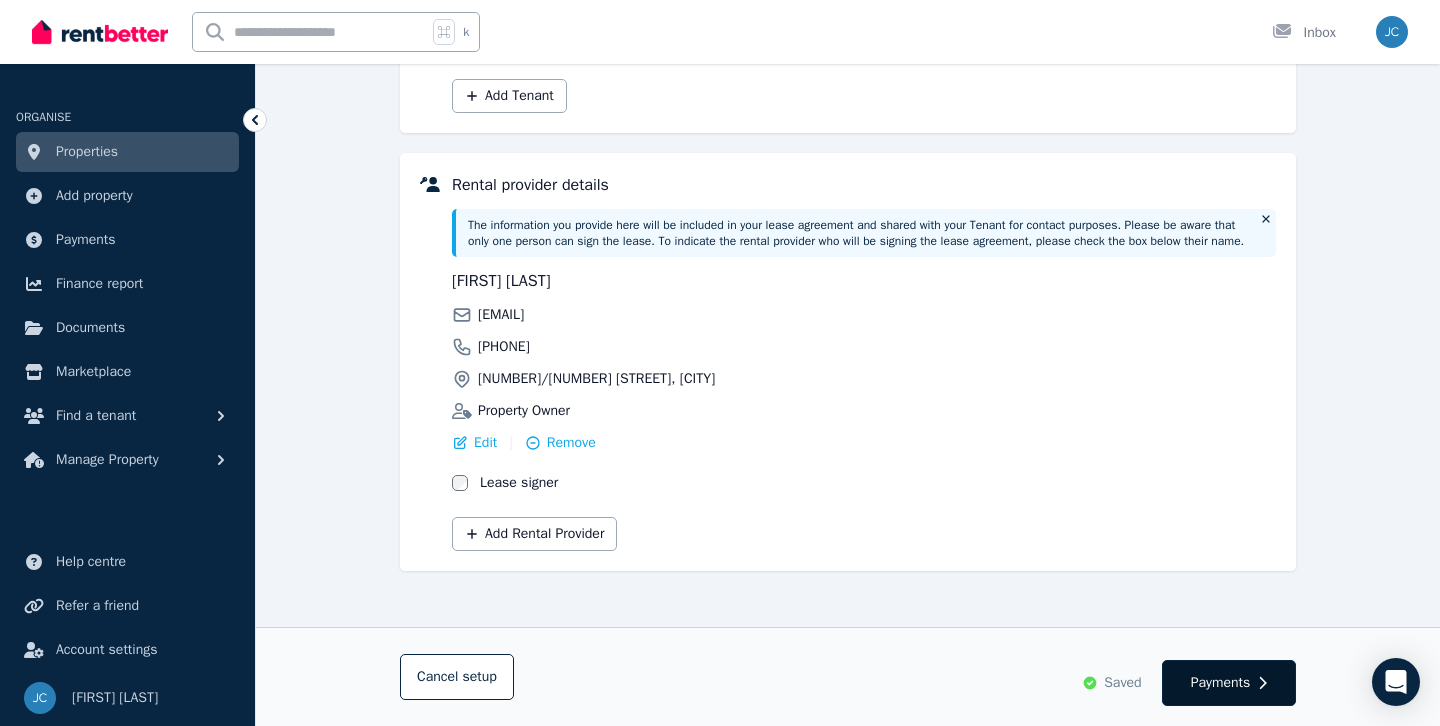 click on "Payments" at bounding box center (1221, 683) 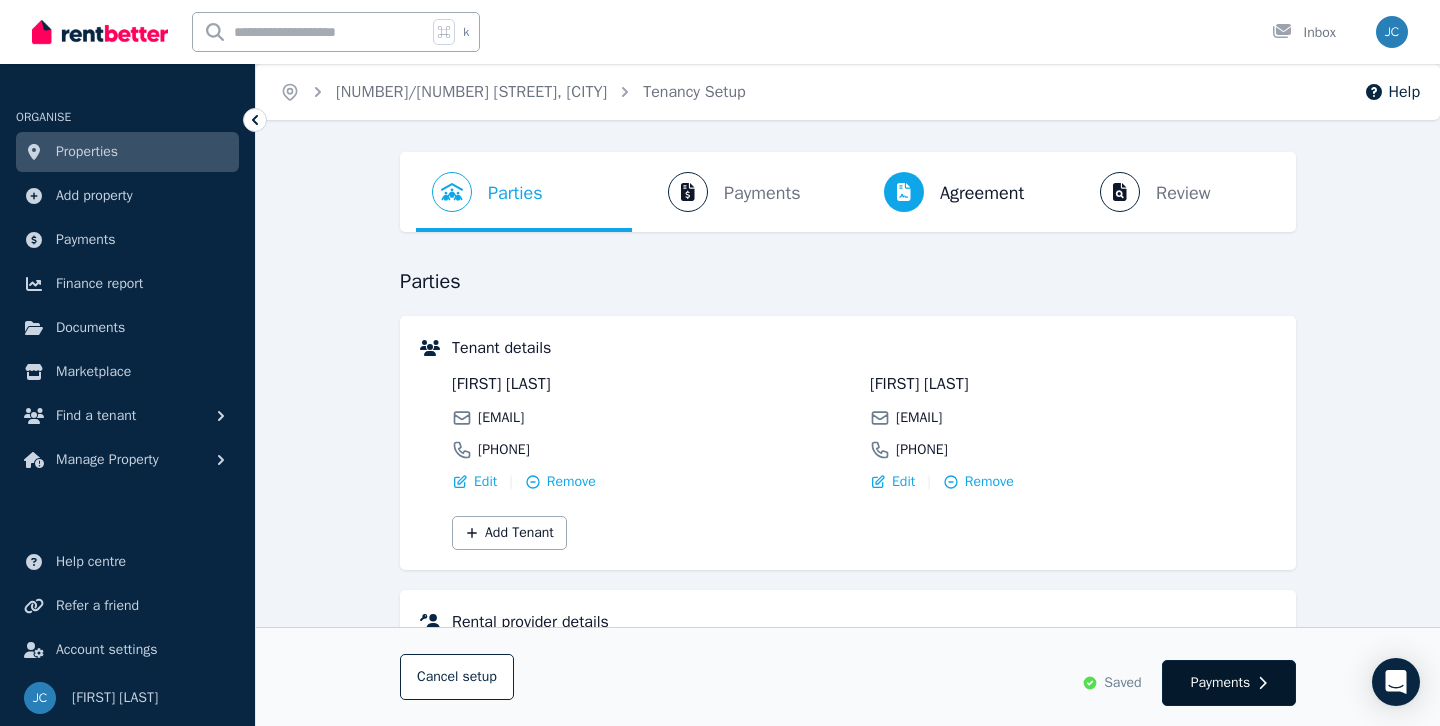 select on "*******" 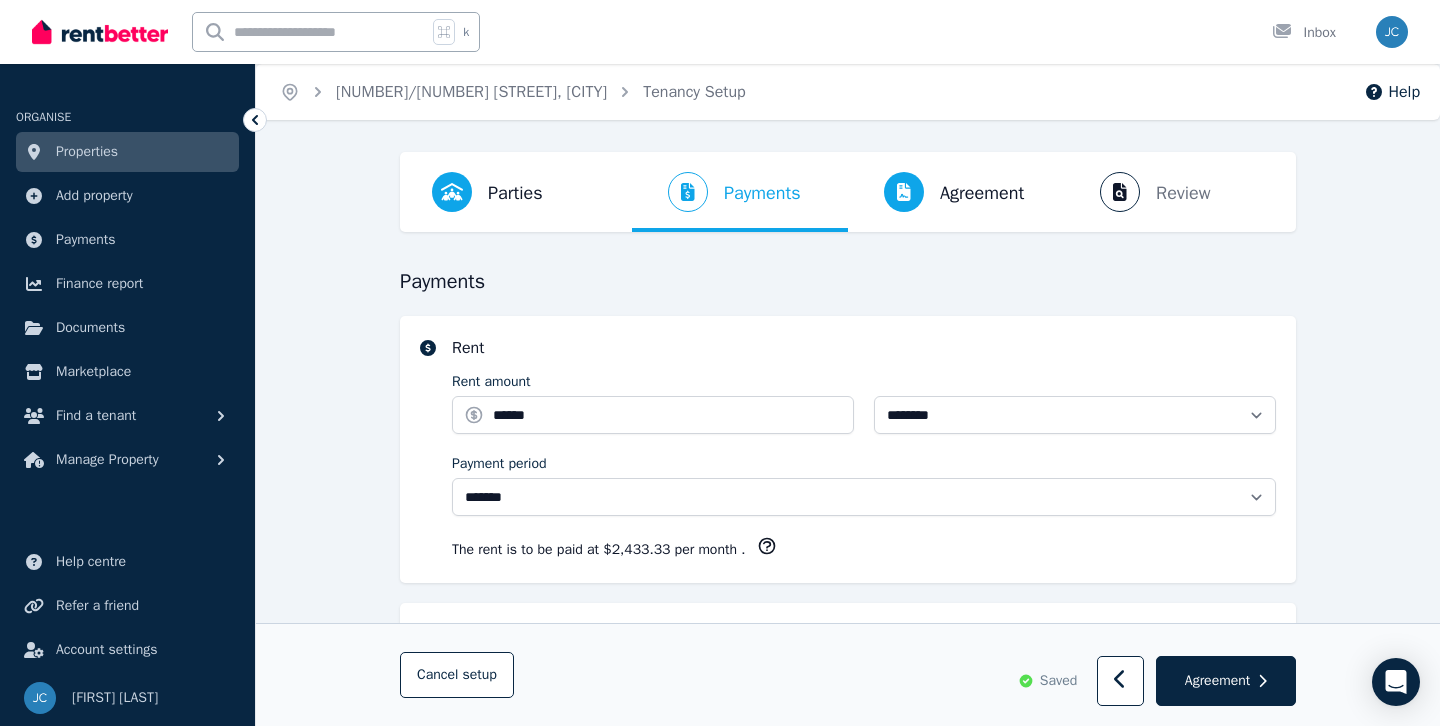 select on "**********" 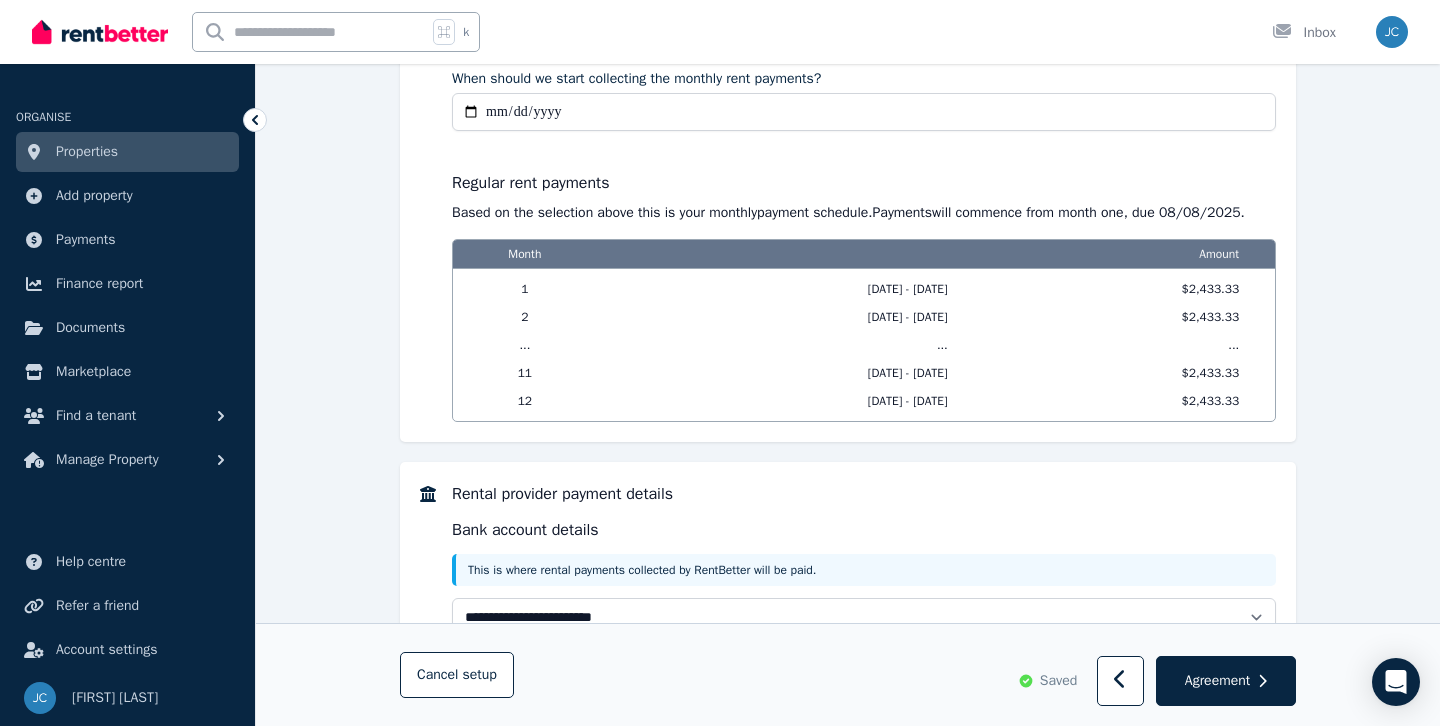 scroll, scrollTop: 1640, scrollLeft: 0, axis: vertical 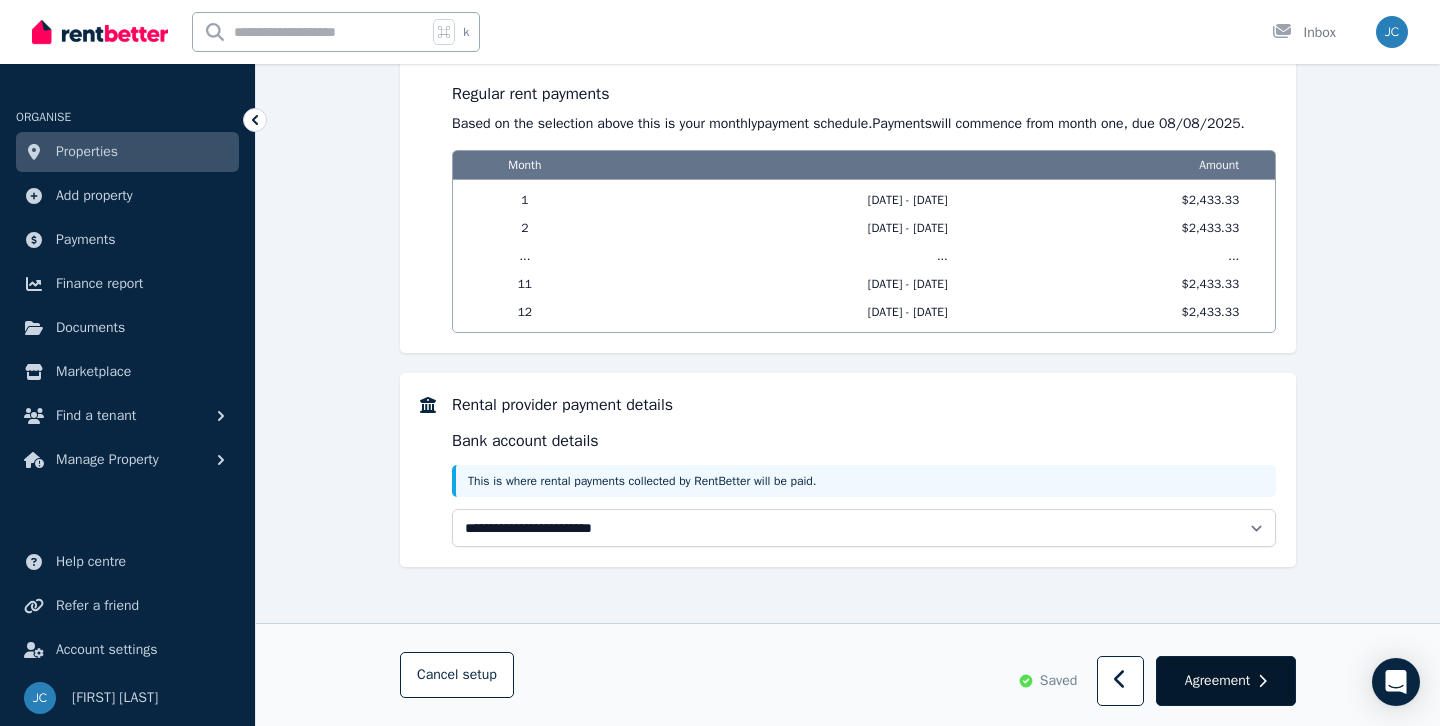 click on "Agreement" at bounding box center [1217, 681] 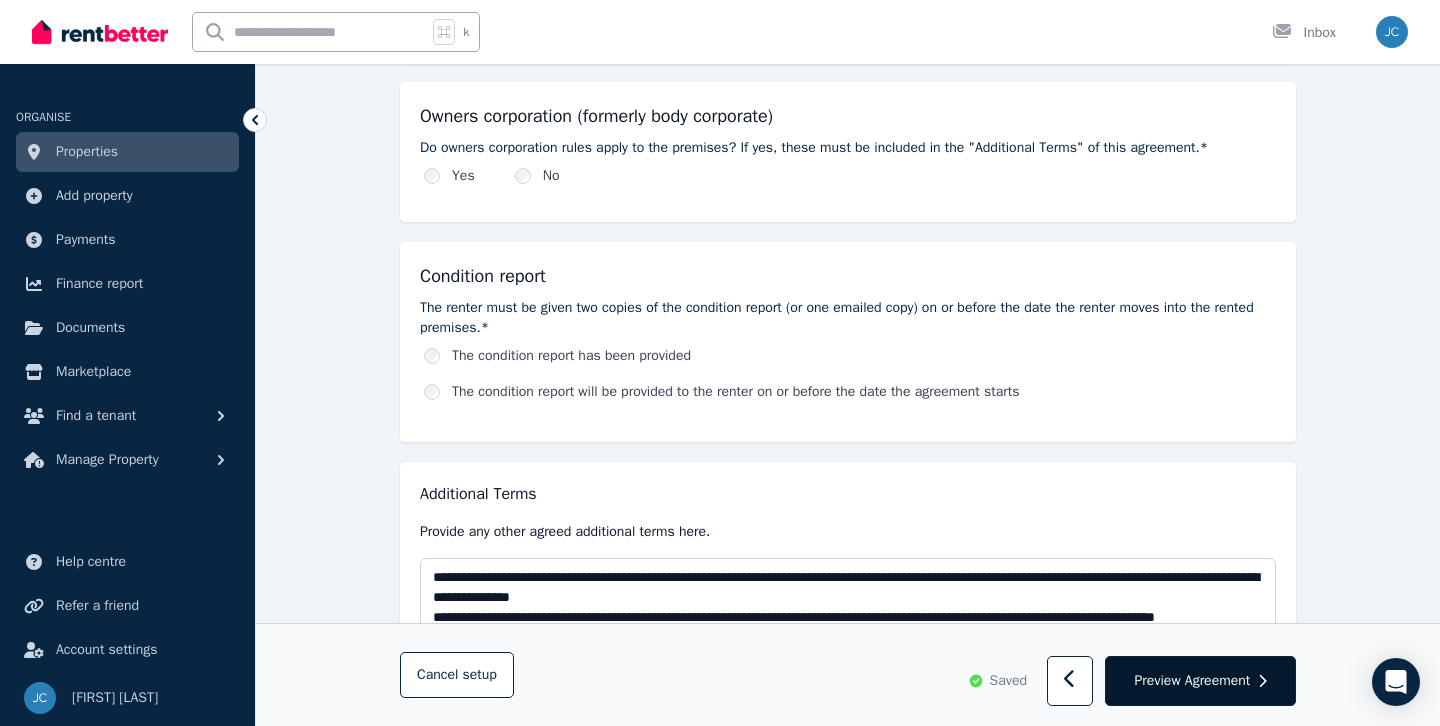 scroll, scrollTop: 1155, scrollLeft: 0, axis: vertical 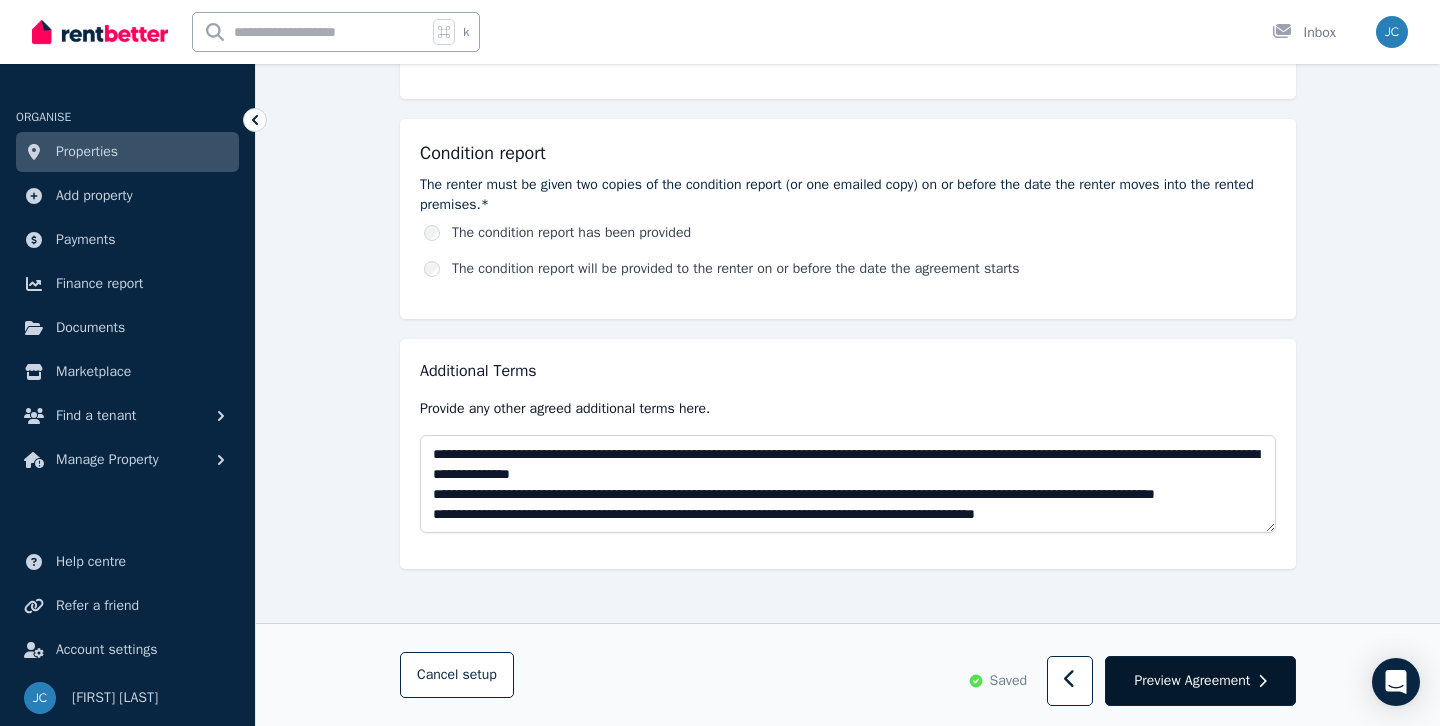 click on "Preview Agreement" at bounding box center [1192, 681] 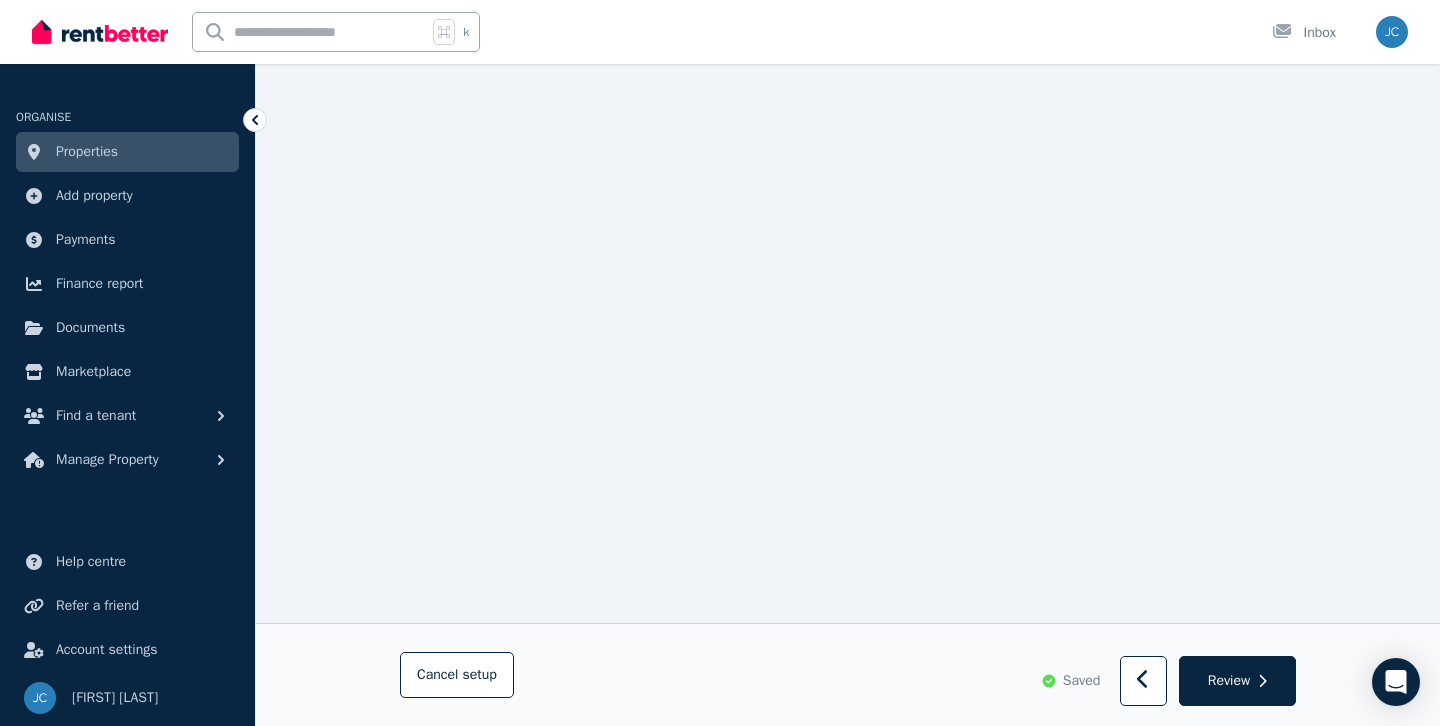 scroll, scrollTop: 2837, scrollLeft: 0, axis: vertical 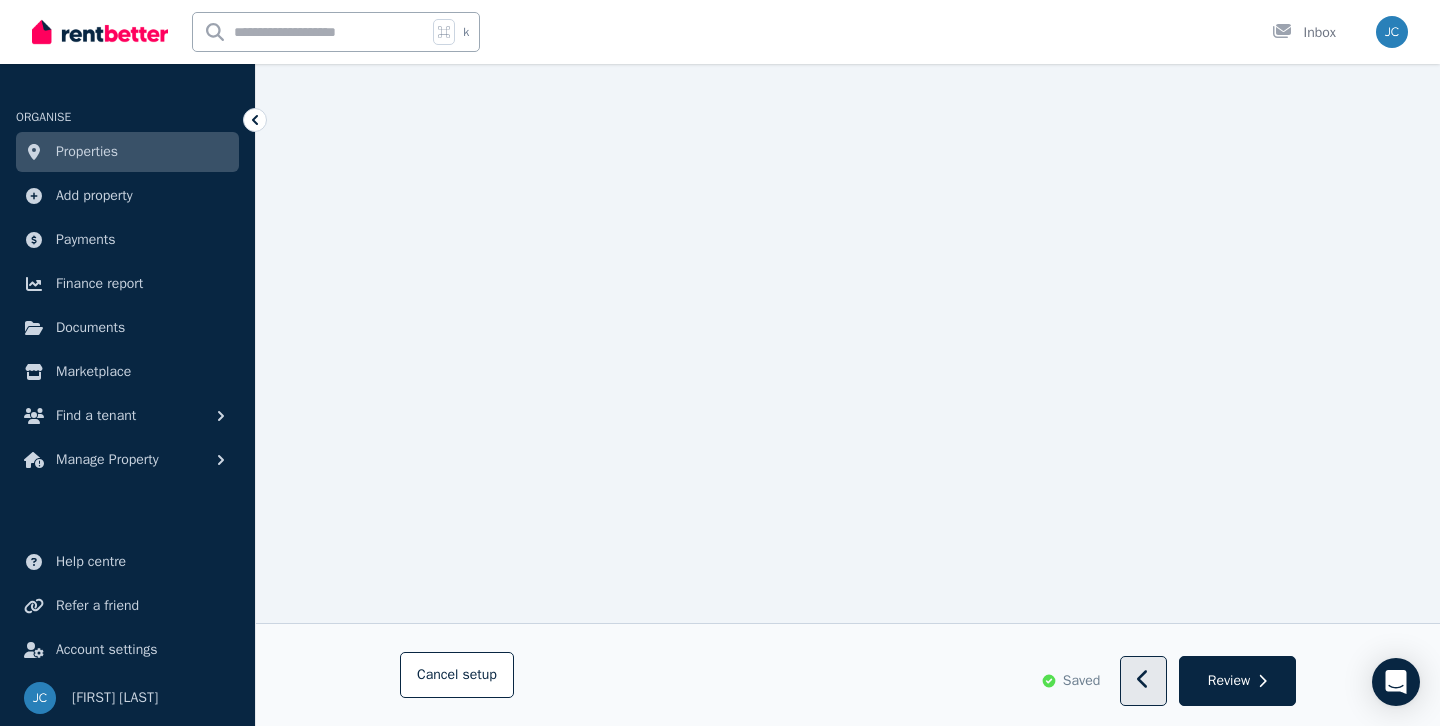 click 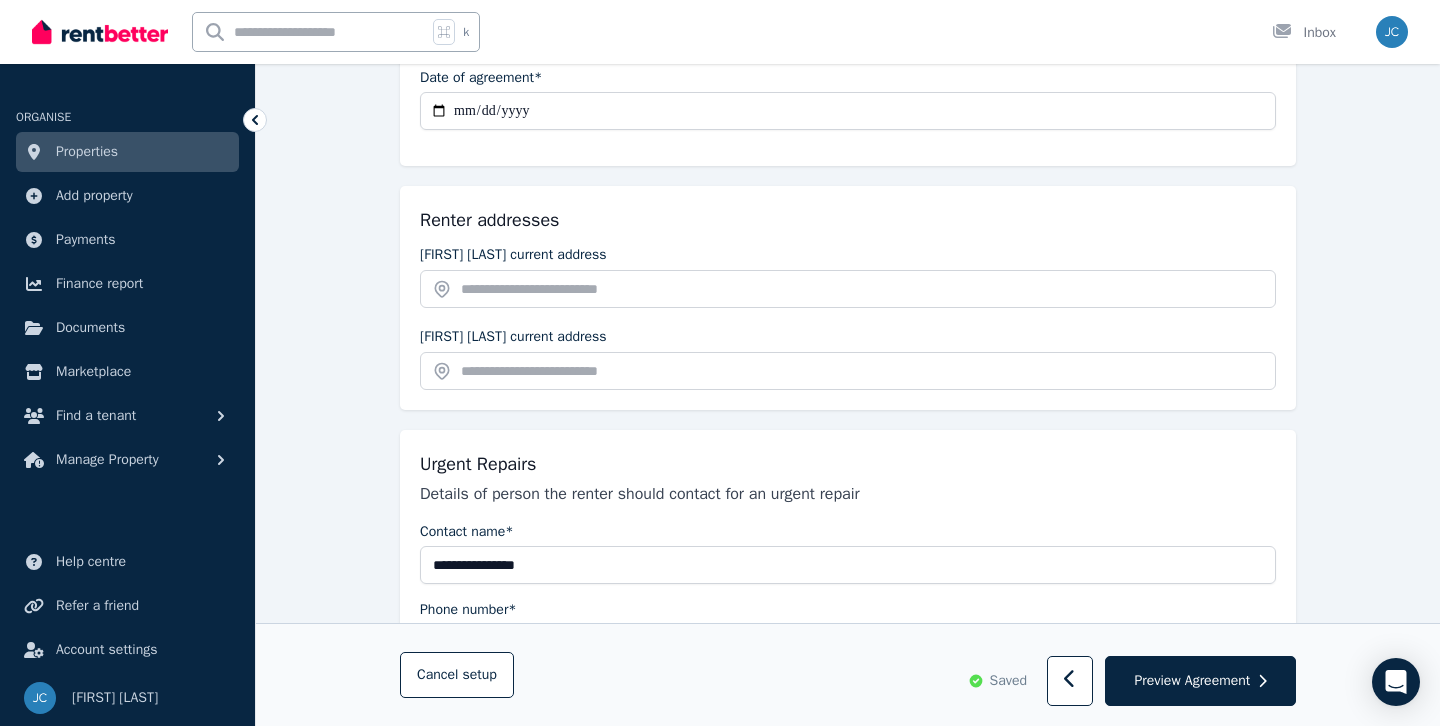 scroll, scrollTop: 335, scrollLeft: 0, axis: vertical 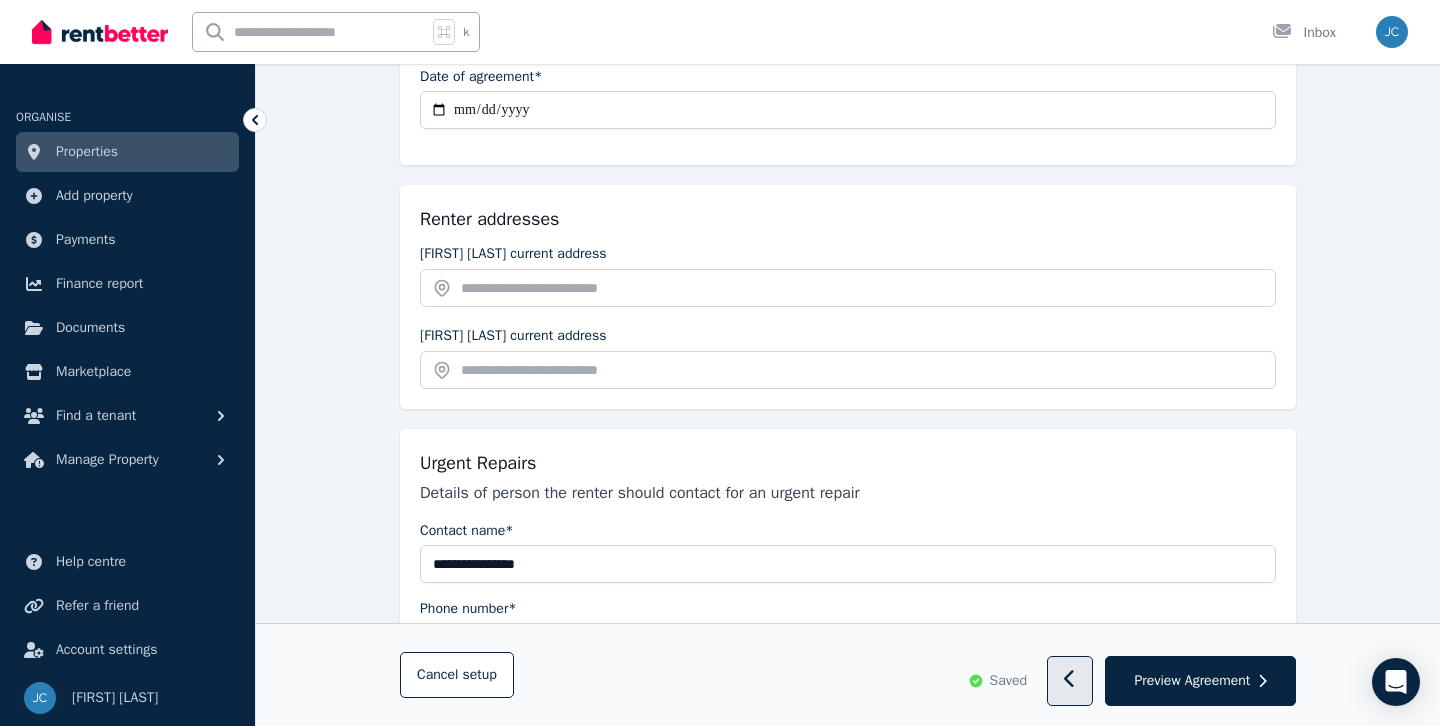 click 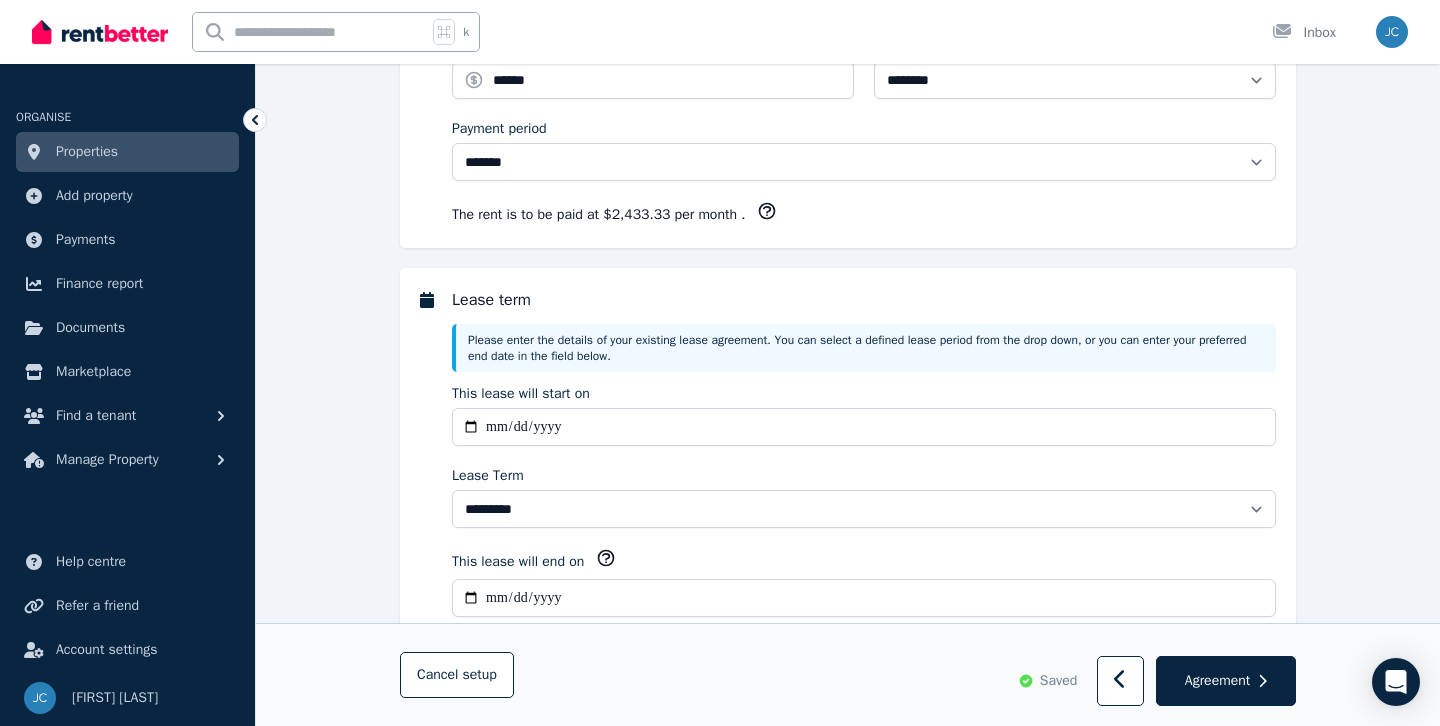 scroll, scrollTop: 0, scrollLeft: 0, axis: both 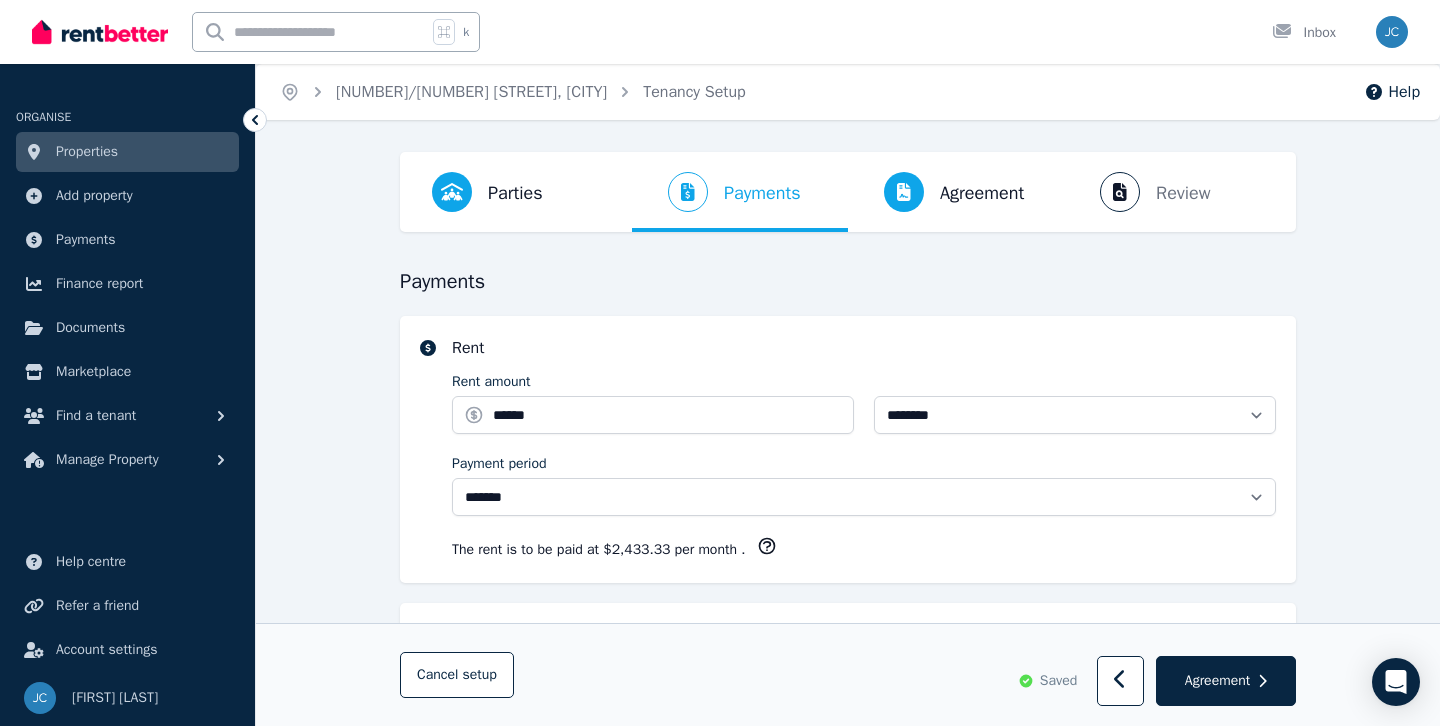 select on "**********" 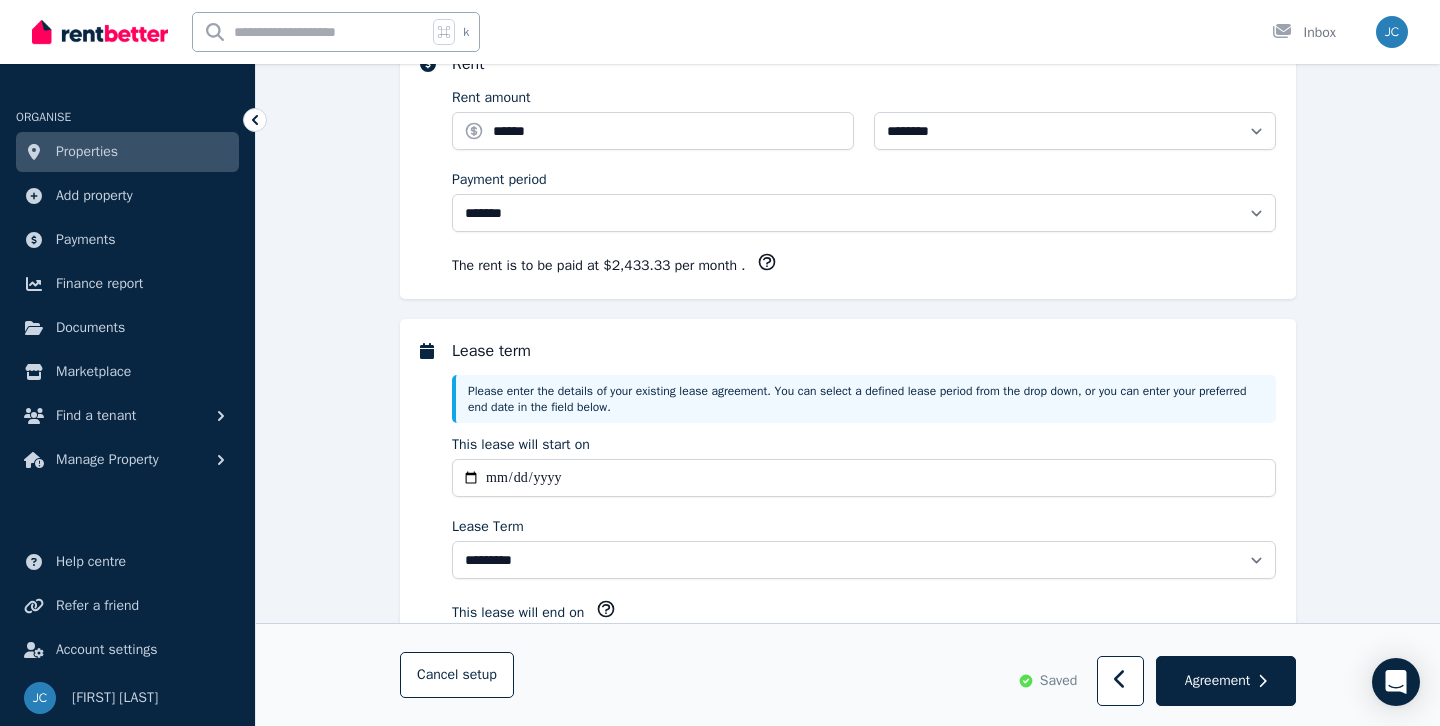 scroll, scrollTop: 163, scrollLeft: 0, axis: vertical 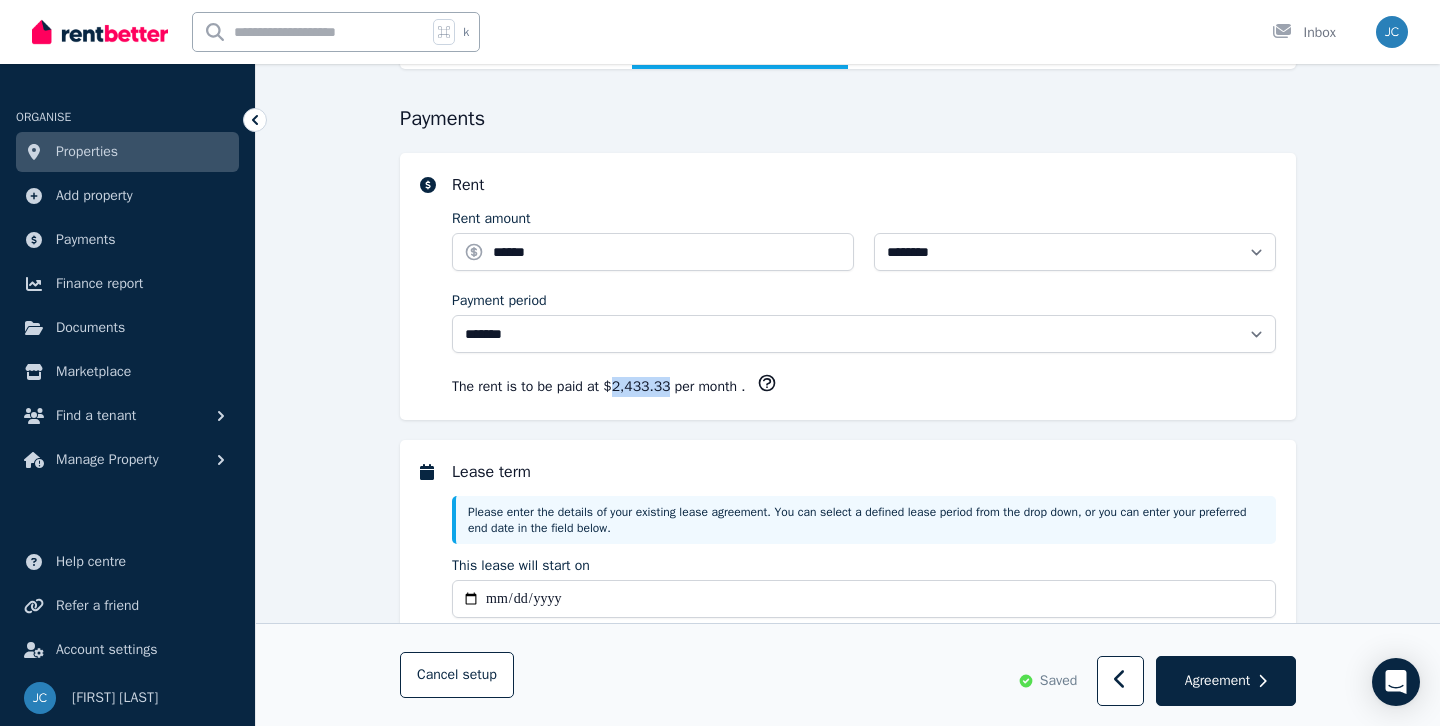 drag, startPoint x: 618, startPoint y: 390, endPoint x: 682, endPoint y: 388, distance: 64.03124 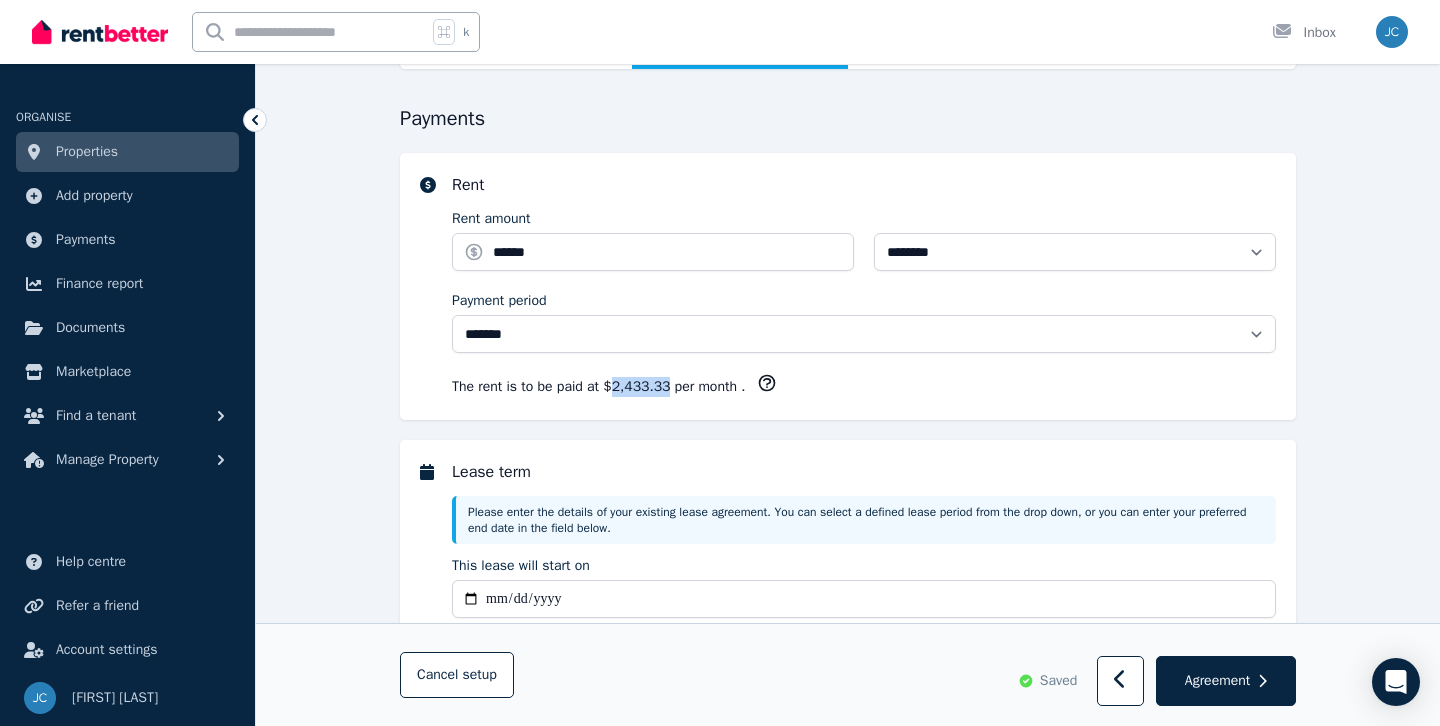 click on "$2,433.33 per month" at bounding box center [672, 386] 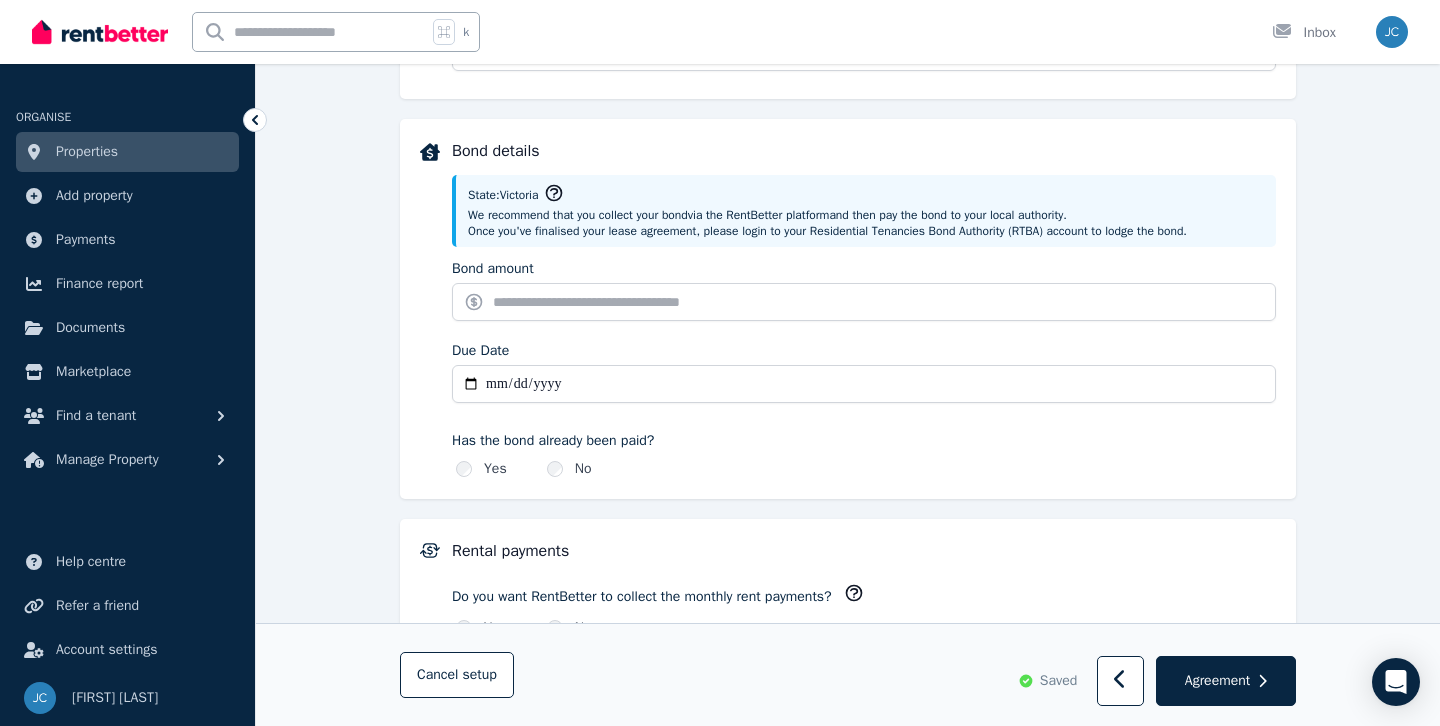scroll, scrollTop: 939, scrollLeft: 0, axis: vertical 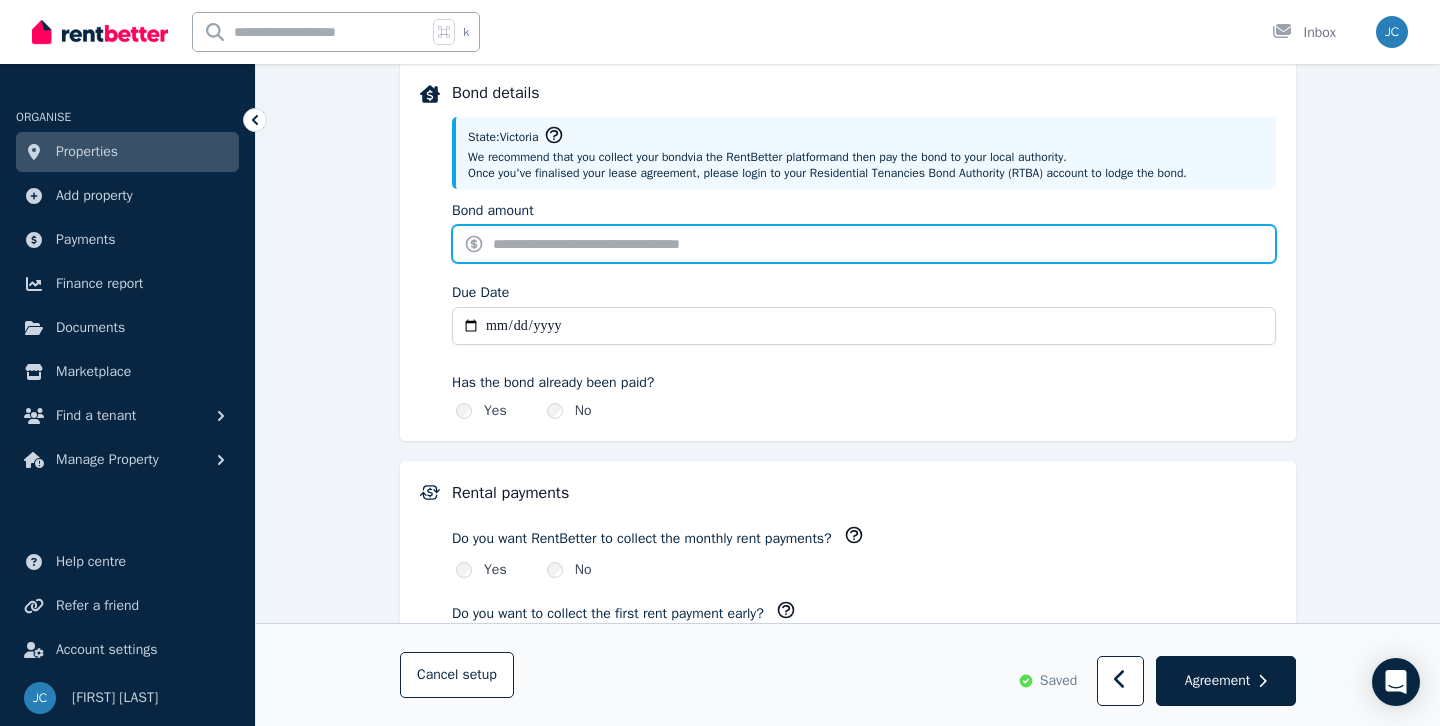 click on "Bond amount" at bounding box center [864, 244] 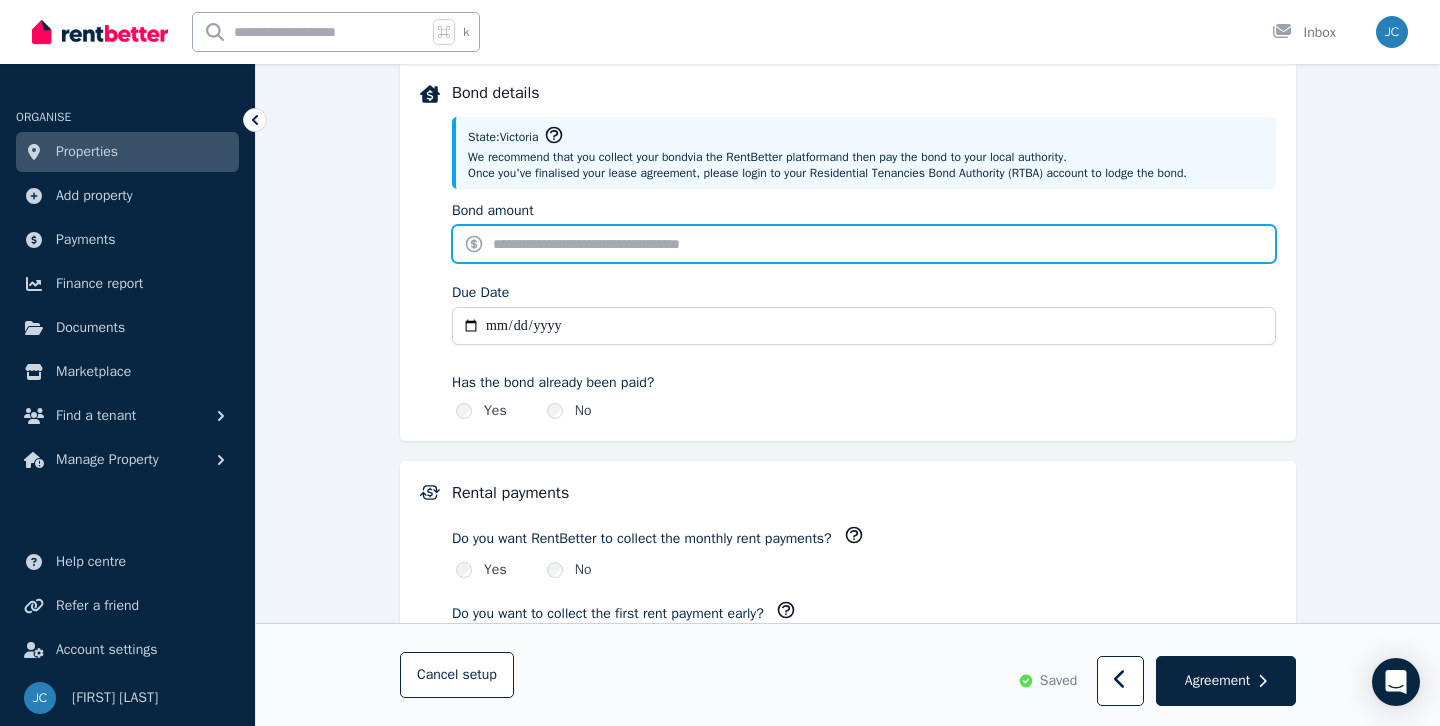 paste on "********" 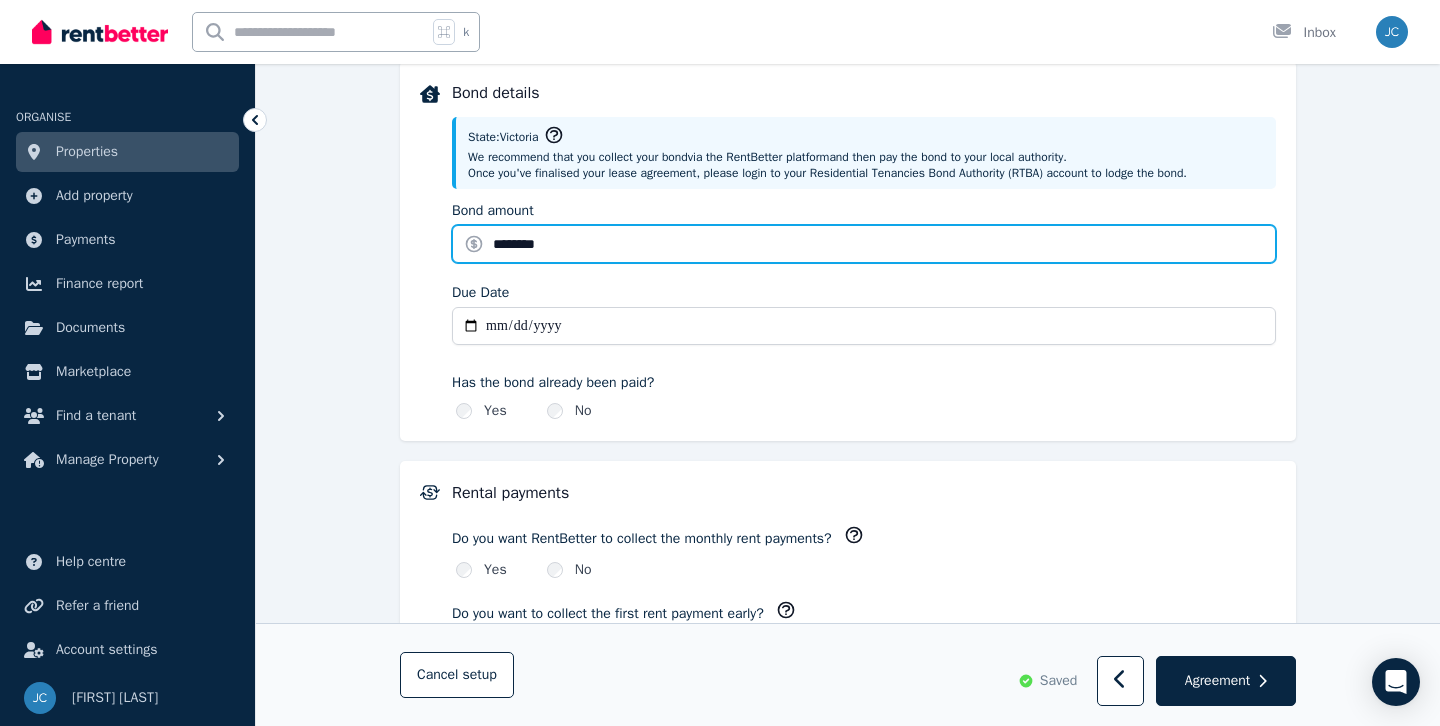 type on "********" 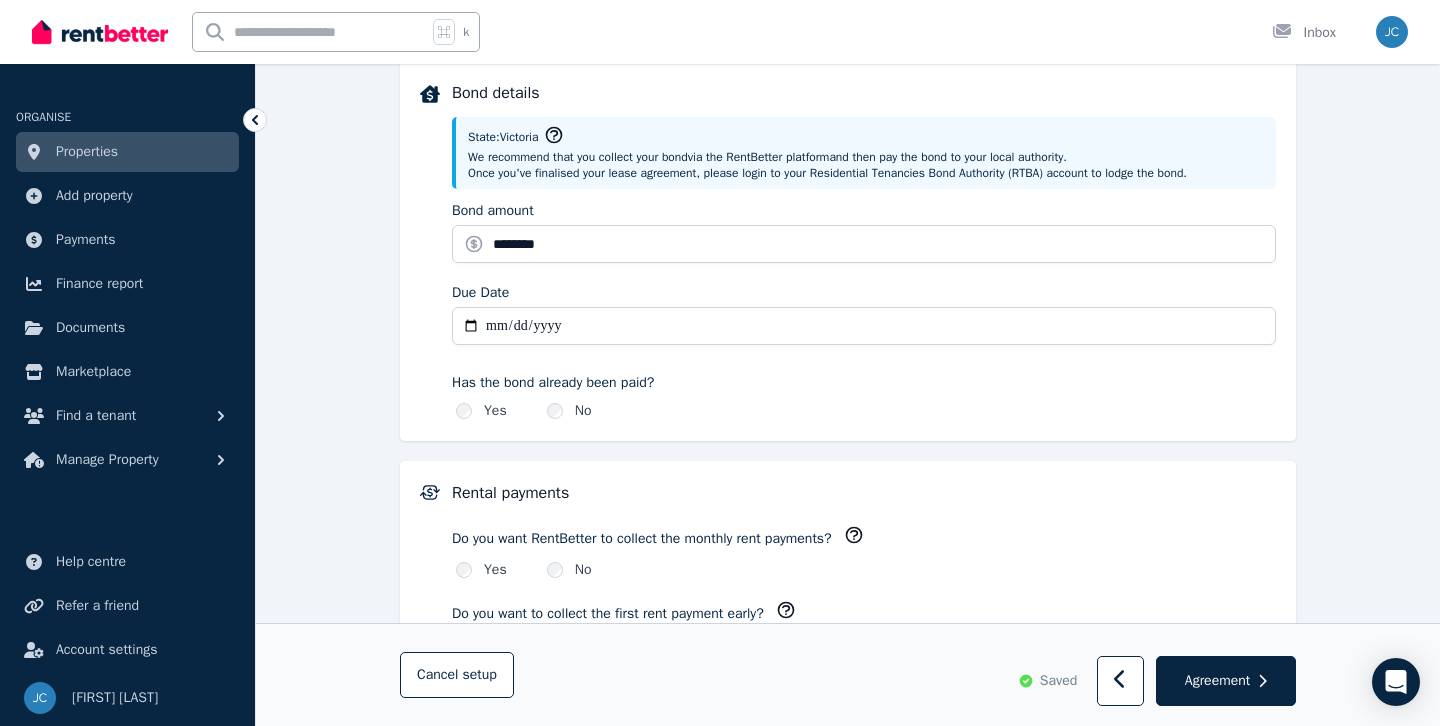 click on "Due Date" at bounding box center [864, 326] 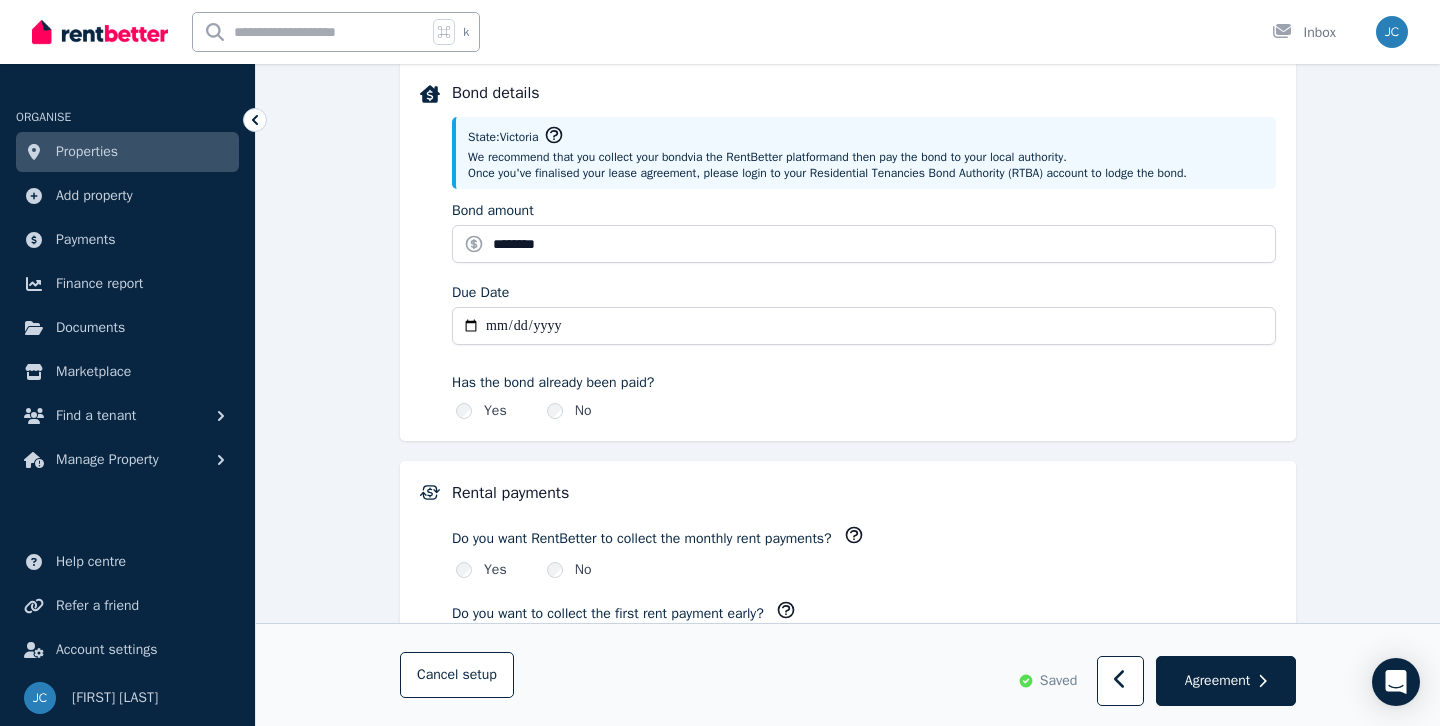 type on "**********" 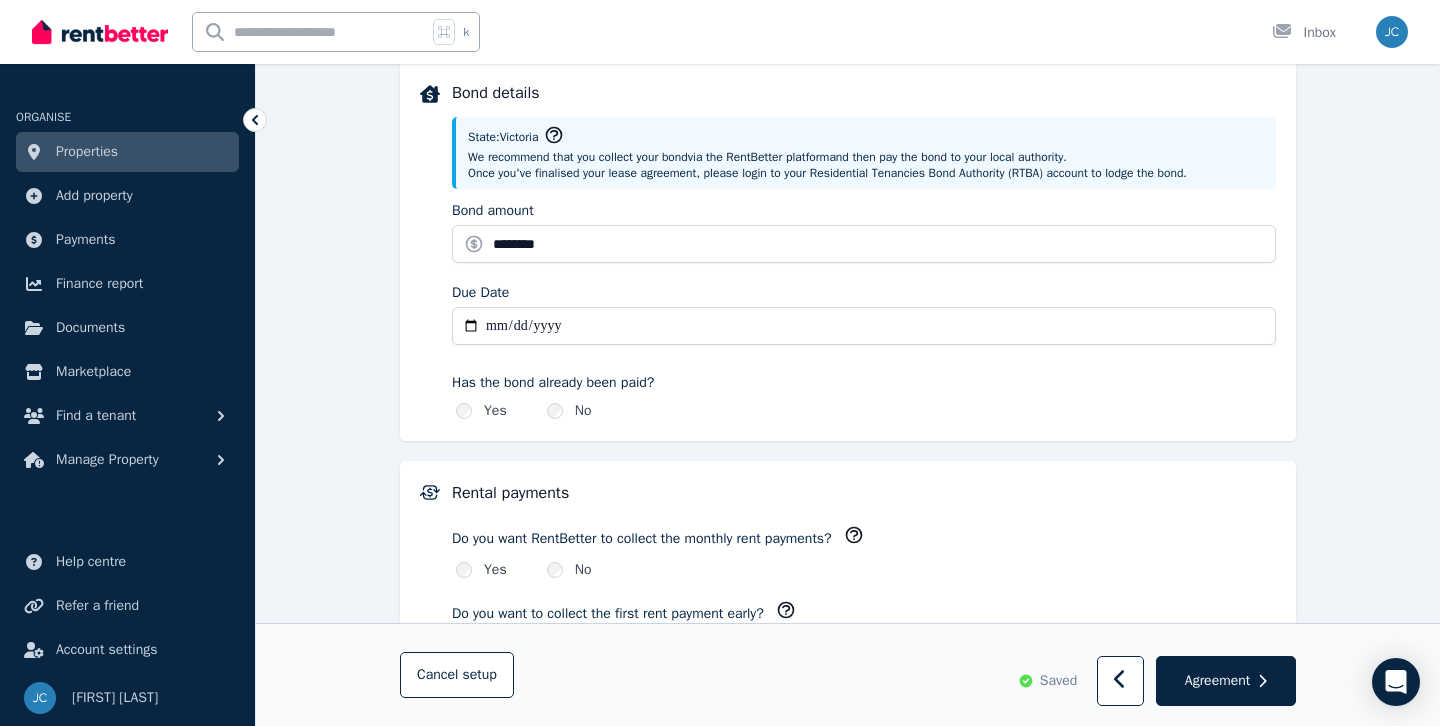 click on "Yes Please enter a bond amount and a due date No" at bounding box center [864, 411] 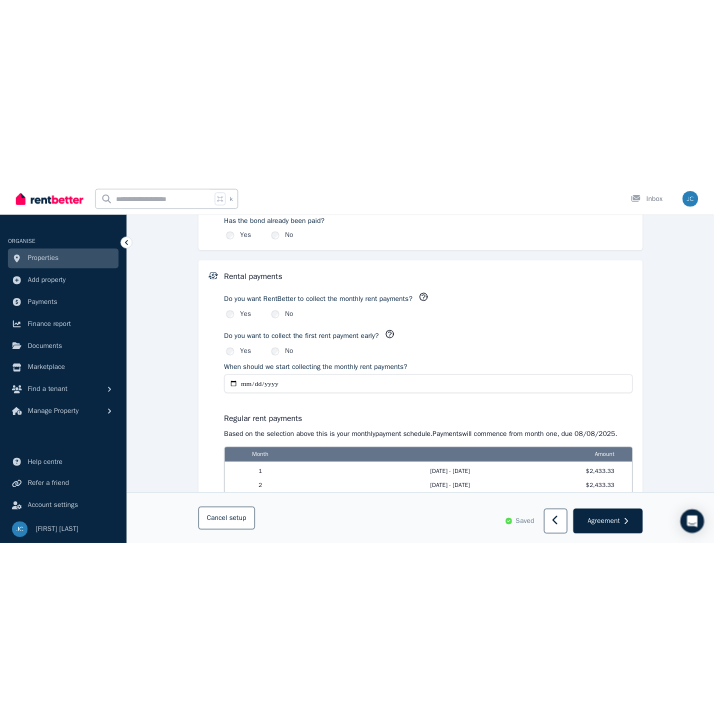 scroll, scrollTop: 1261, scrollLeft: 0, axis: vertical 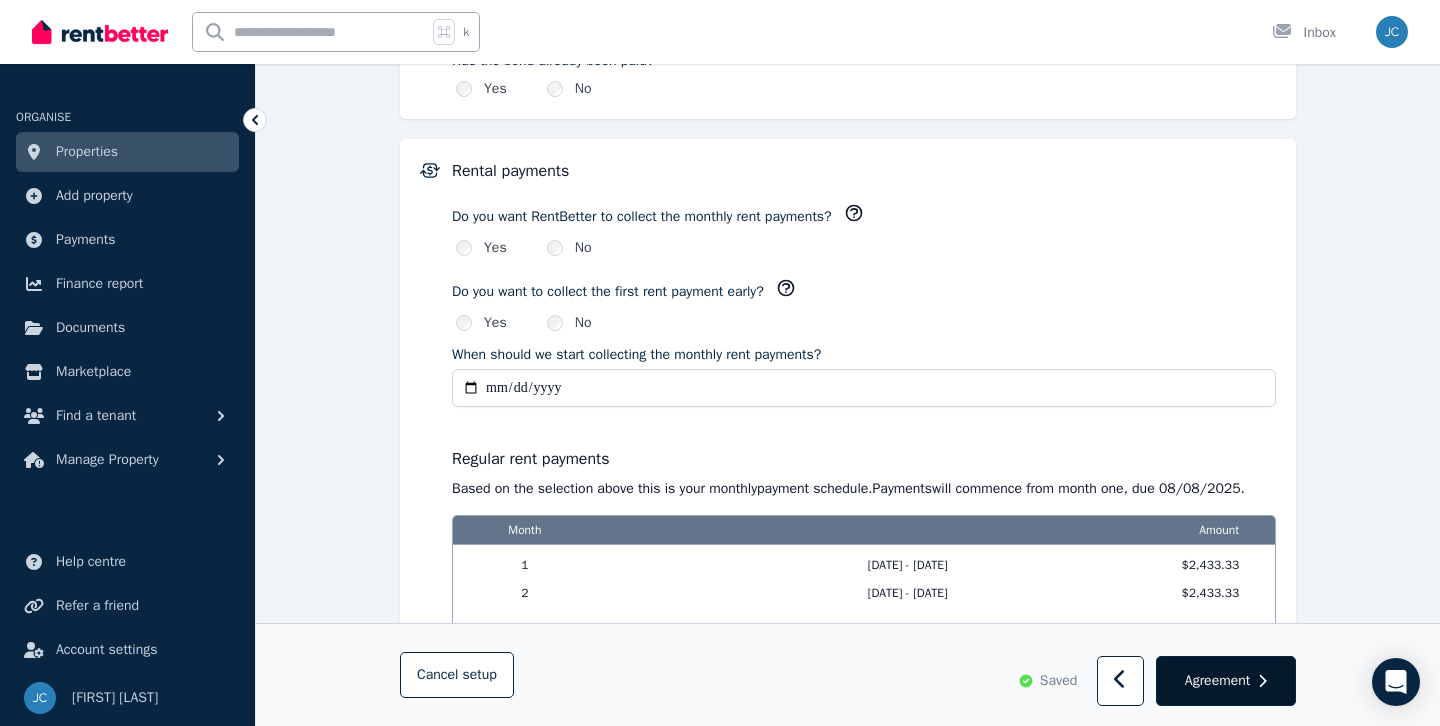 click on "Agreement" at bounding box center [1217, 681] 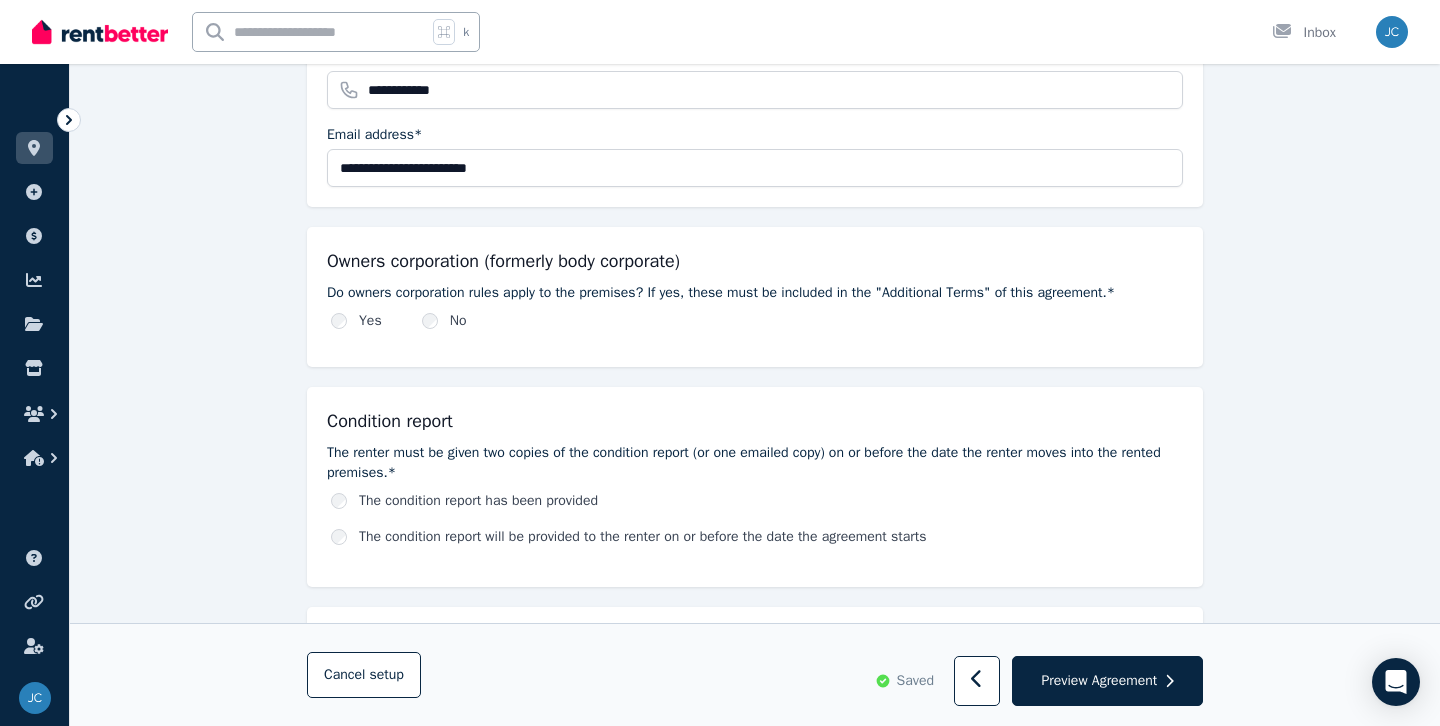 scroll, scrollTop: 916, scrollLeft: 0, axis: vertical 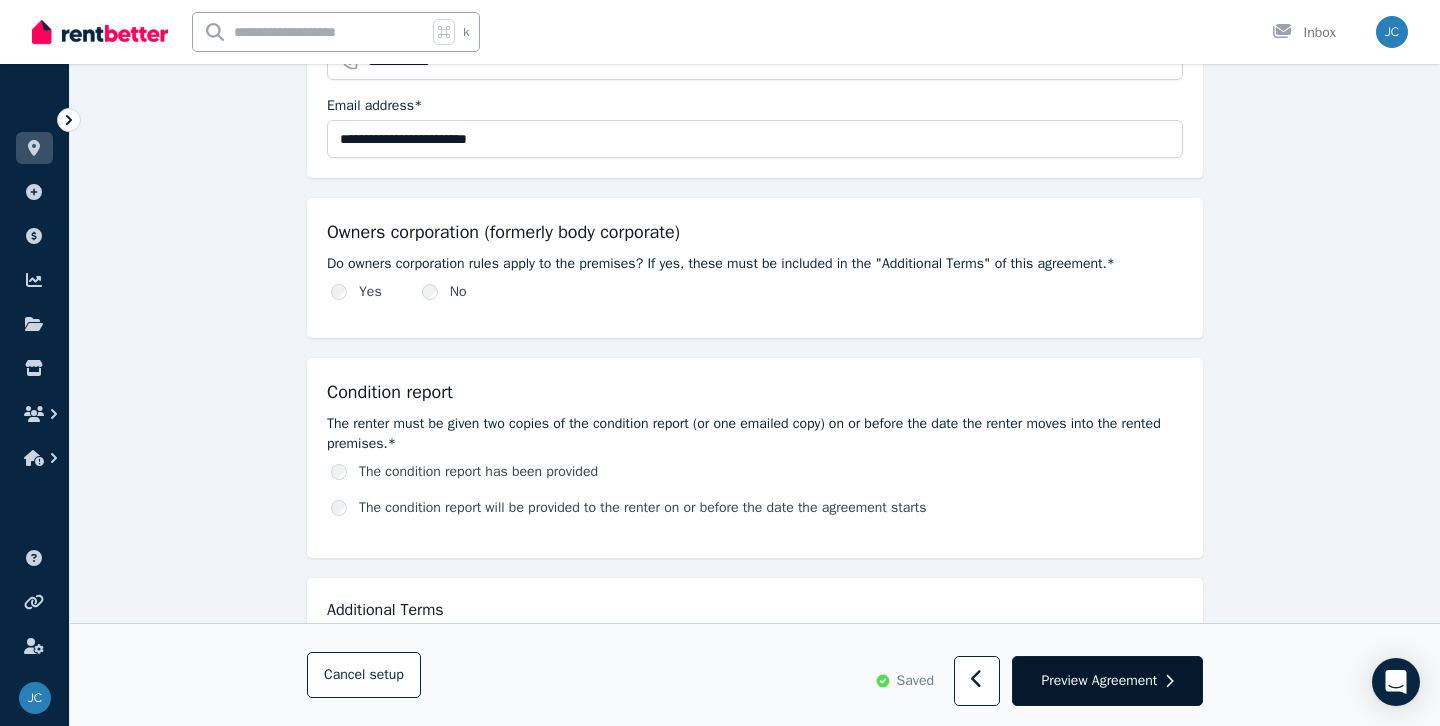 click on "Preview Agreement" at bounding box center (1099, 681) 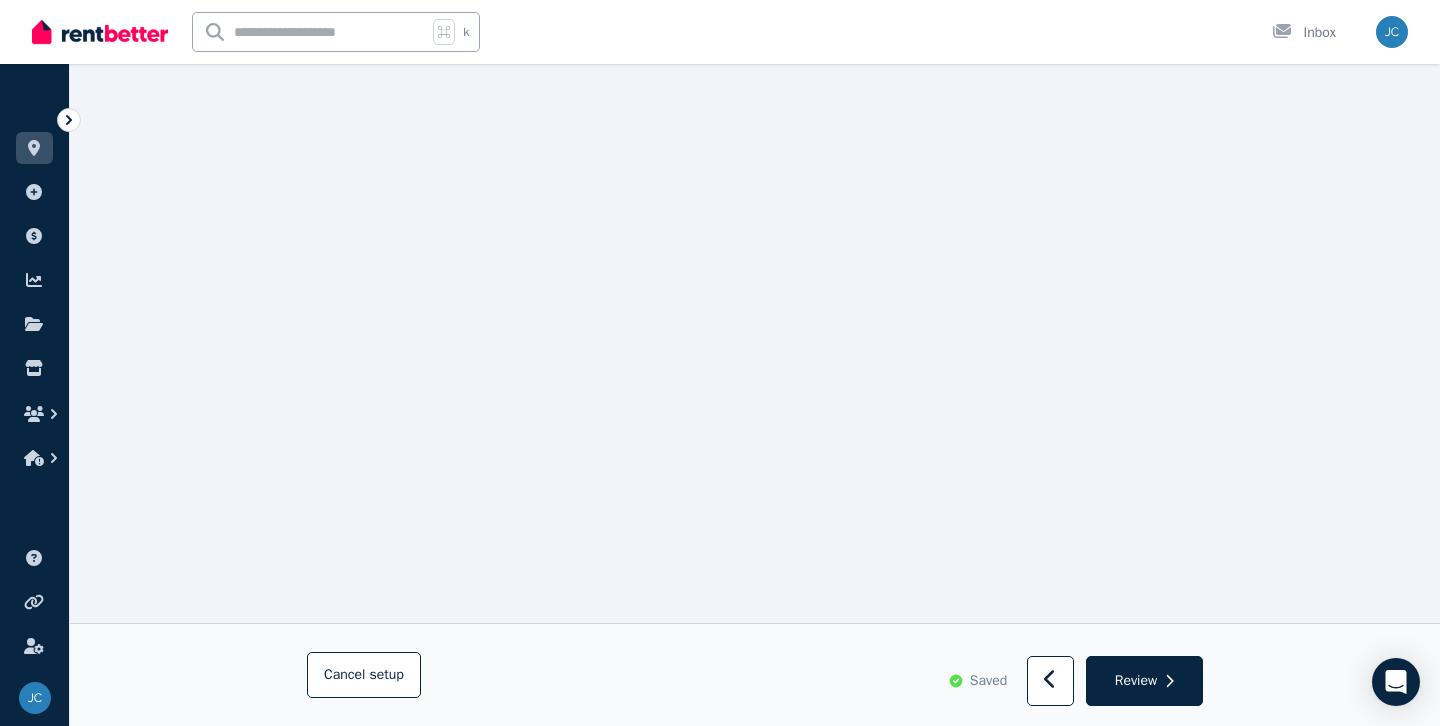 scroll, scrollTop: 7074, scrollLeft: 0, axis: vertical 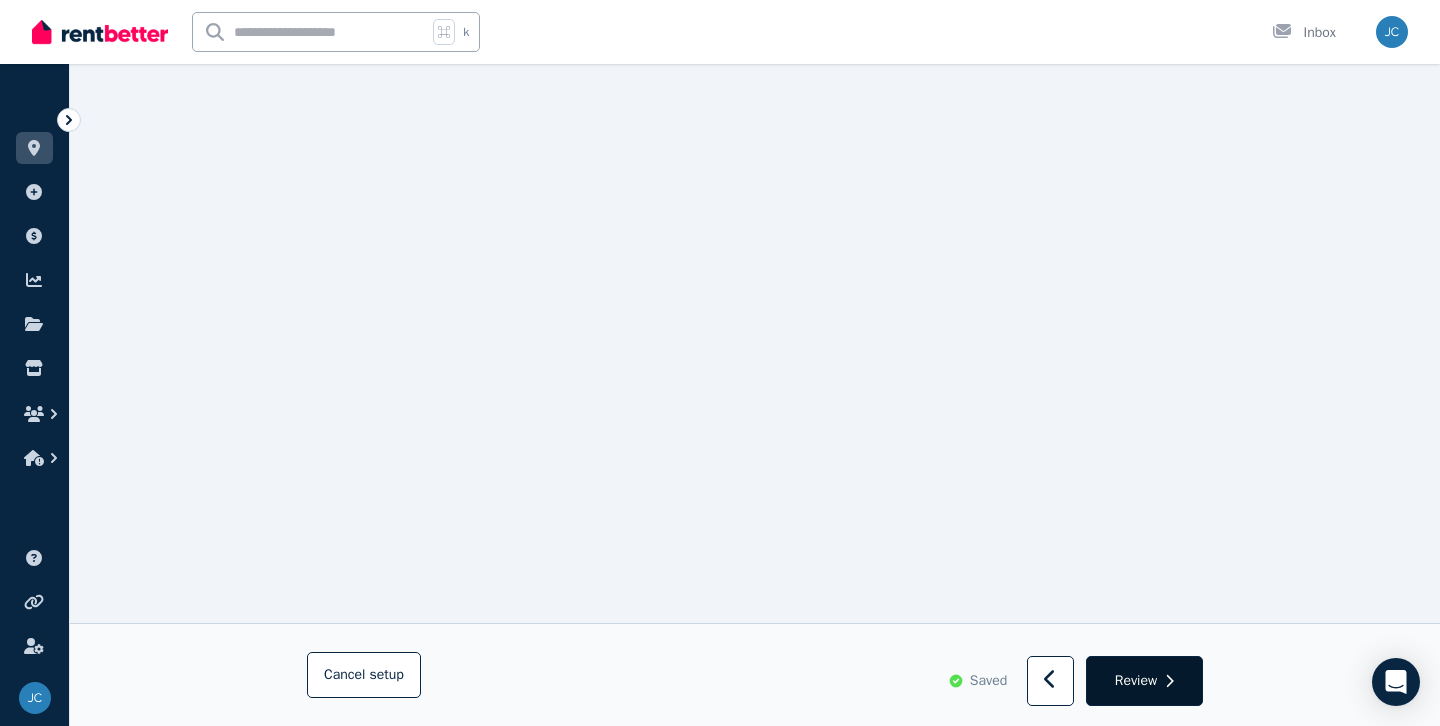 click on "Review" at bounding box center [1136, 681] 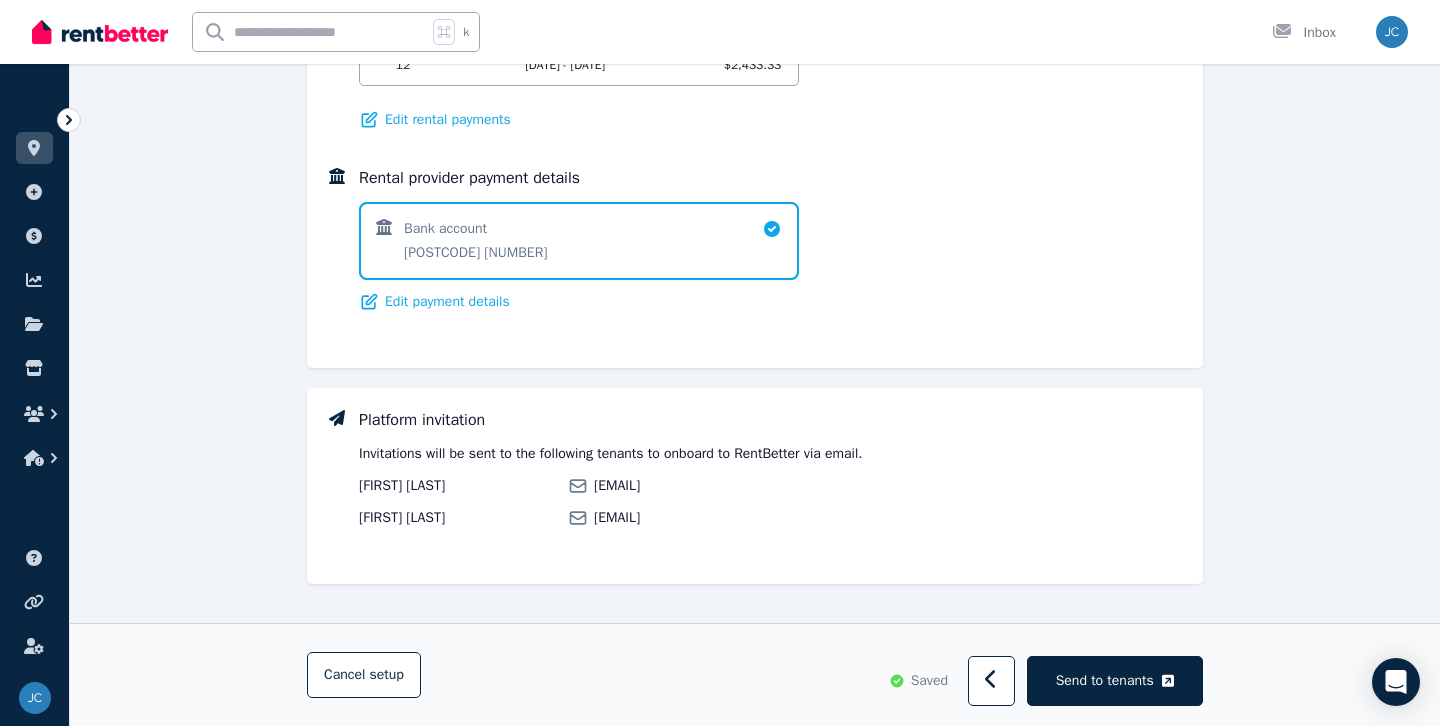 scroll, scrollTop: 1304, scrollLeft: 0, axis: vertical 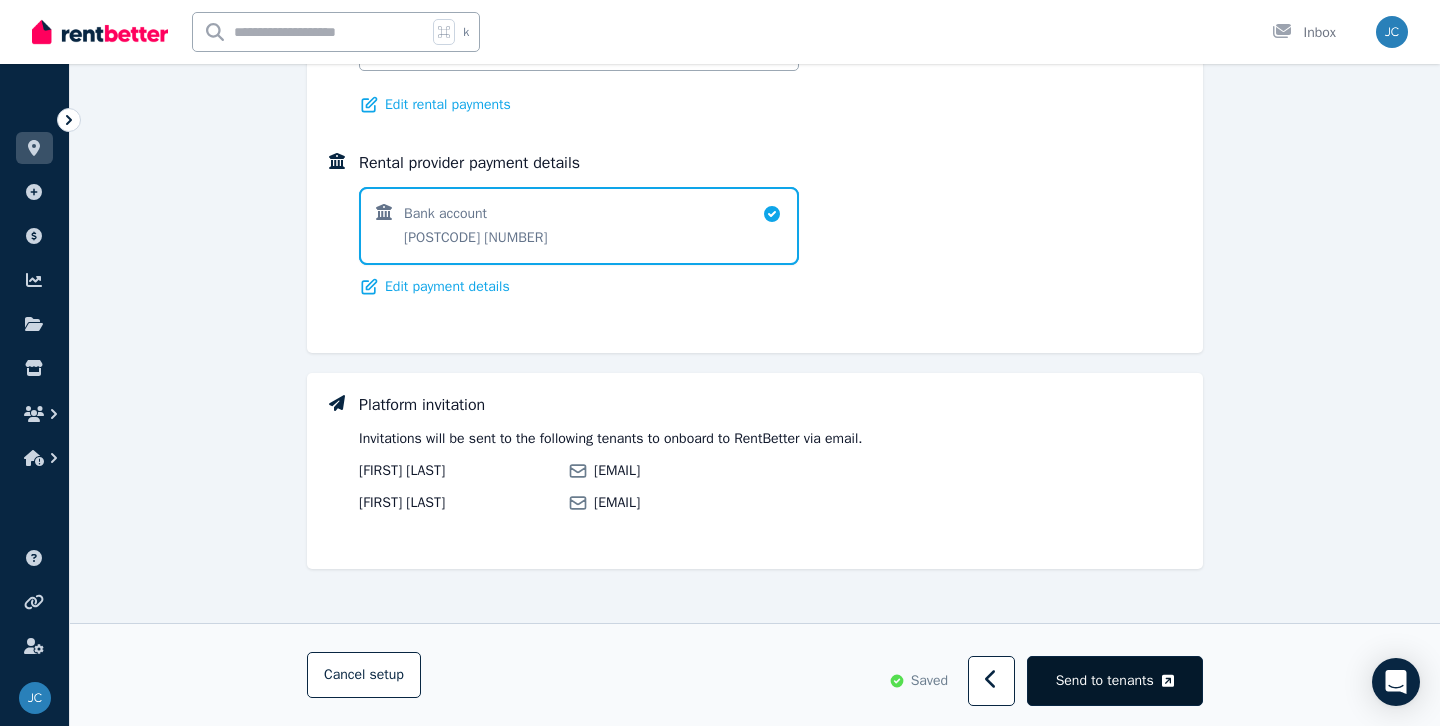 click on "Send to tenants" at bounding box center [1105, 681] 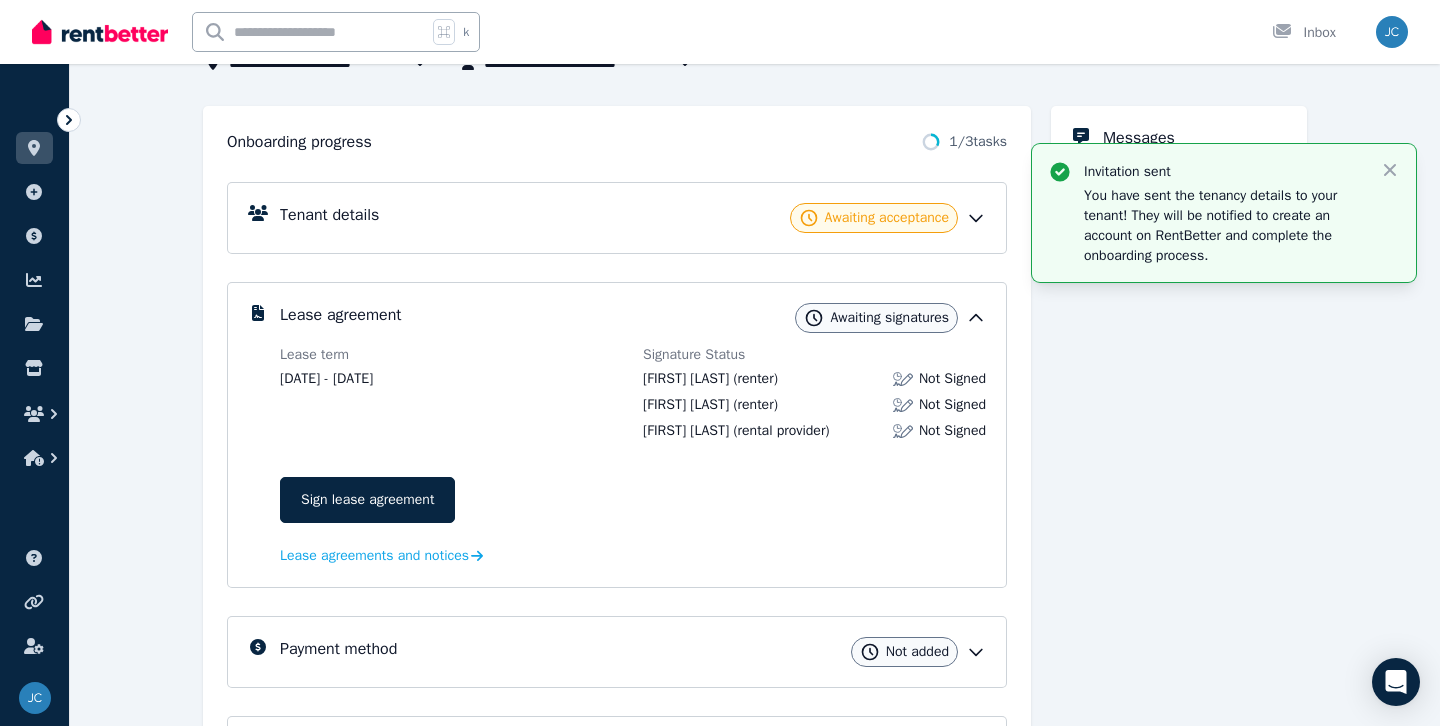 scroll, scrollTop: 0, scrollLeft: 0, axis: both 